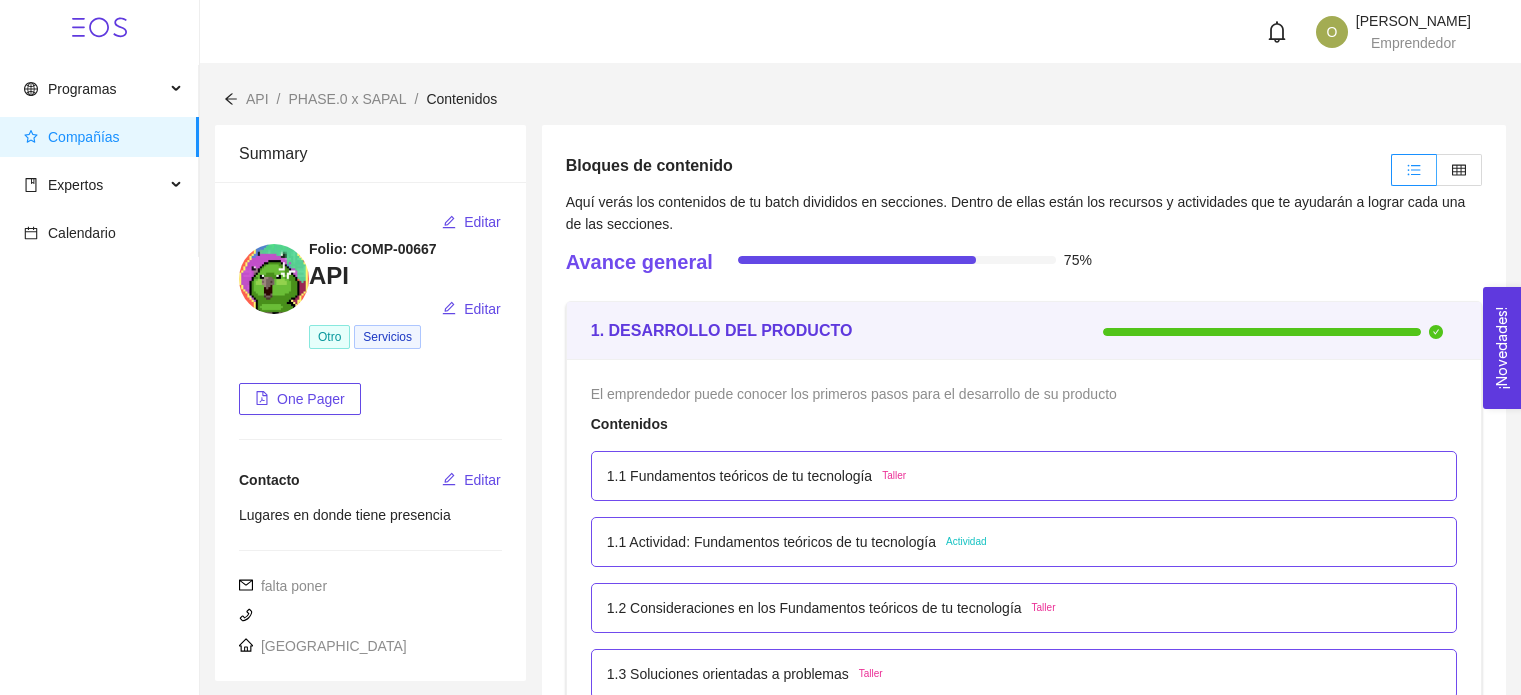 scroll, scrollTop: 0, scrollLeft: 0, axis: both 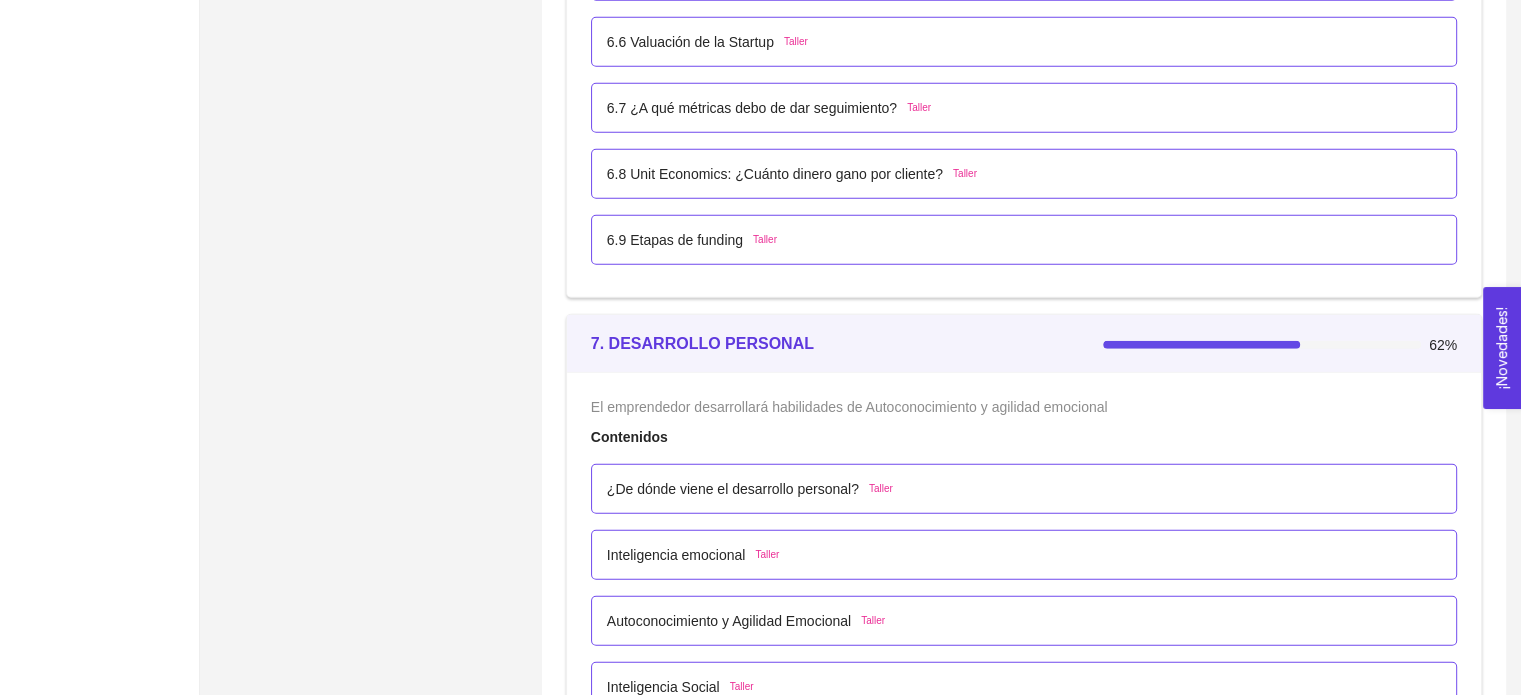 click on "Taller" at bounding box center (765, 240) 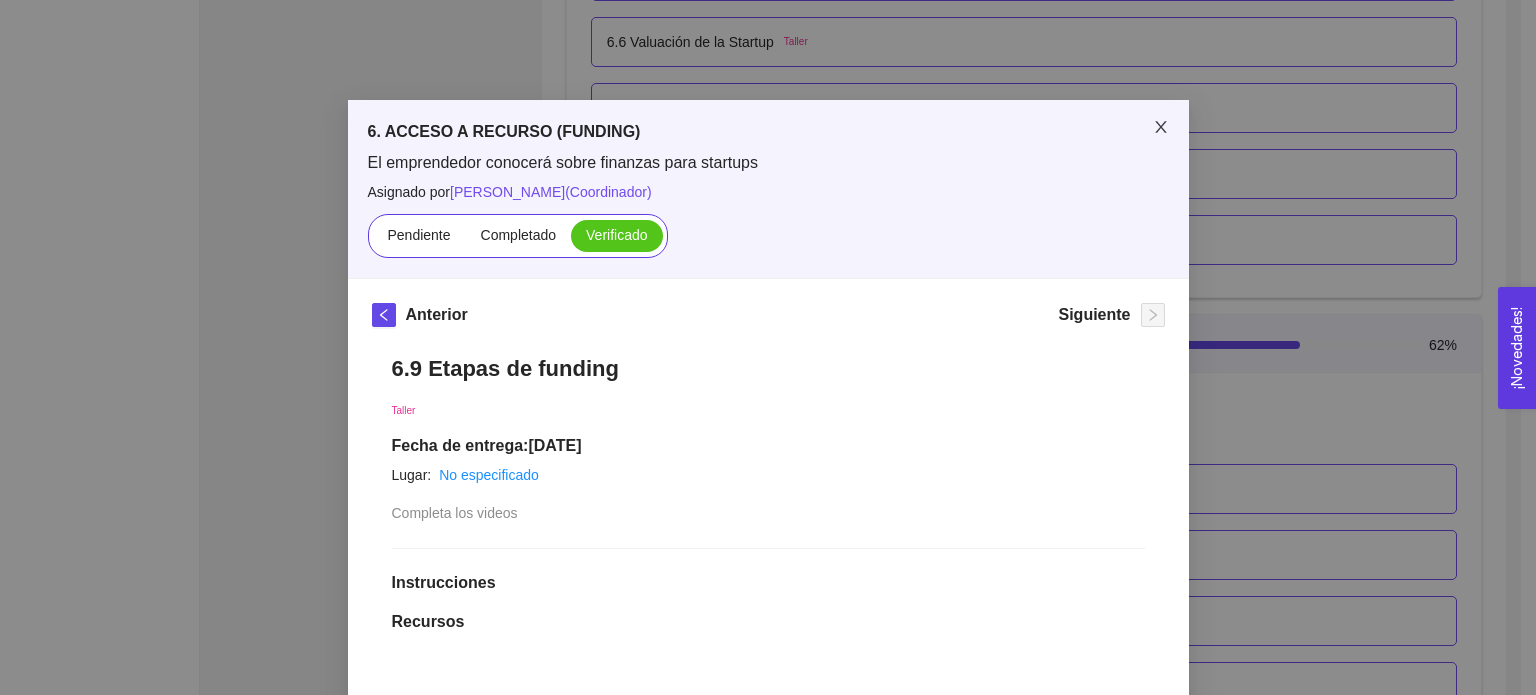 click 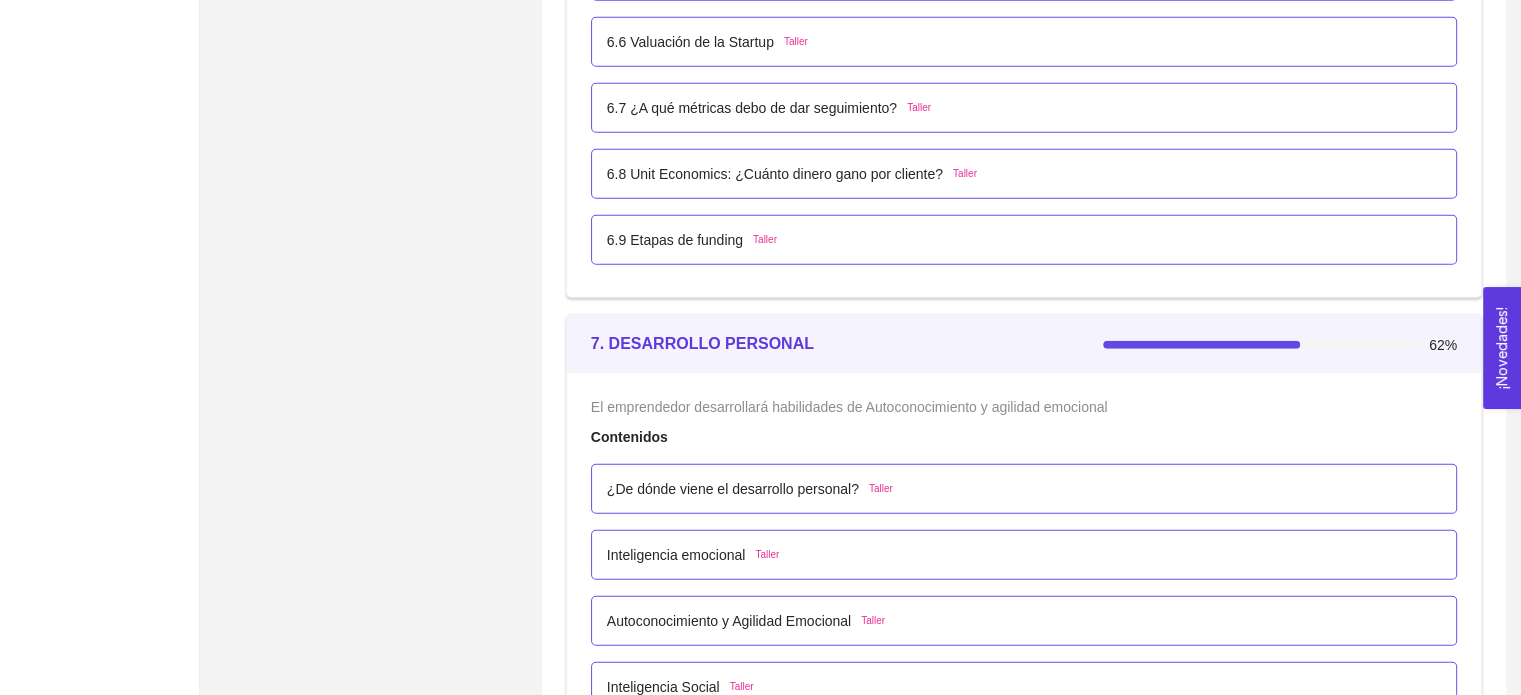 click on "6.8 Unit Economics: ¿Cuánto dinero gano por cliente? Taller" at bounding box center (1024, 174) 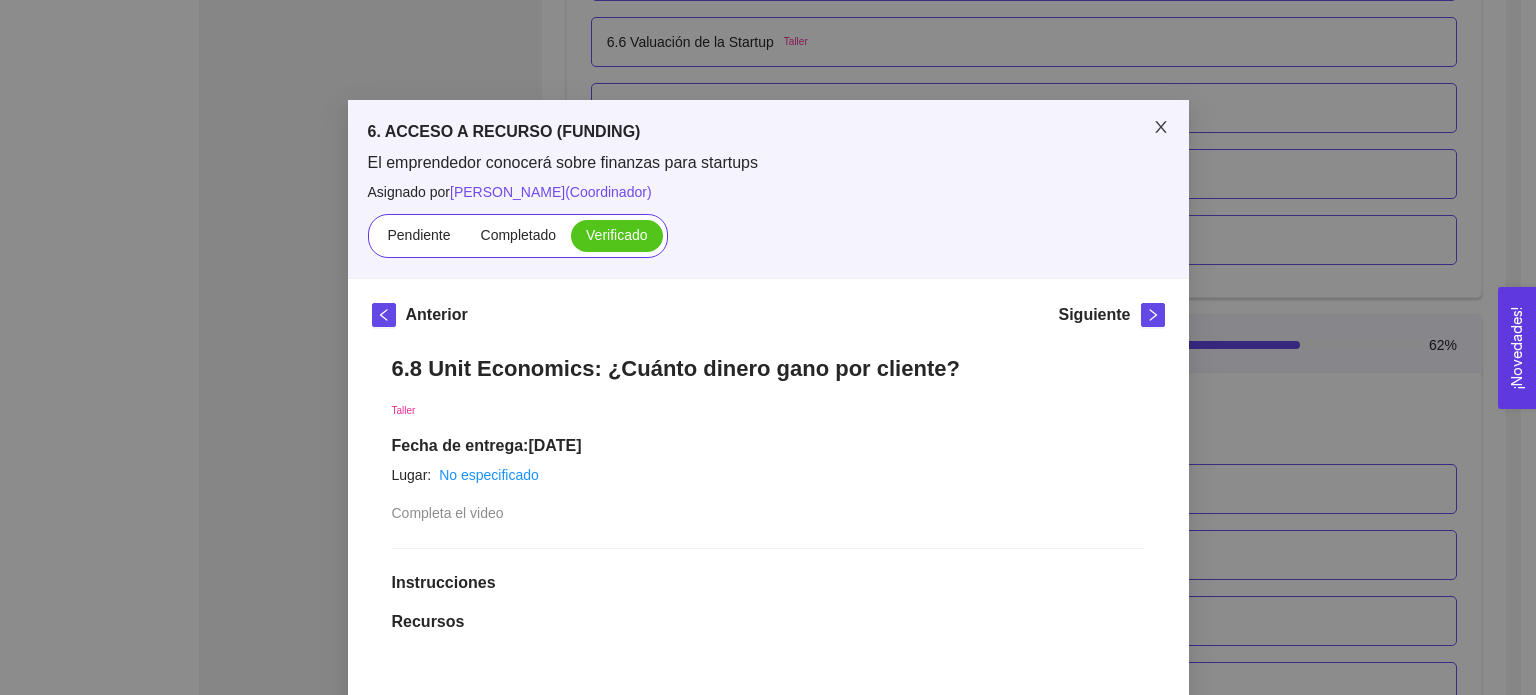 click 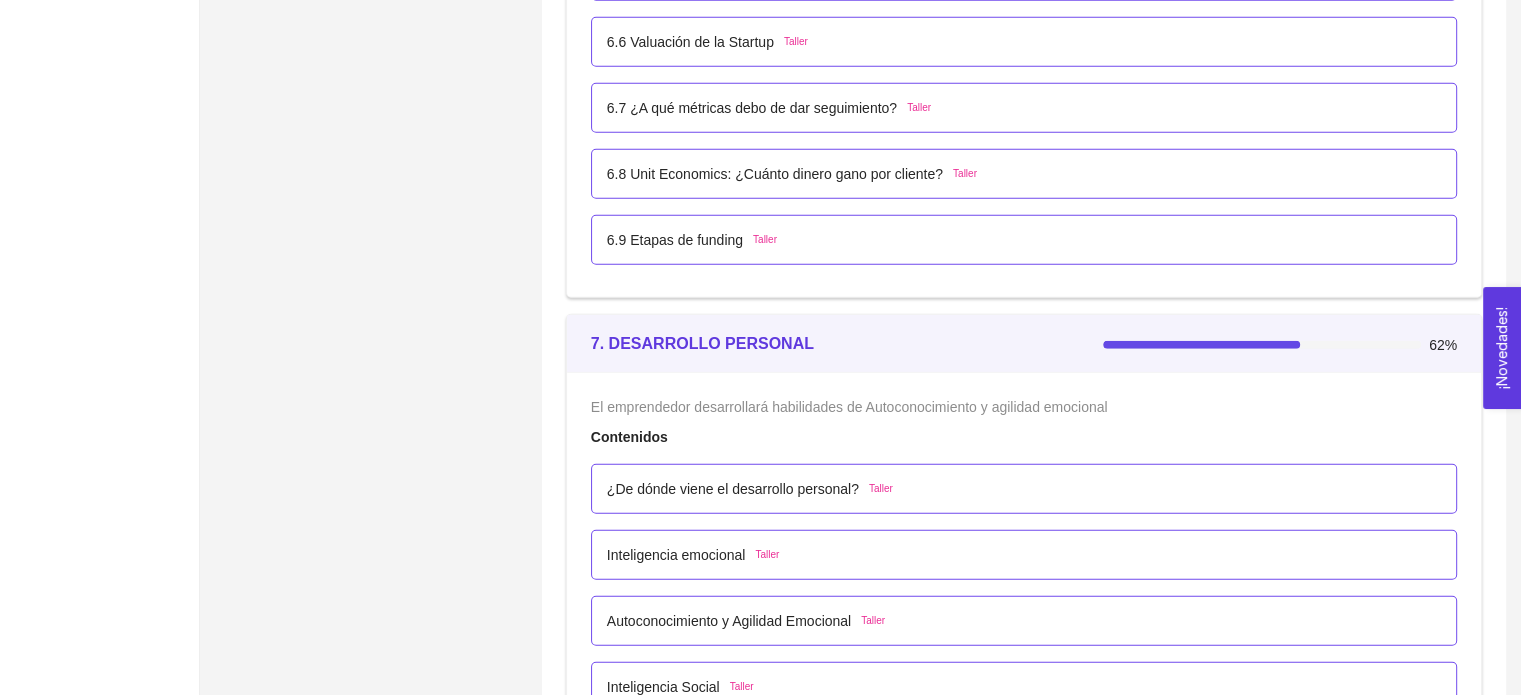 click on "6.7 ¿A qué métricas debo de dar seguimiento? Taller" at bounding box center [1024, 108] 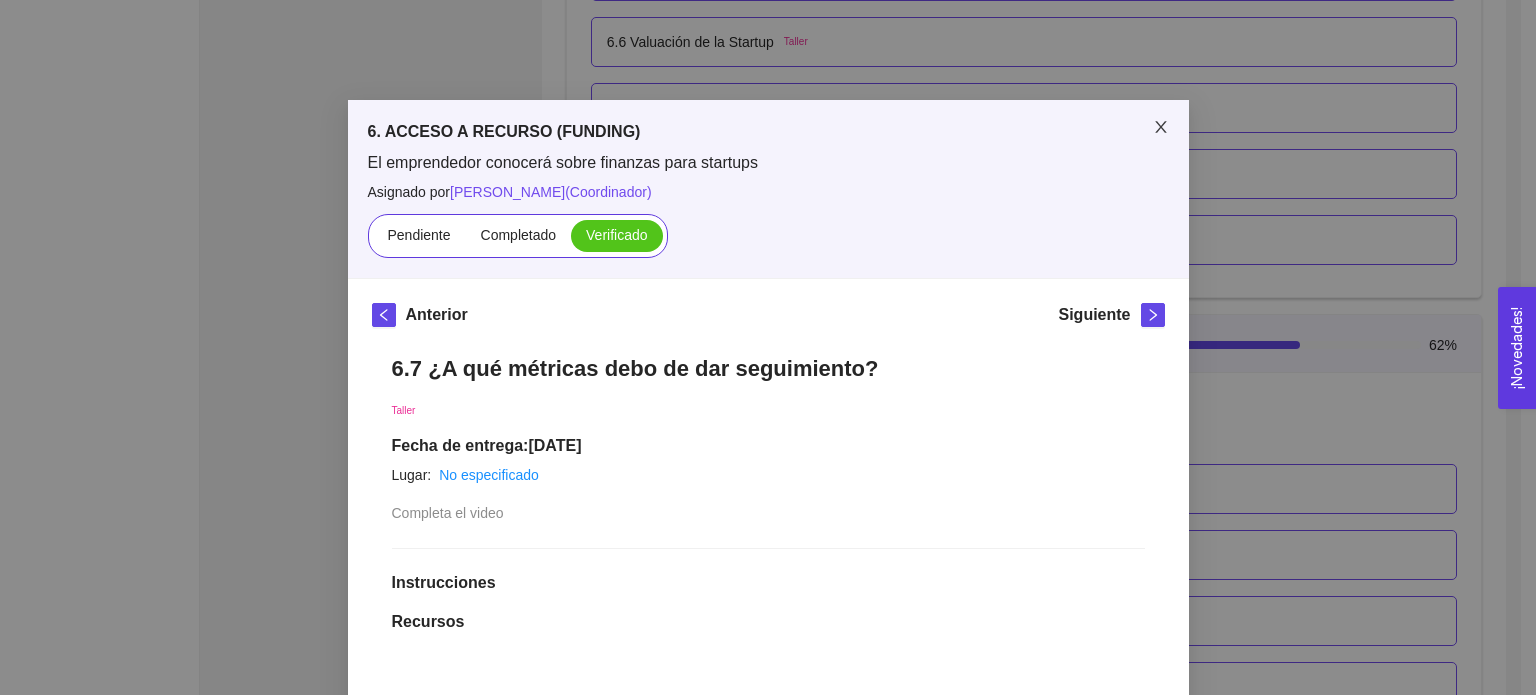 click 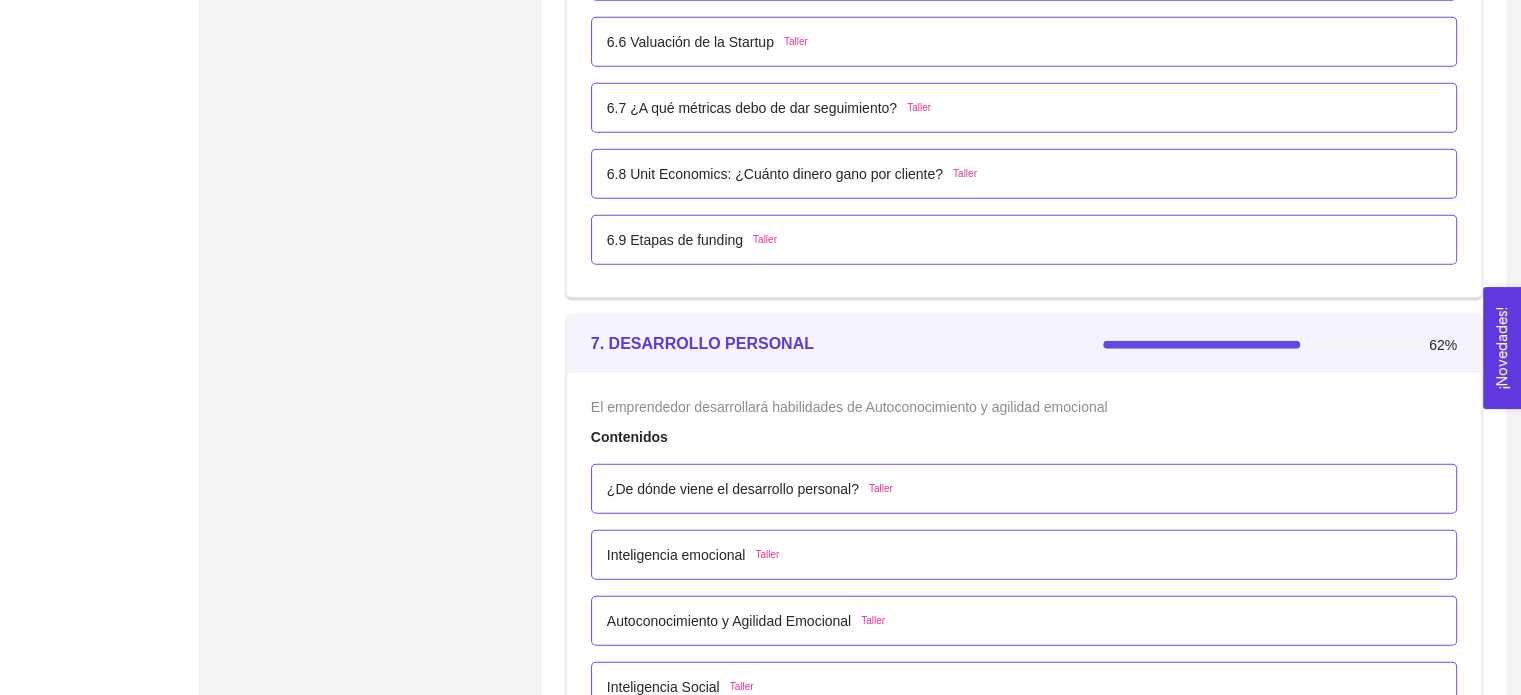 click on "6.6 Valuación de la Startup Taller" at bounding box center [1024, 42] 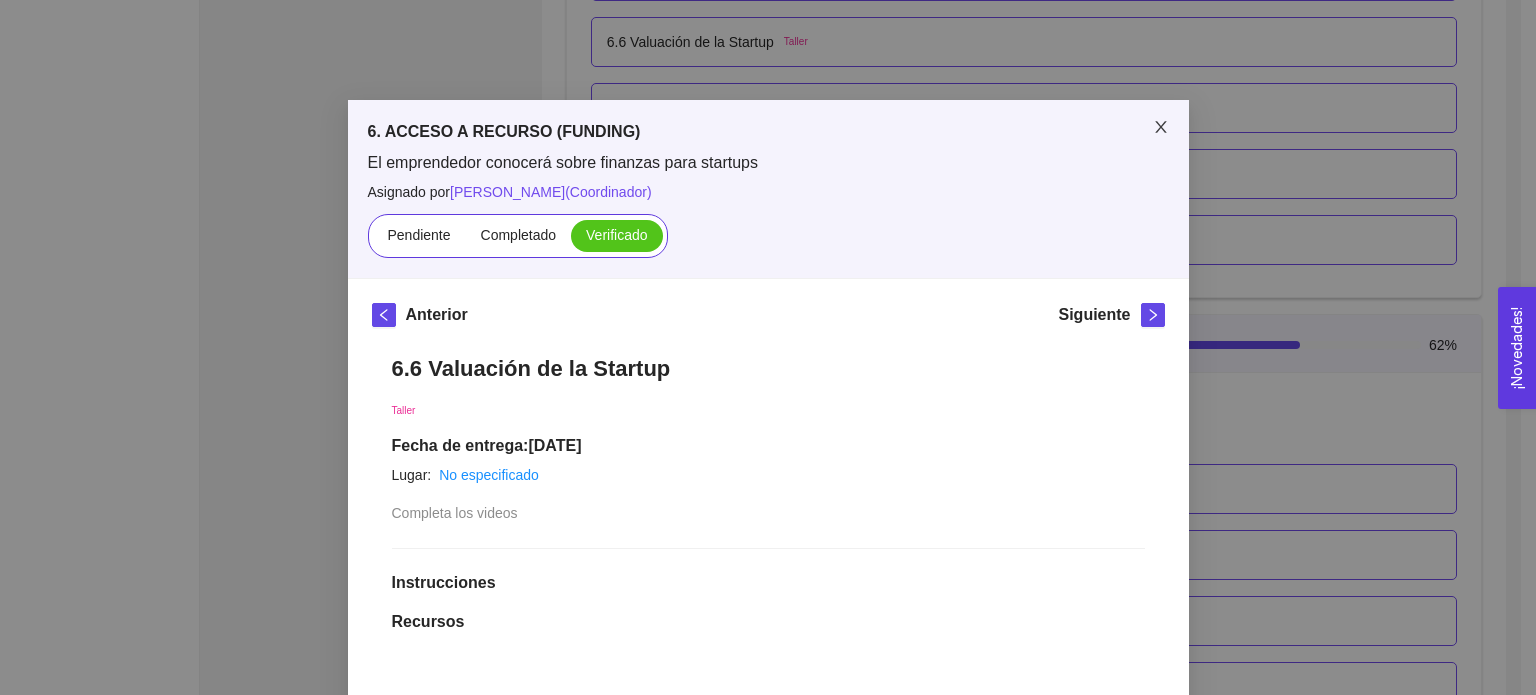 click 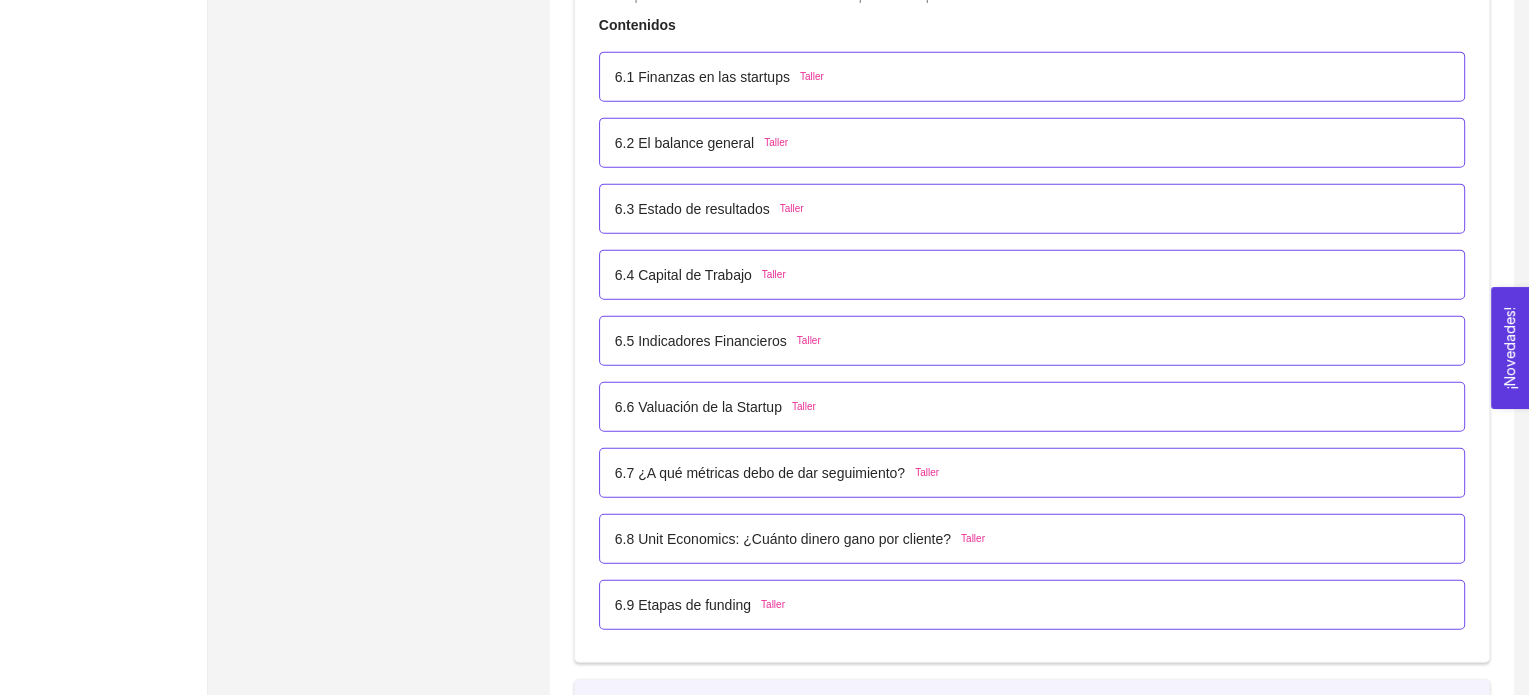 scroll, scrollTop: 4624, scrollLeft: 0, axis: vertical 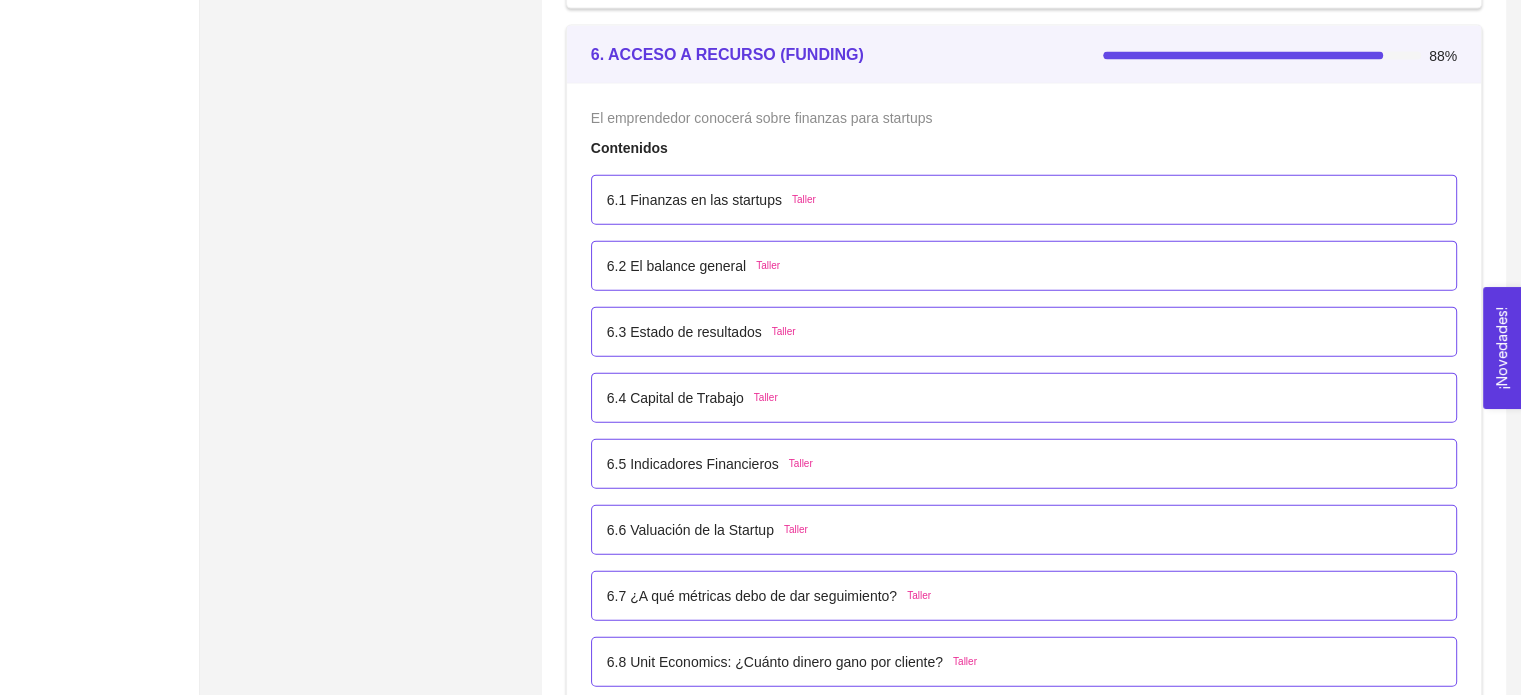 click on "6.5 Indicadores Financieros Taller" at bounding box center (1024, 464) 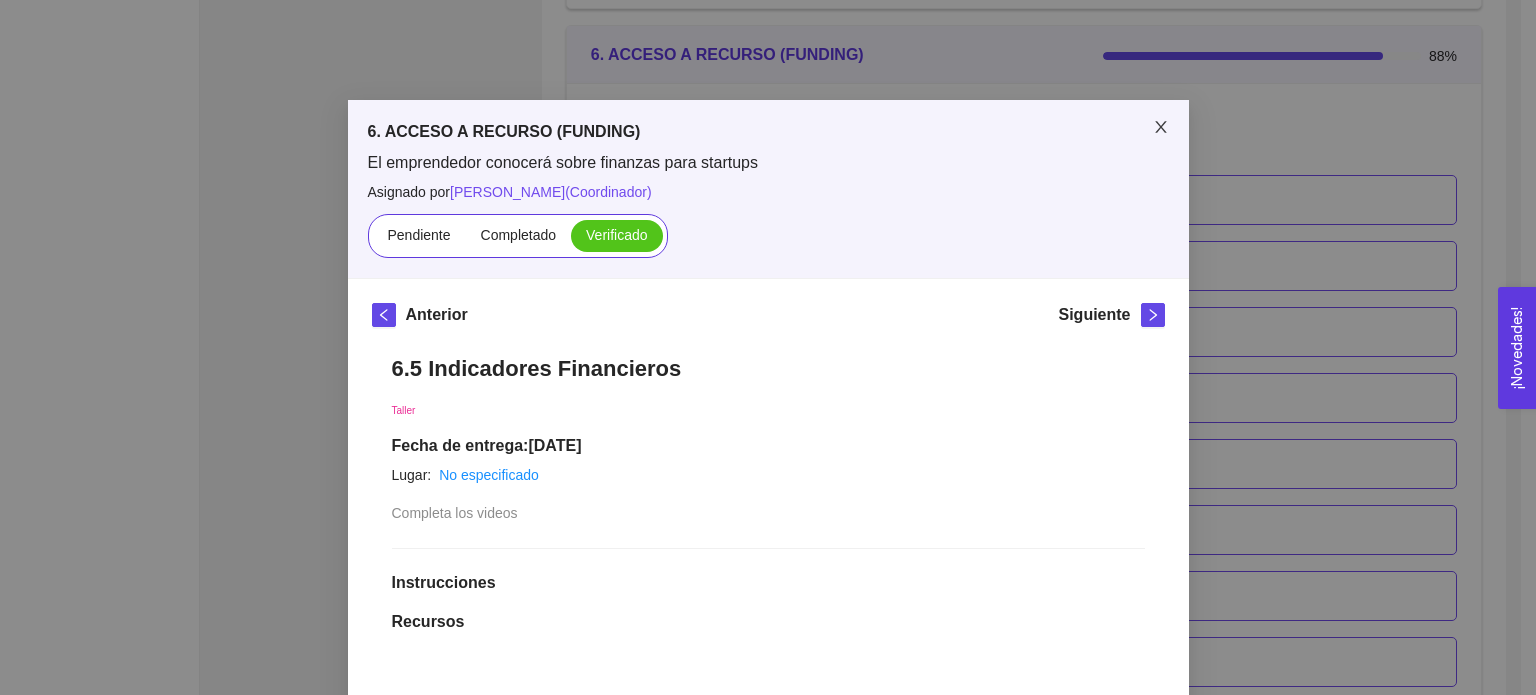 click 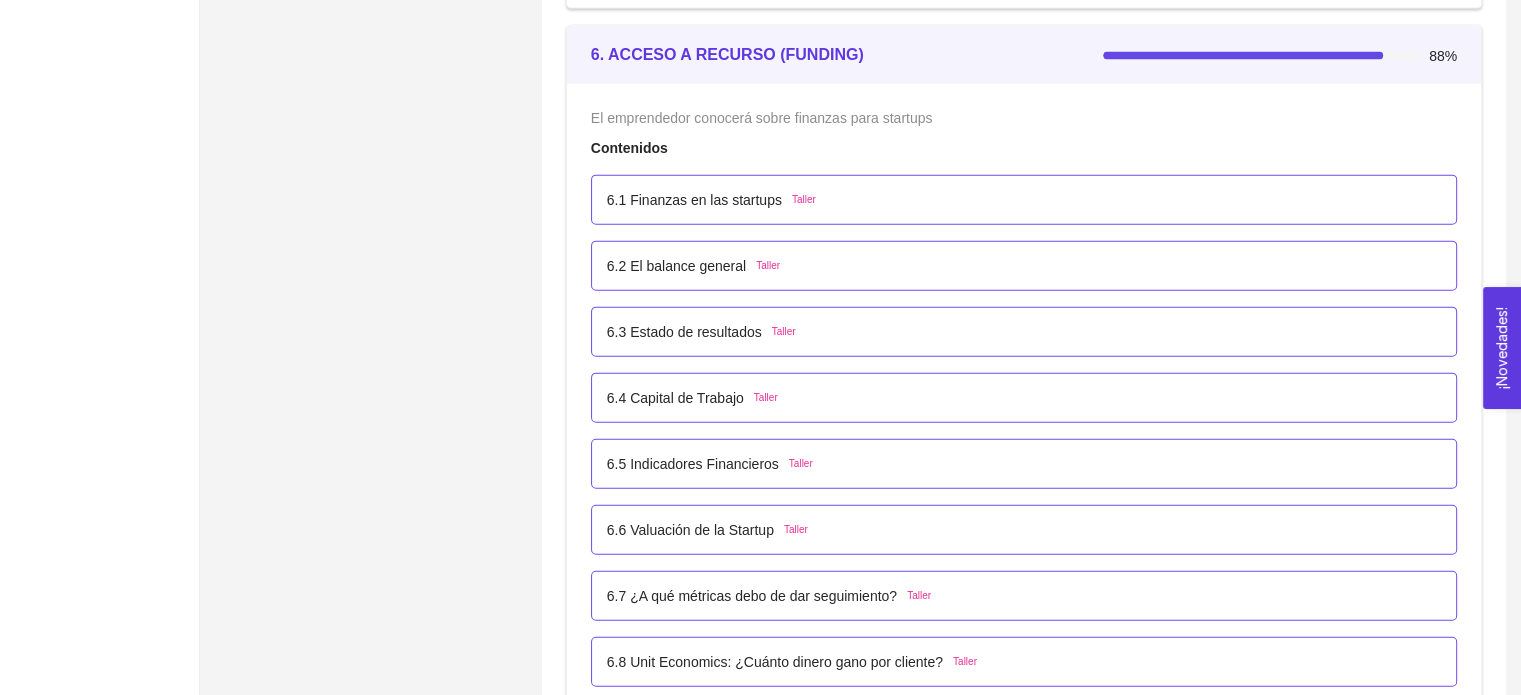 click on "6.4 Capital de Trabajo Taller" at bounding box center (1024, 398) 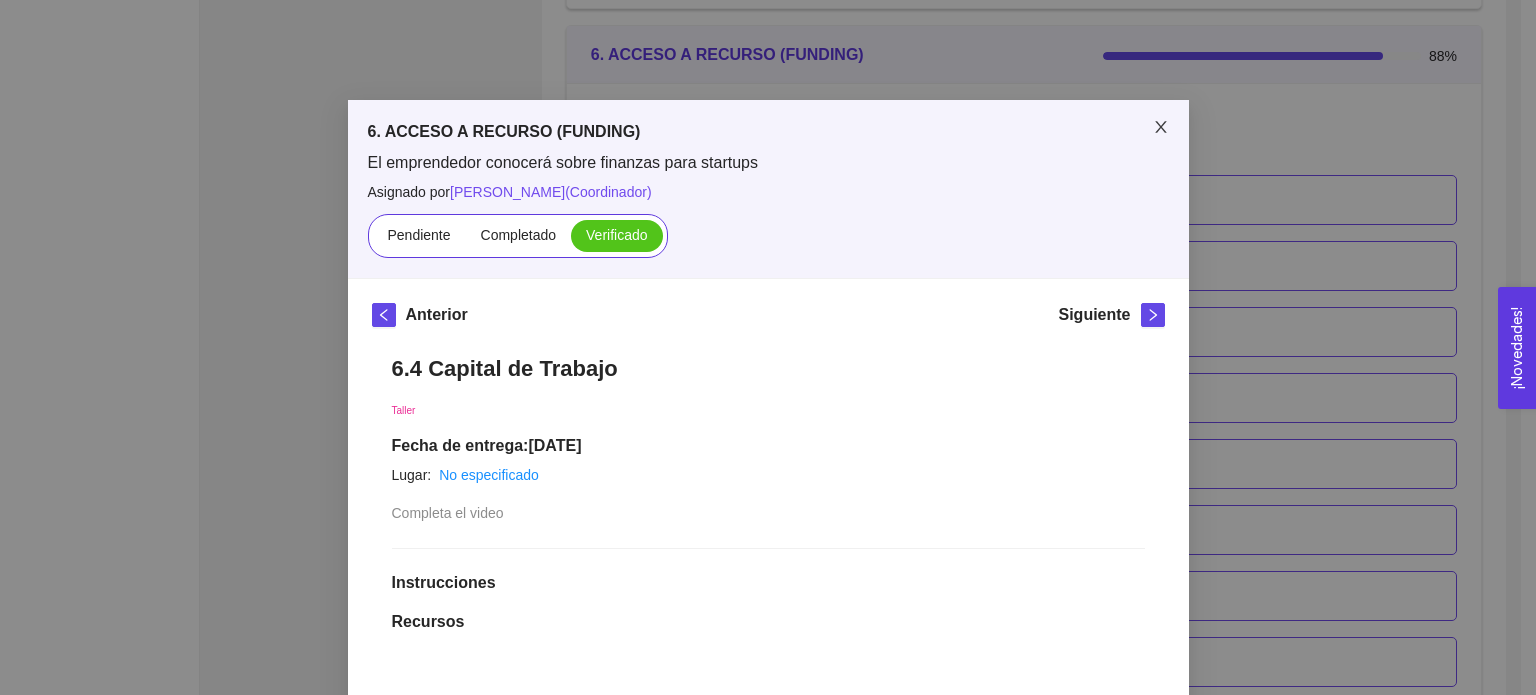 click 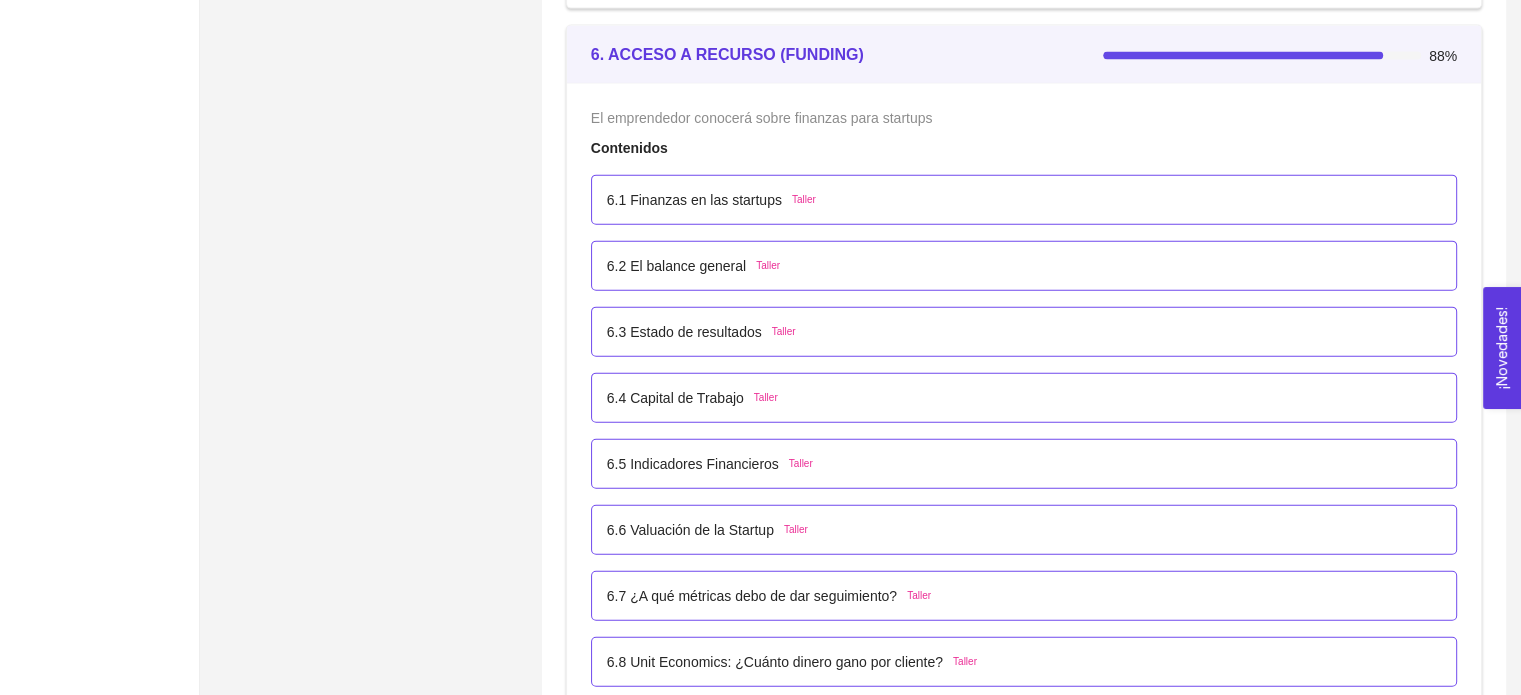 click on "6.3 Estado de resultados Taller" at bounding box center (1024, 332) 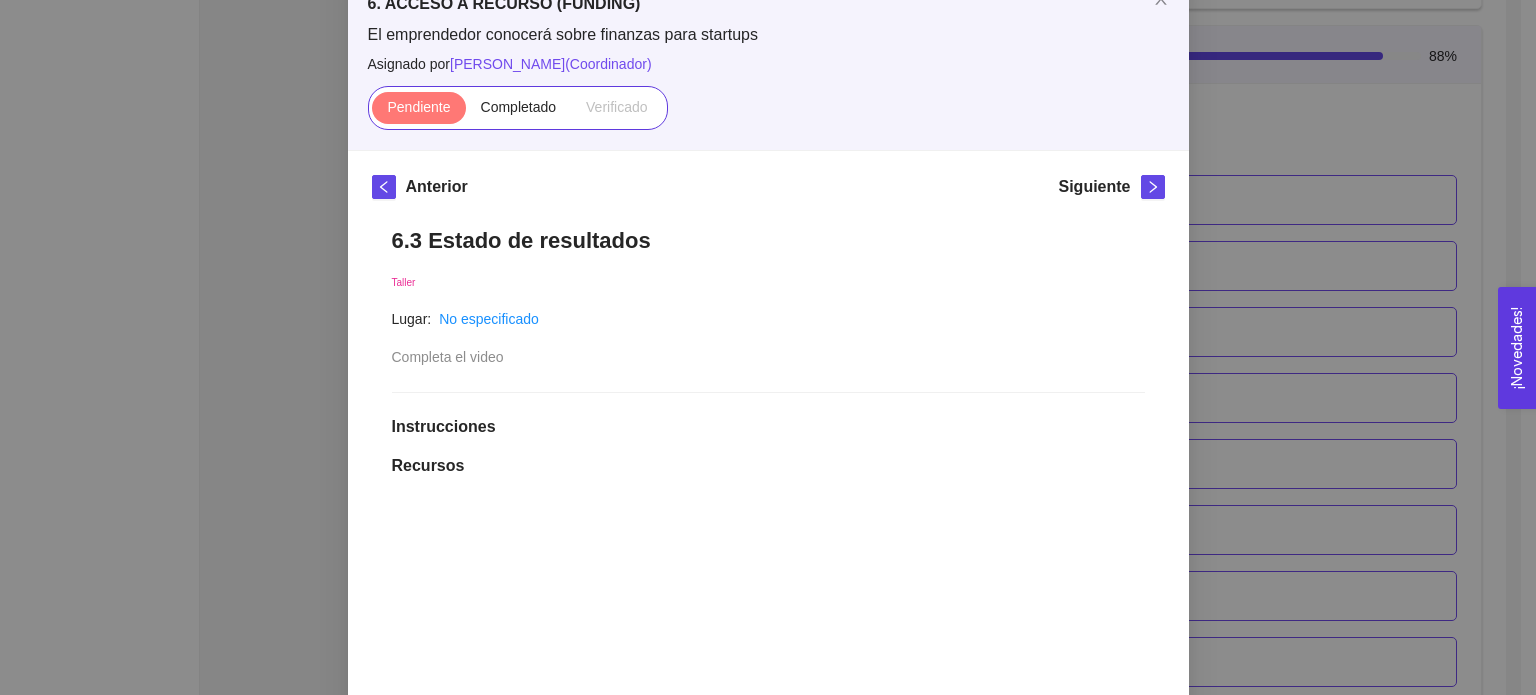 scroll, scrollTop: 129, scrollLeft: 0, axis: vertical 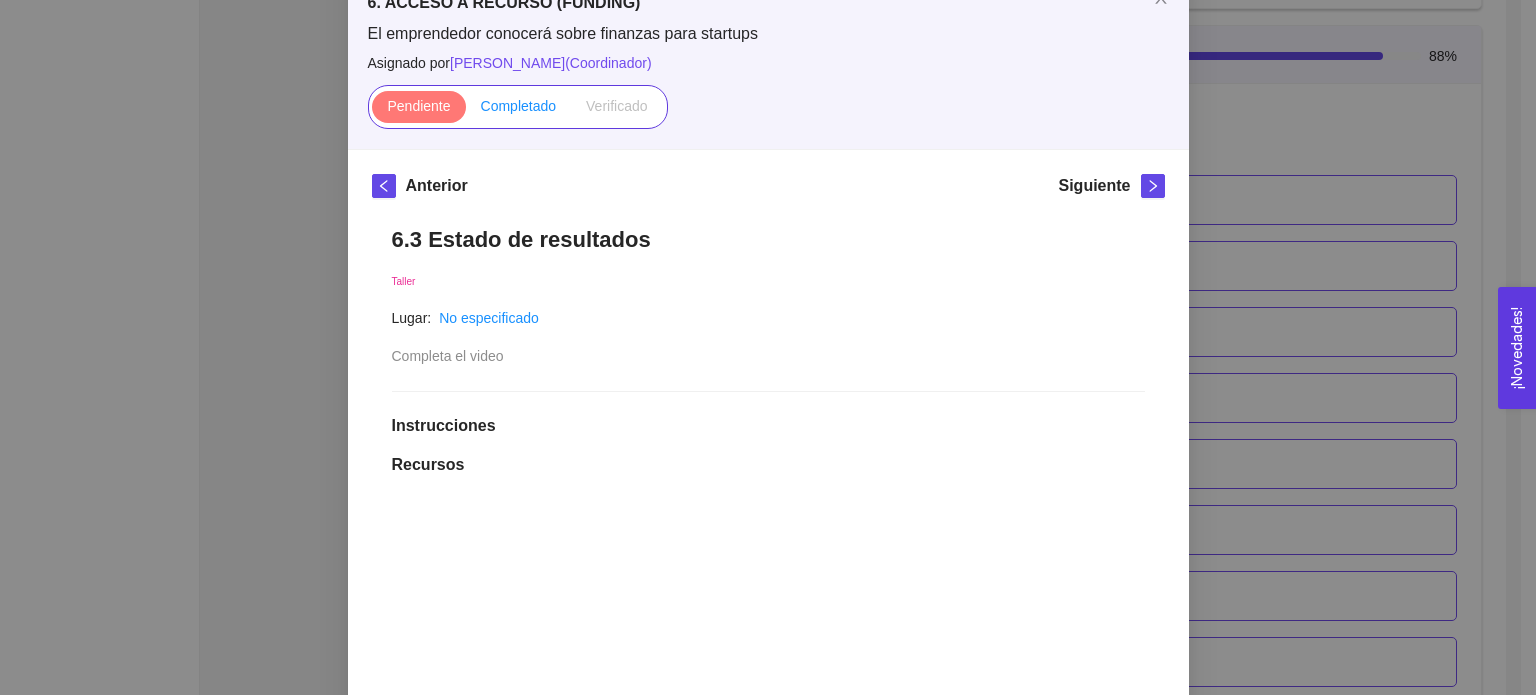 click on "Completado" at bounding box center (519, 106) 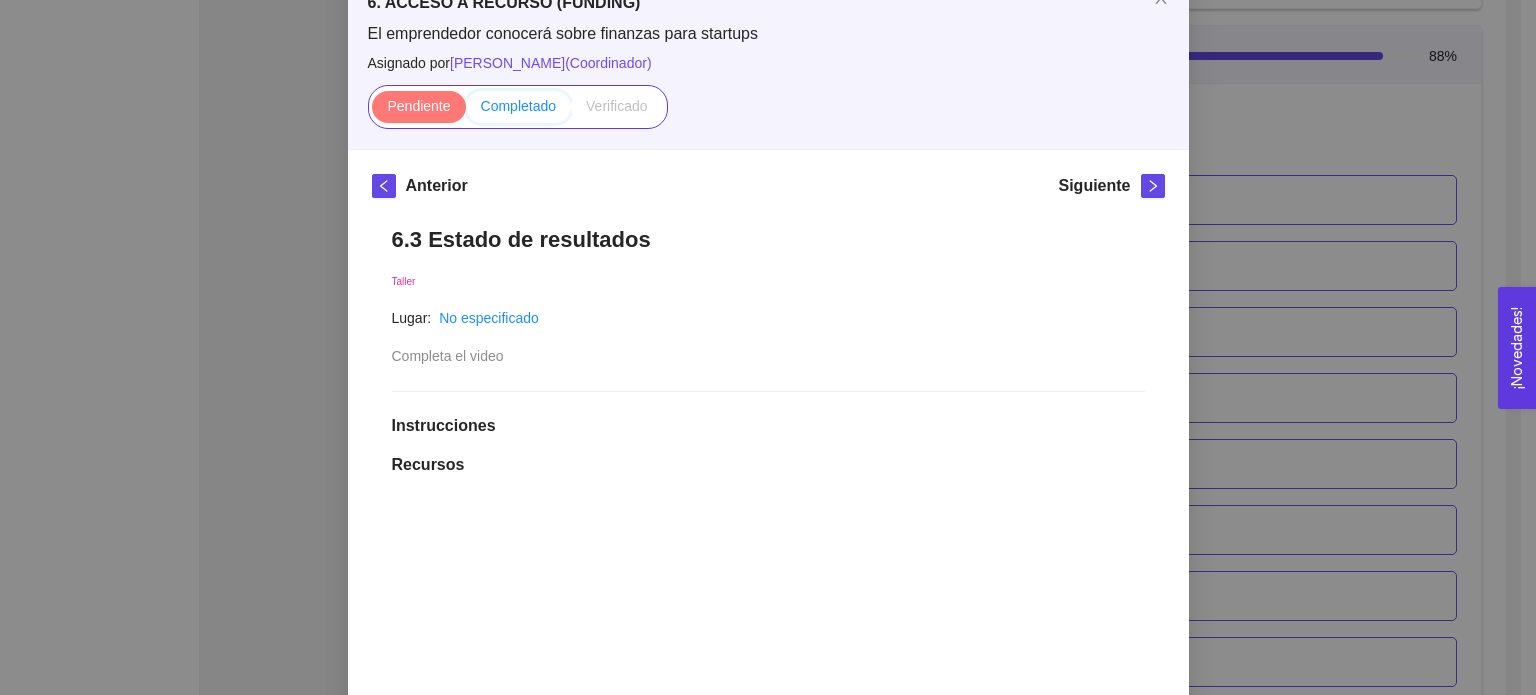 click on "Completado" at bounding box center [466, 111] 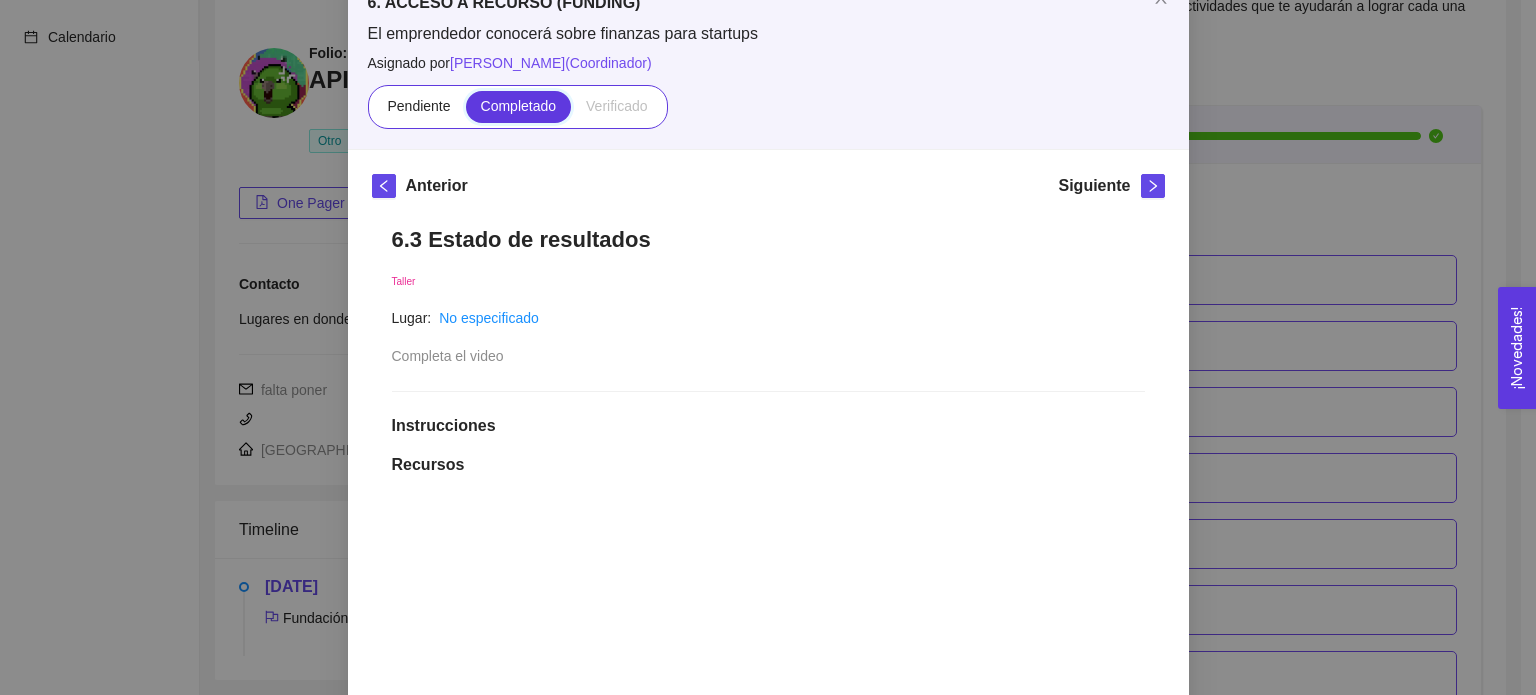 scroll, scrollTop: 4624, scrollLeft: 0, axis: vertical 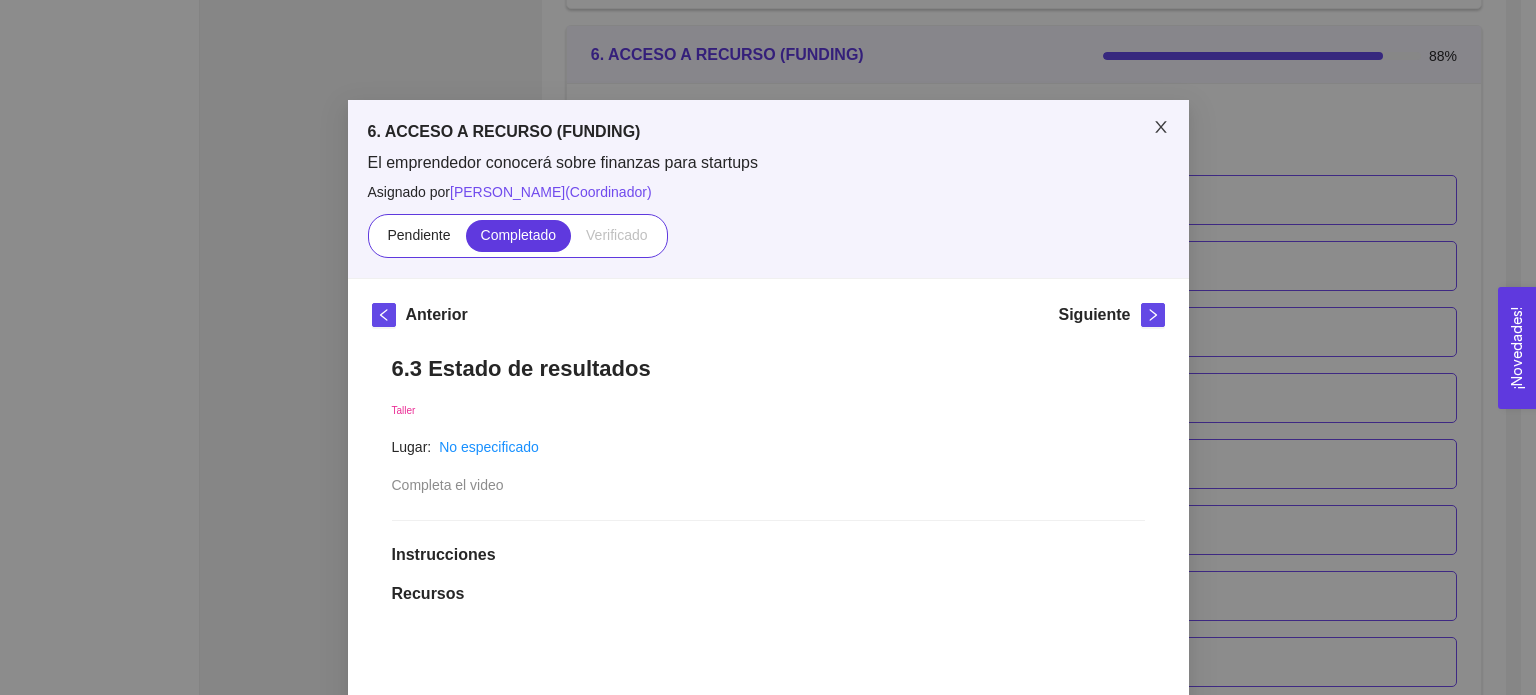 click 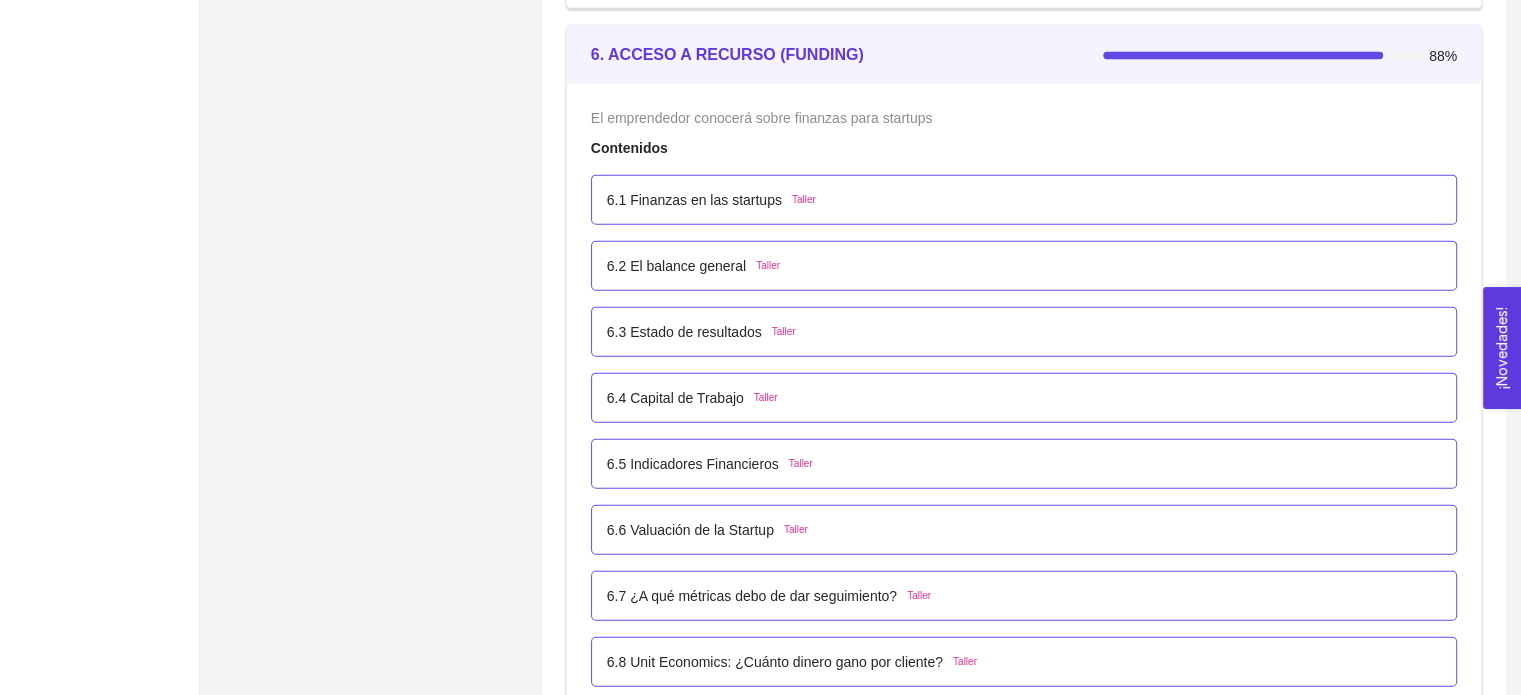 click on "6.2 El balance general [PERSON_NAME]" at bounding box center [1024, 266] 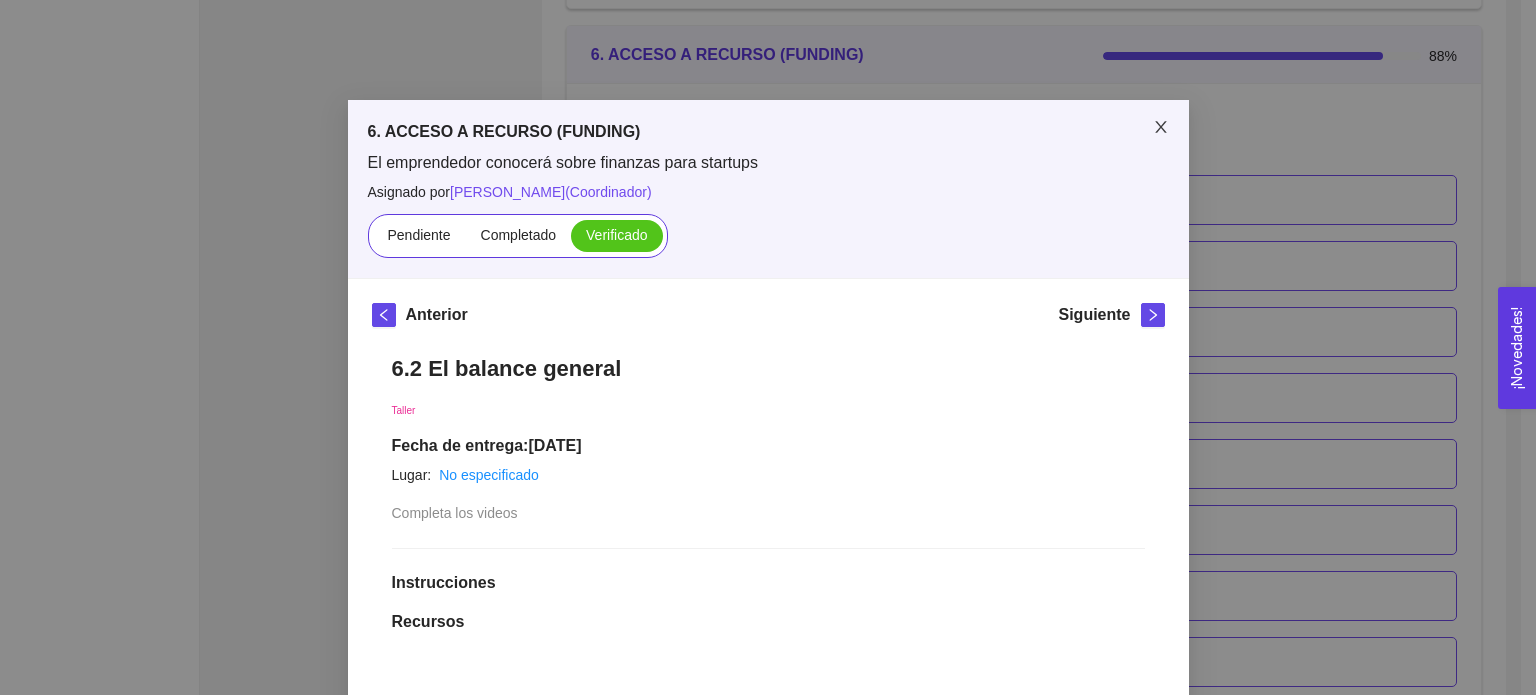 click 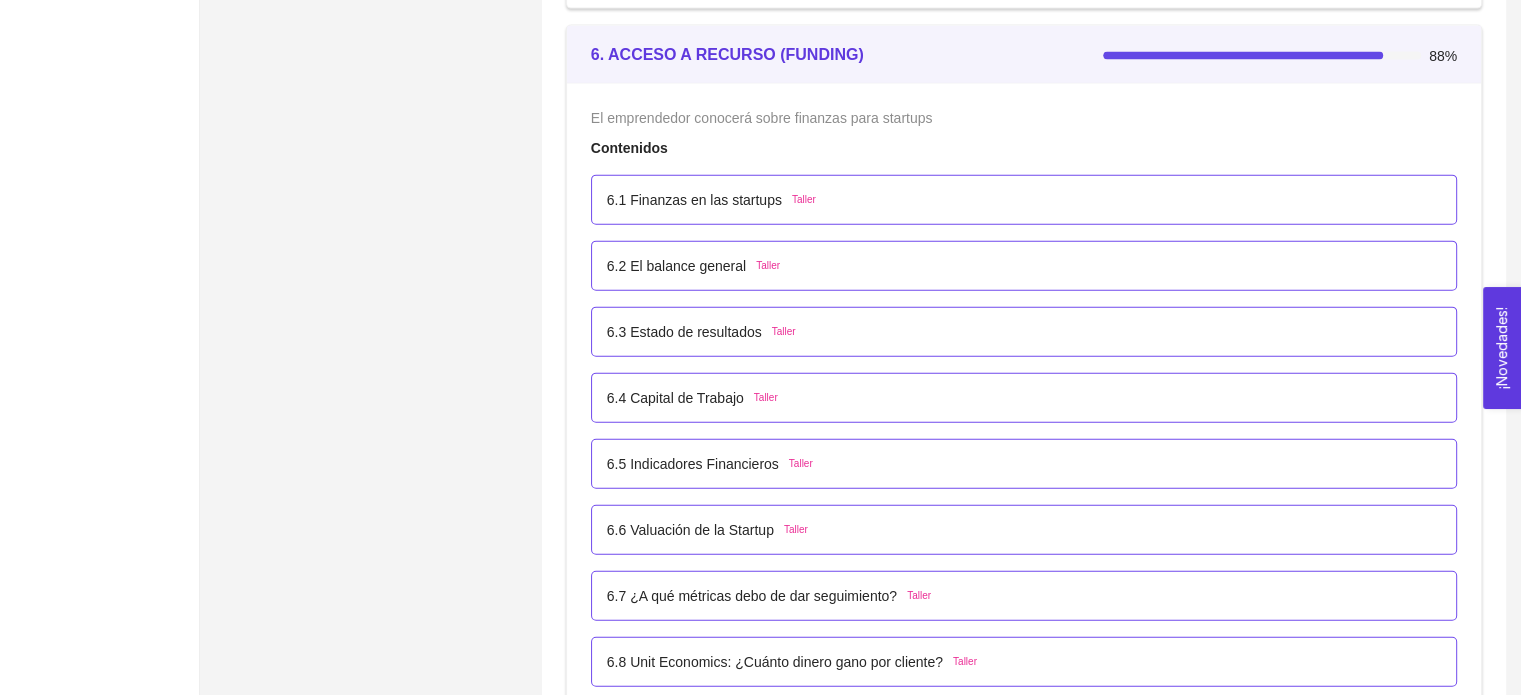 click on "6.1 Finanzas en las startups Taller" at bounding box center (1024, 200) 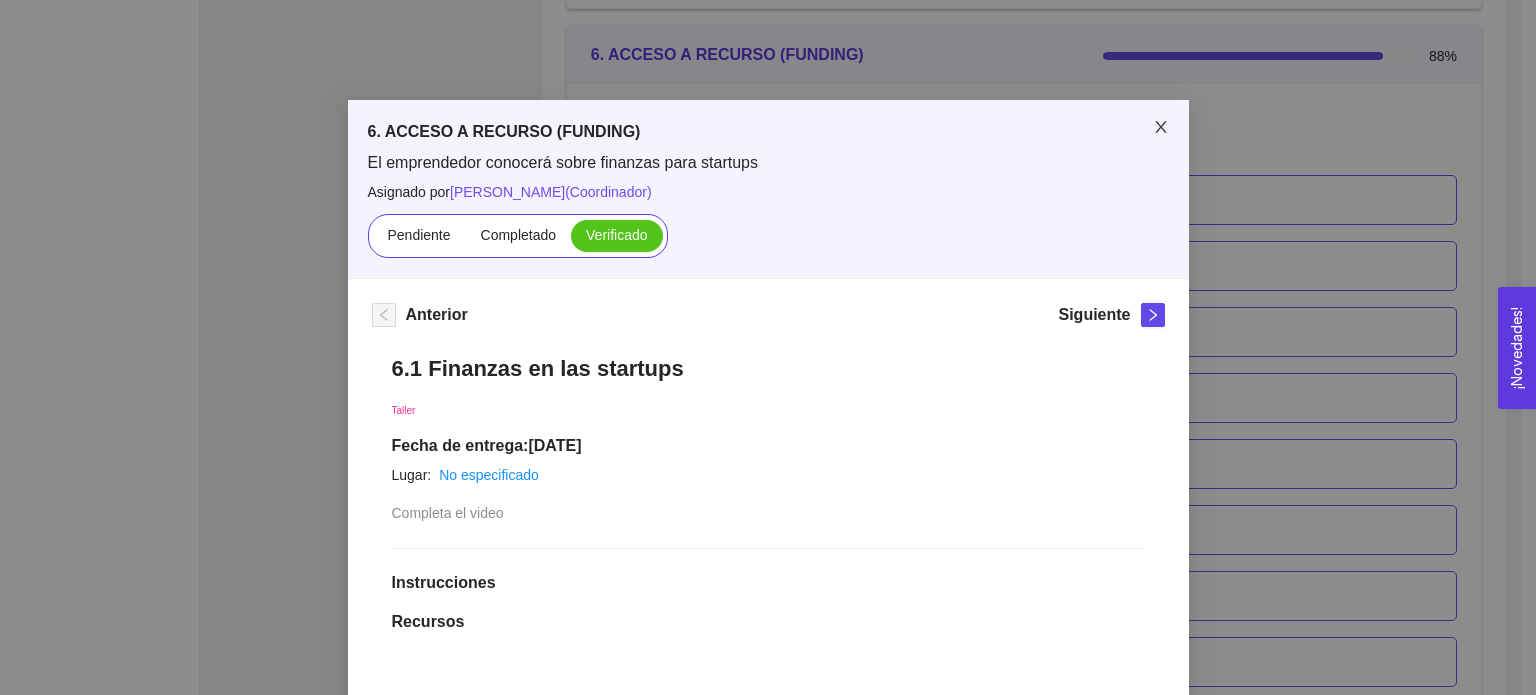 click 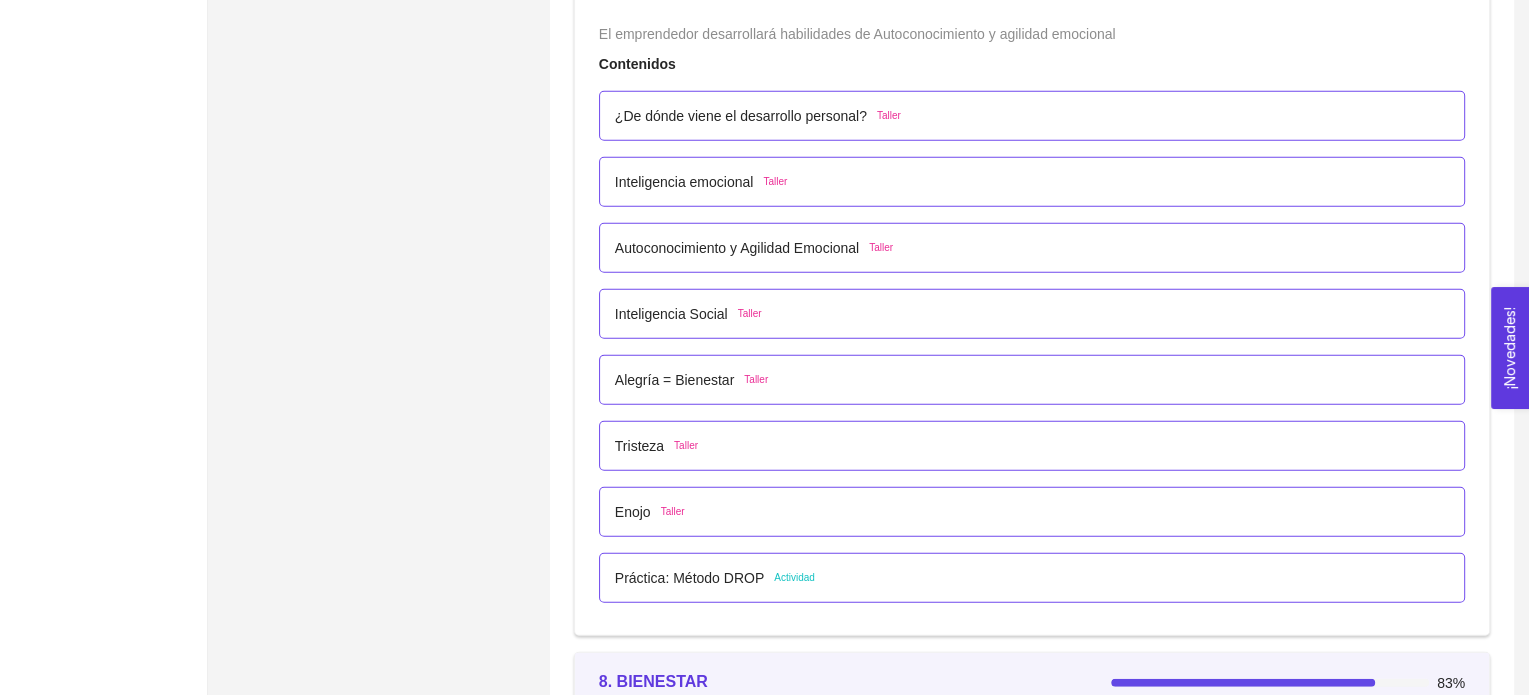 scroll, scrollTop: 5474, scrollLeft: 0, axis: vertical 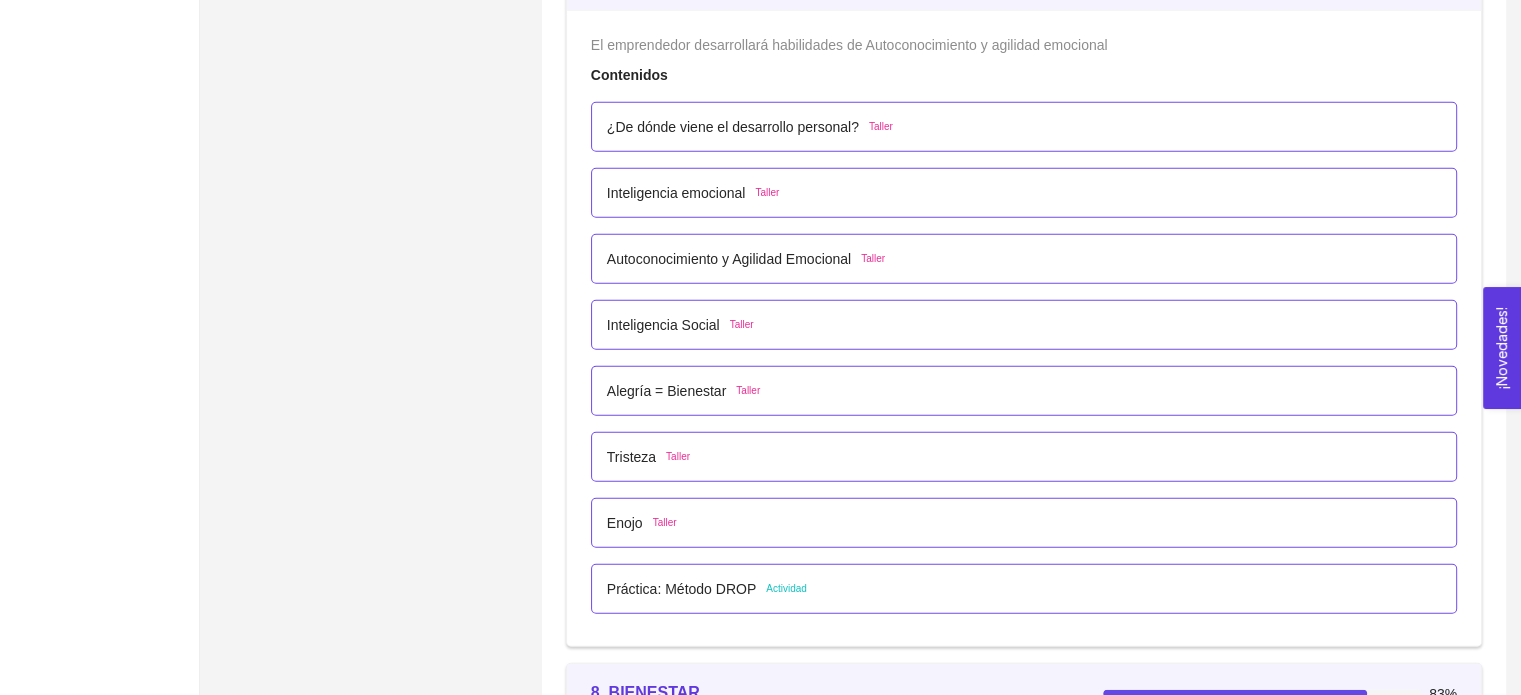 click on "Práctica: Método DROP Actividad" at bounding box center (1024, 589) 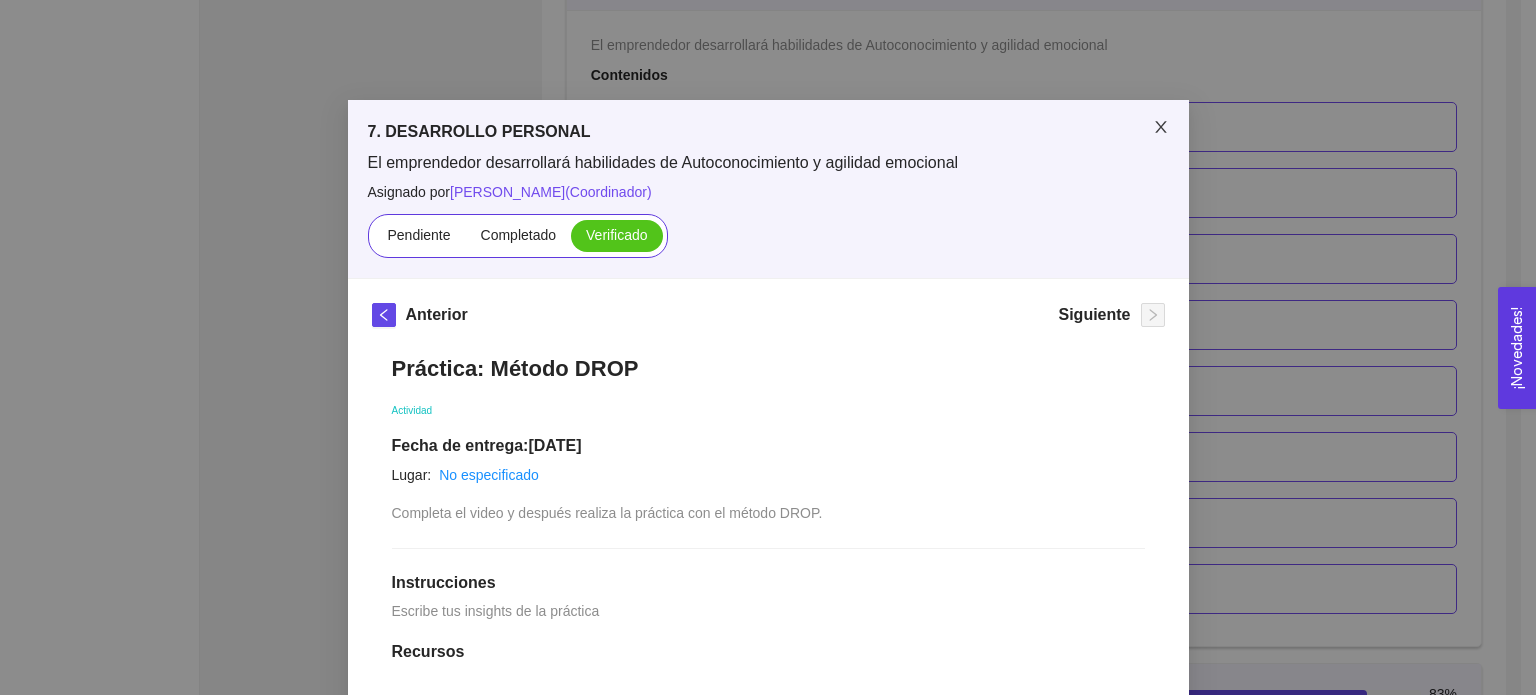 click 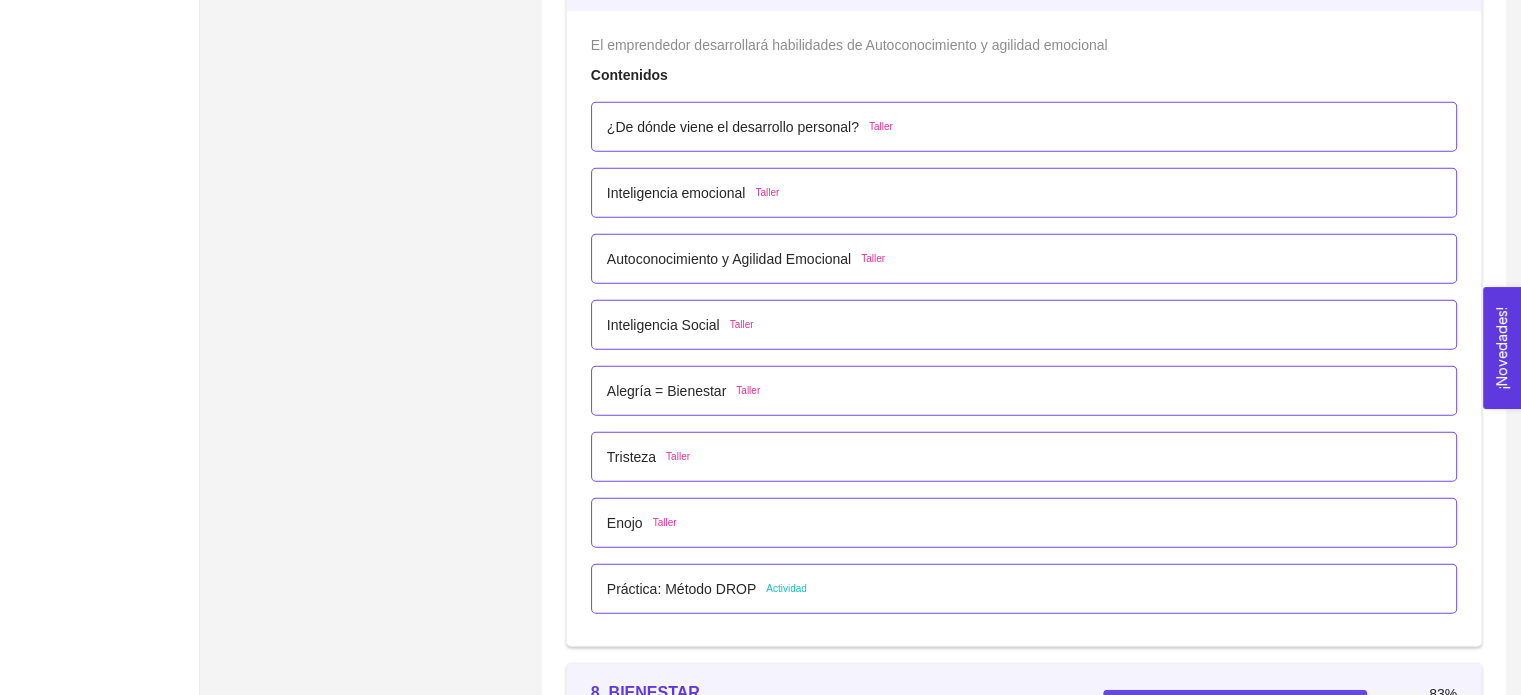 click on "[PERSON_NAME]" at bounding box center (1024, 523) 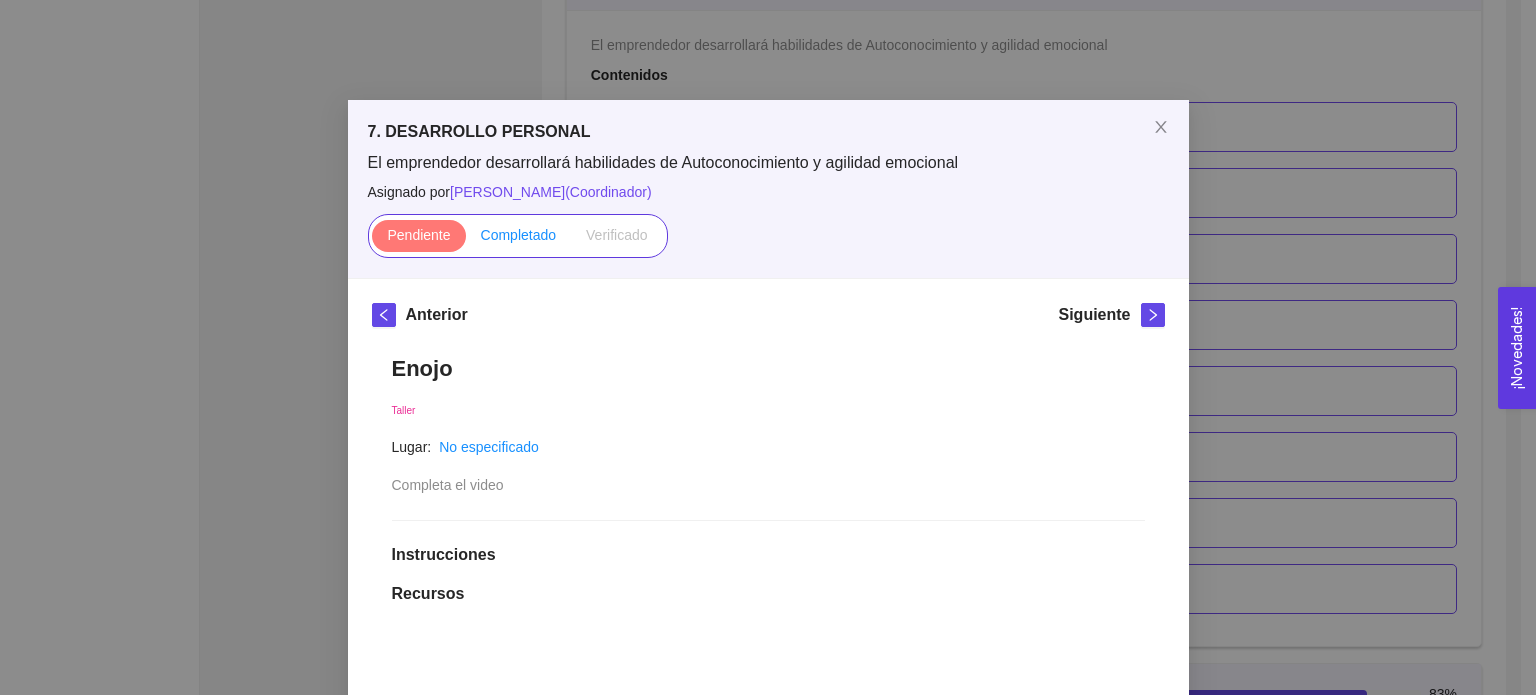 click on "Completado" at bounding box center (519, 235) 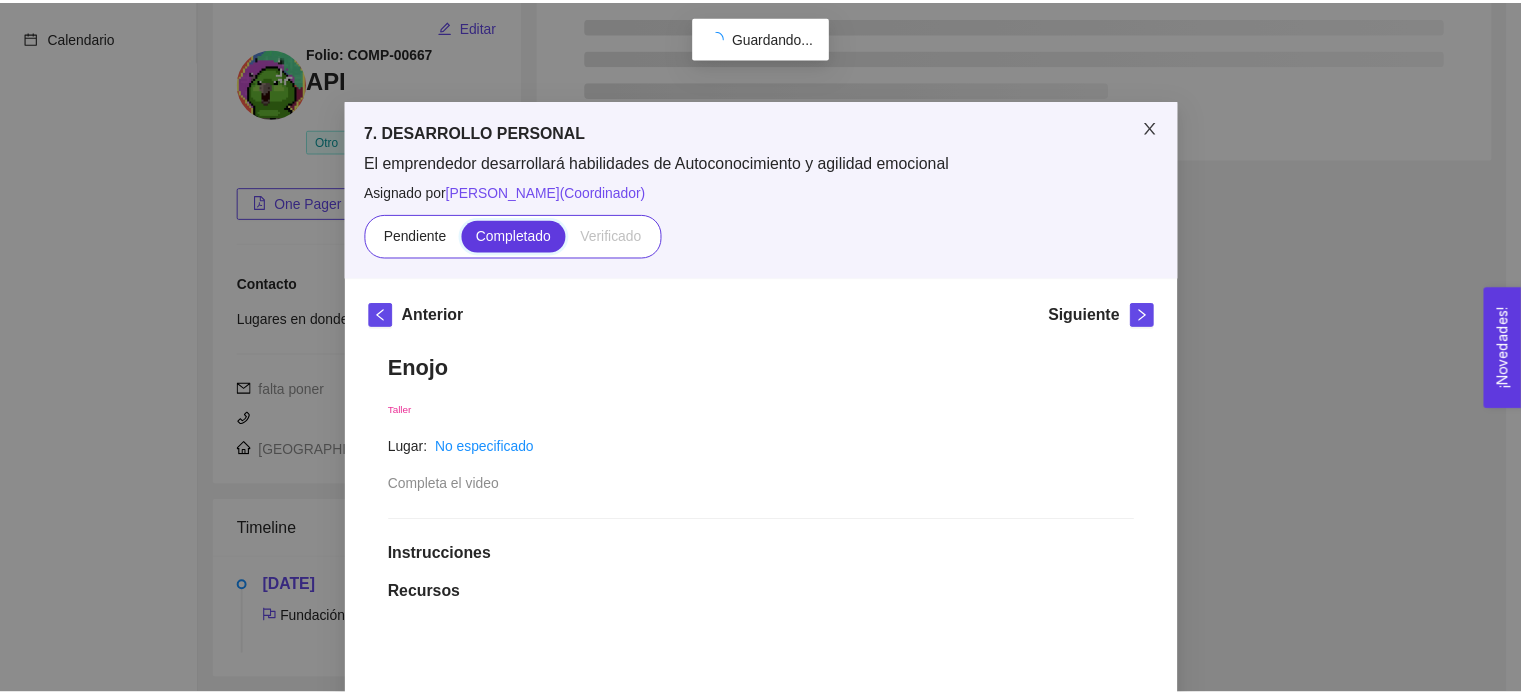 scroll, scrollTop: 196, scrollLeft: 0, axis: vertical 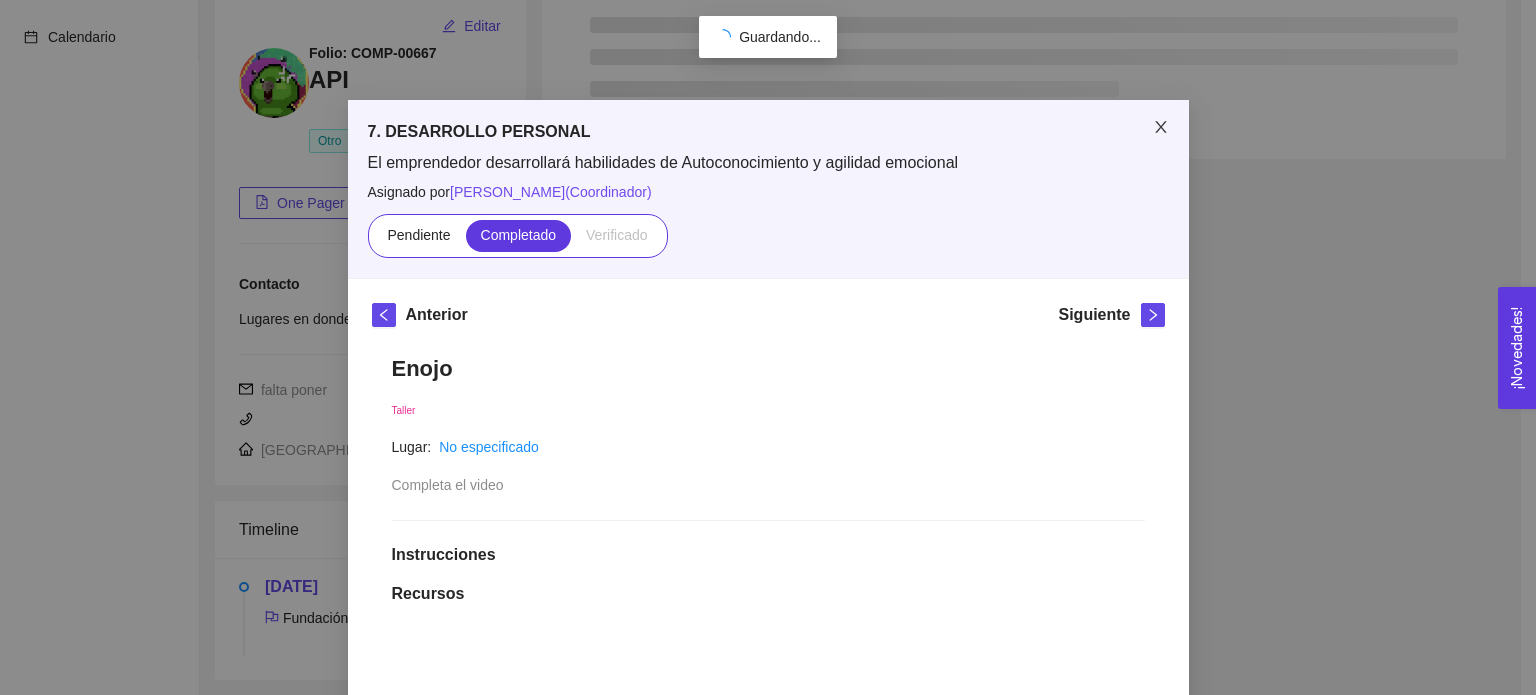 click 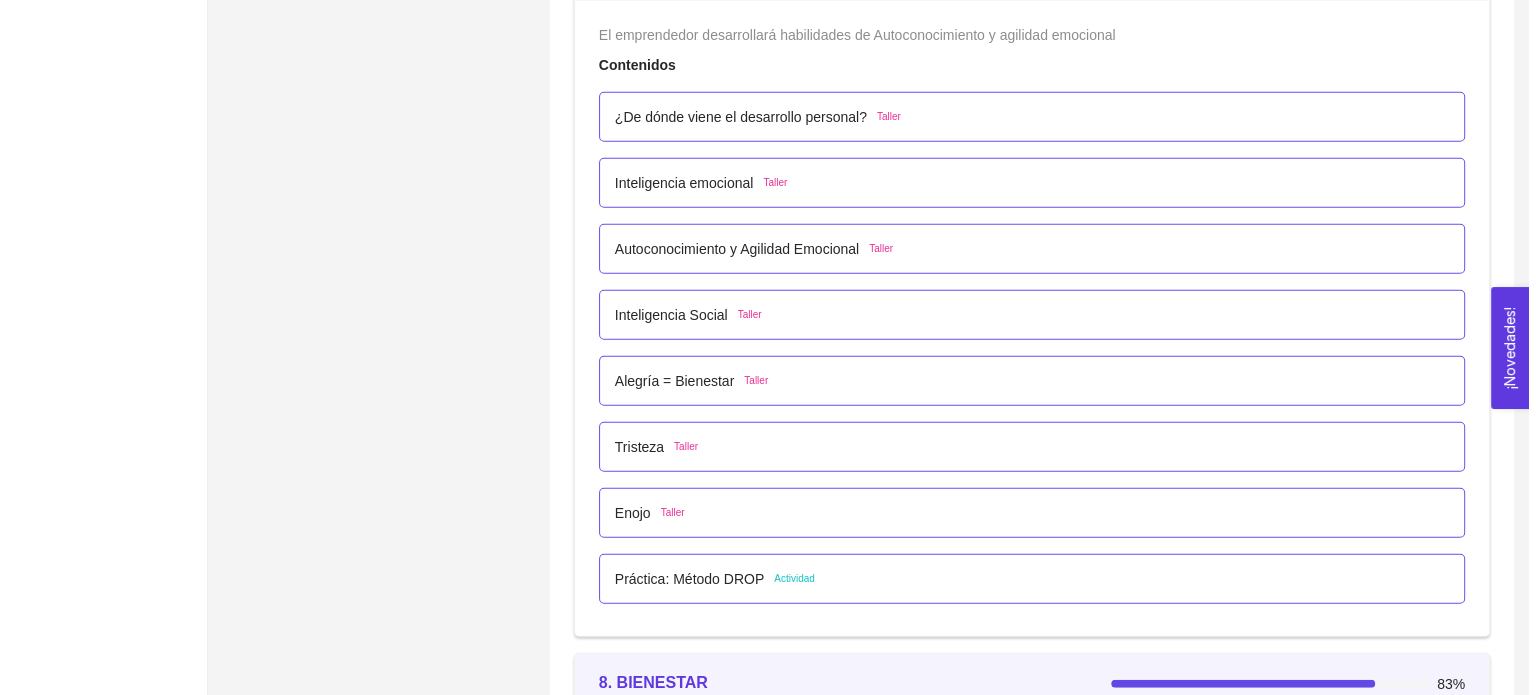 scroll, scrollTop: 5495, scrollLeft: 0, axis: vertical 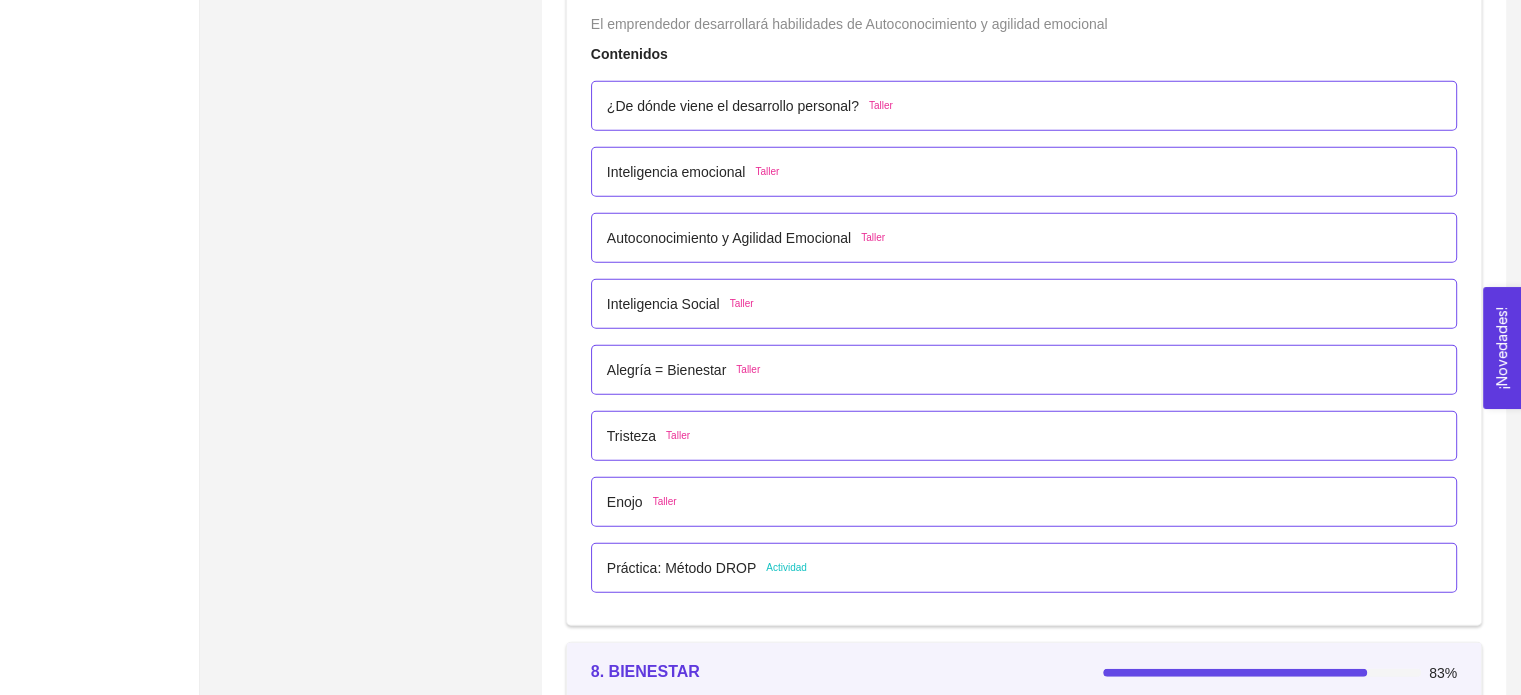 click on "Tristeza  Taller" at bounding box center (1024, 436) 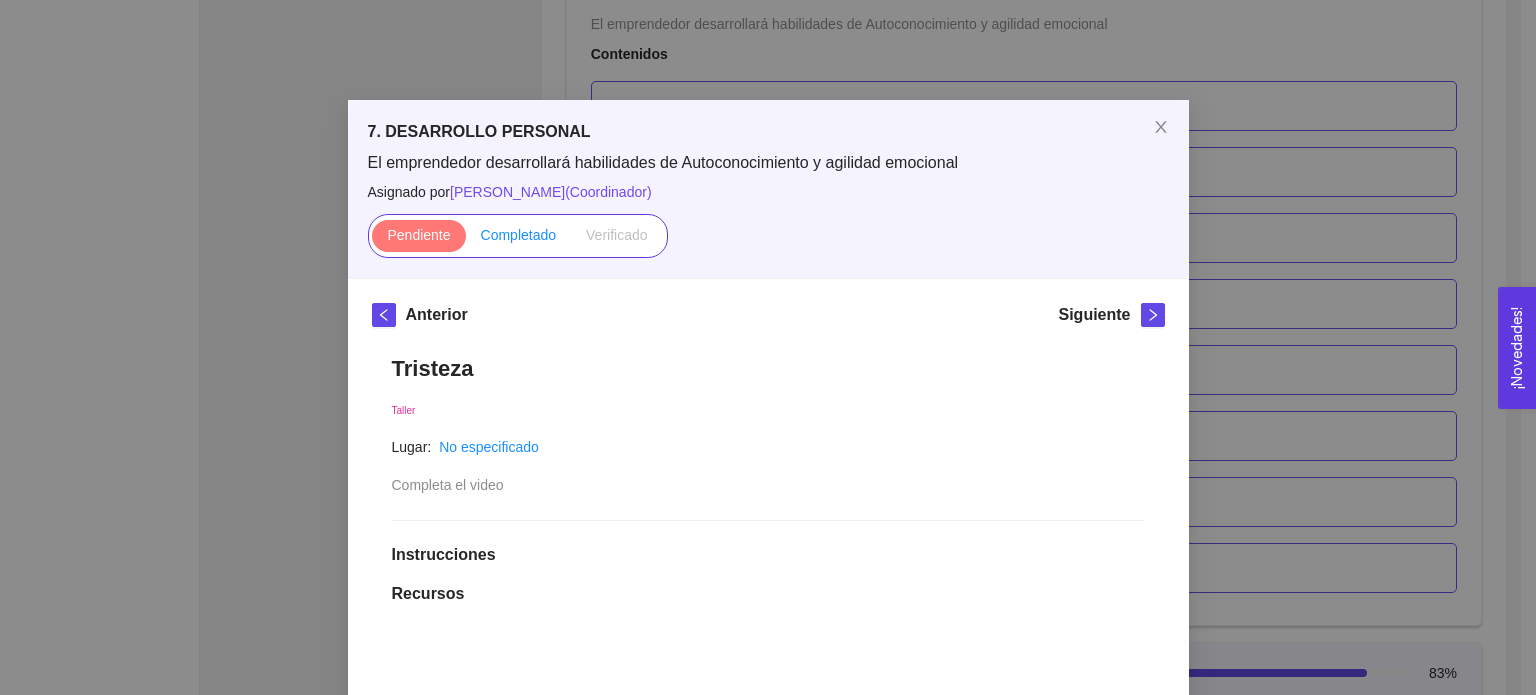 click on "Completado" at bounding box center (519, 235) 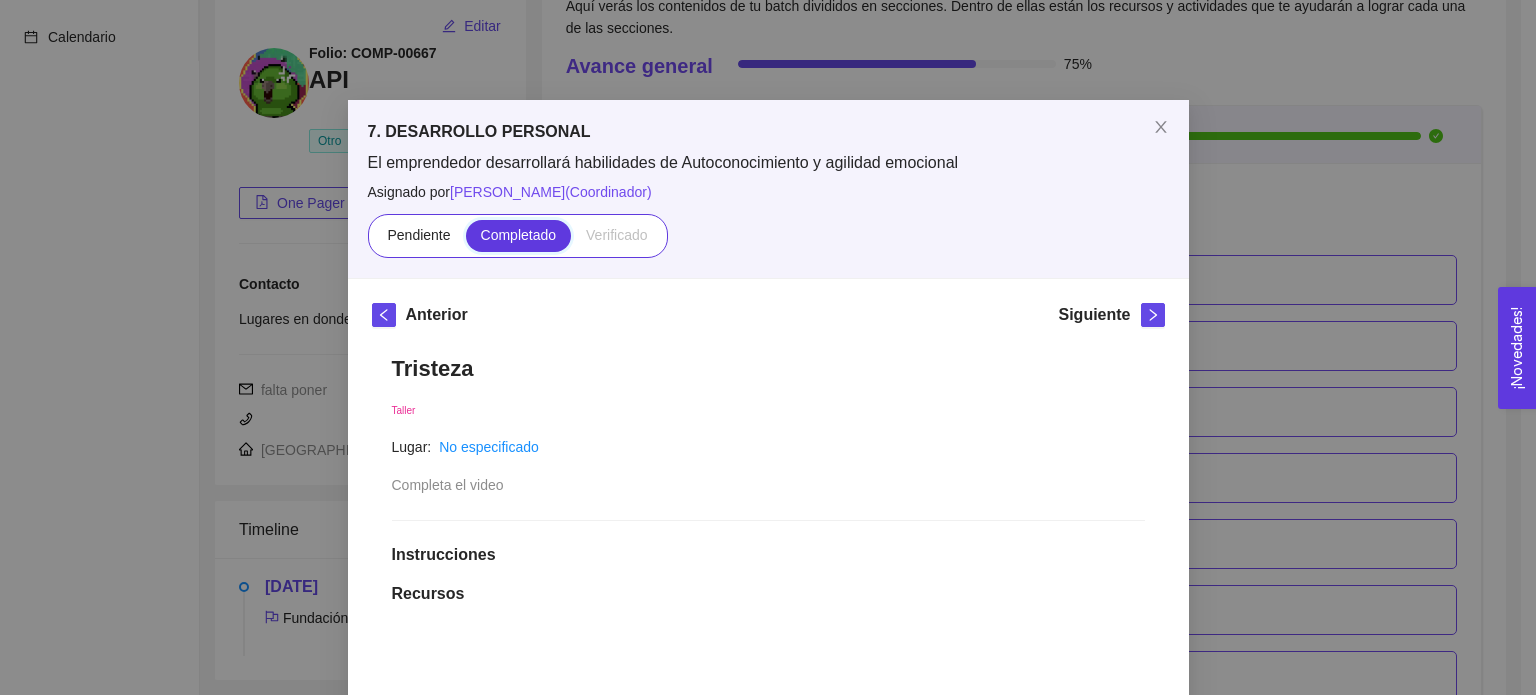 scroll, scrollTop: 5495, scrollLeft: 0, axis: vertical 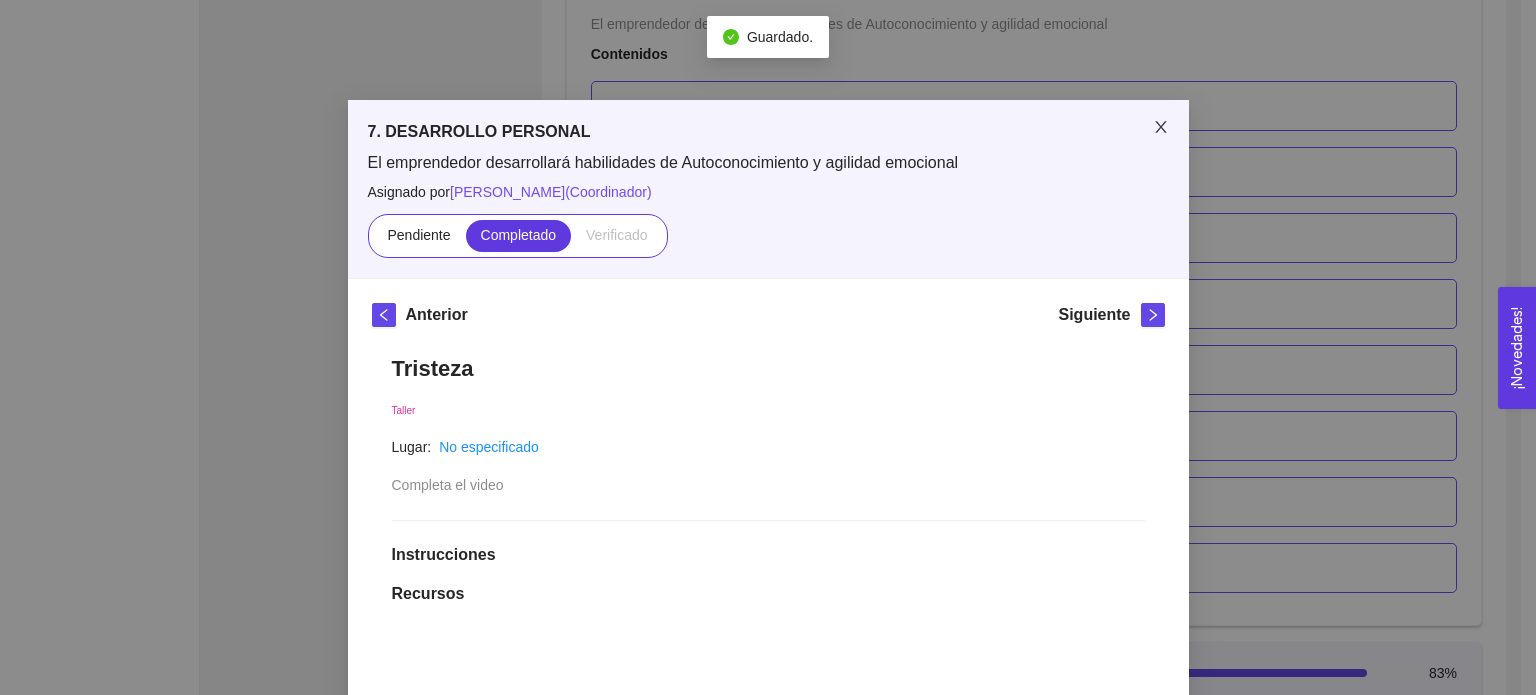 click 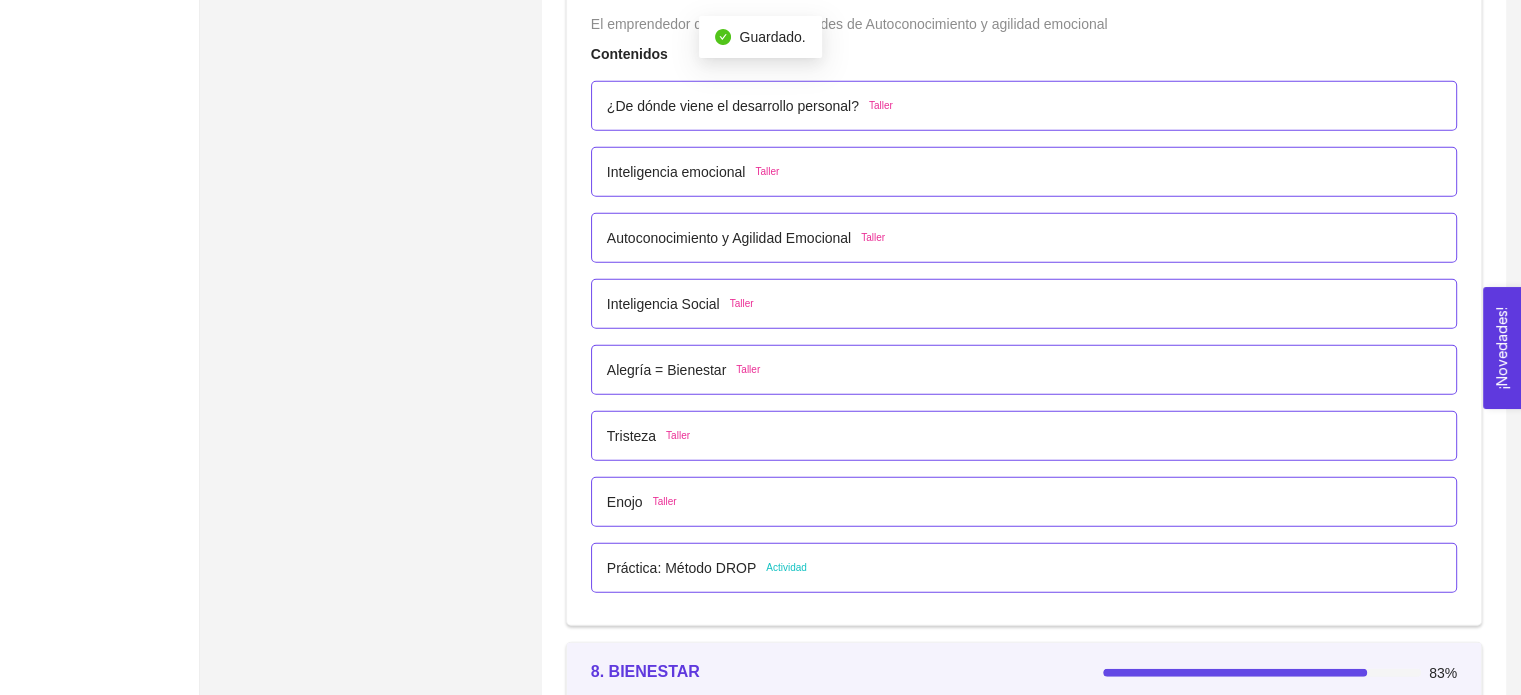 click on "Alegría = Bienestar  Taller" at bounding box center [1024, 370] 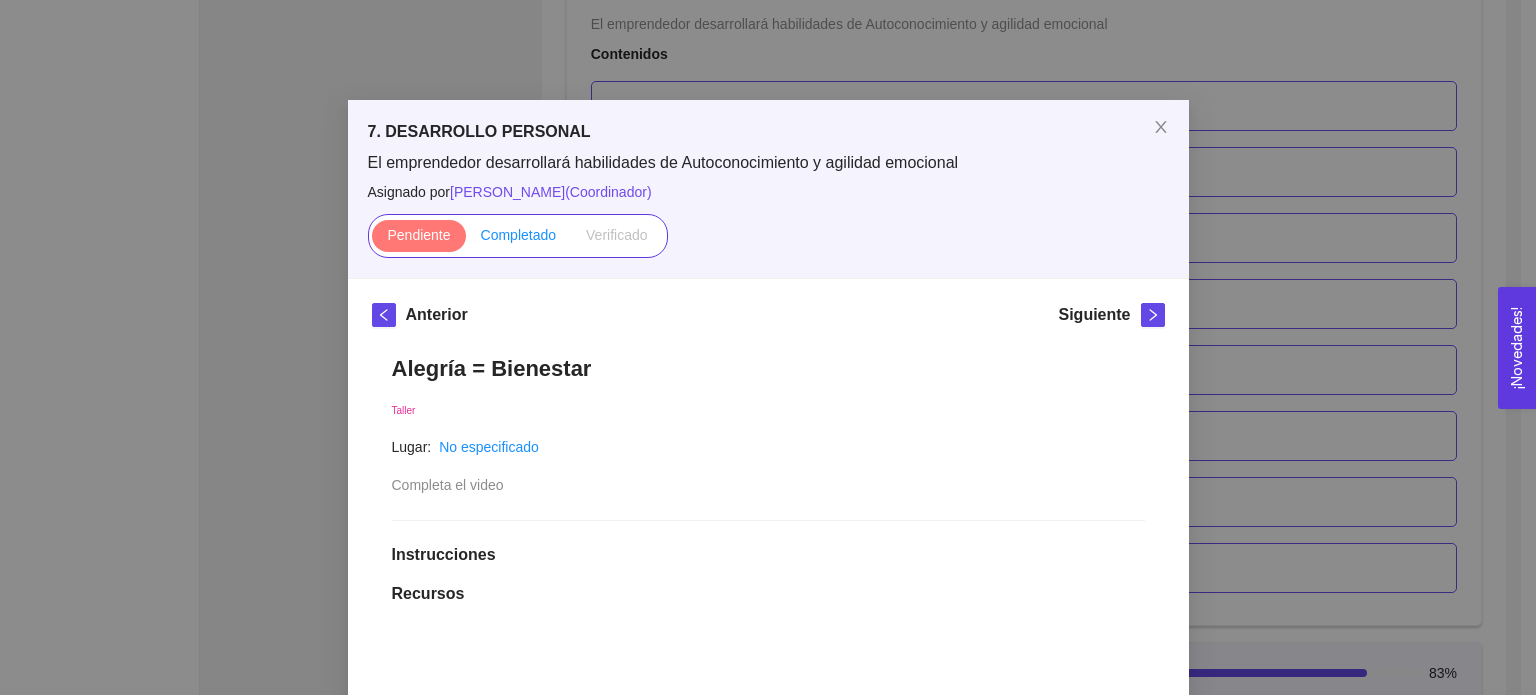 click on "Completado" at bounding box center [519, 235] 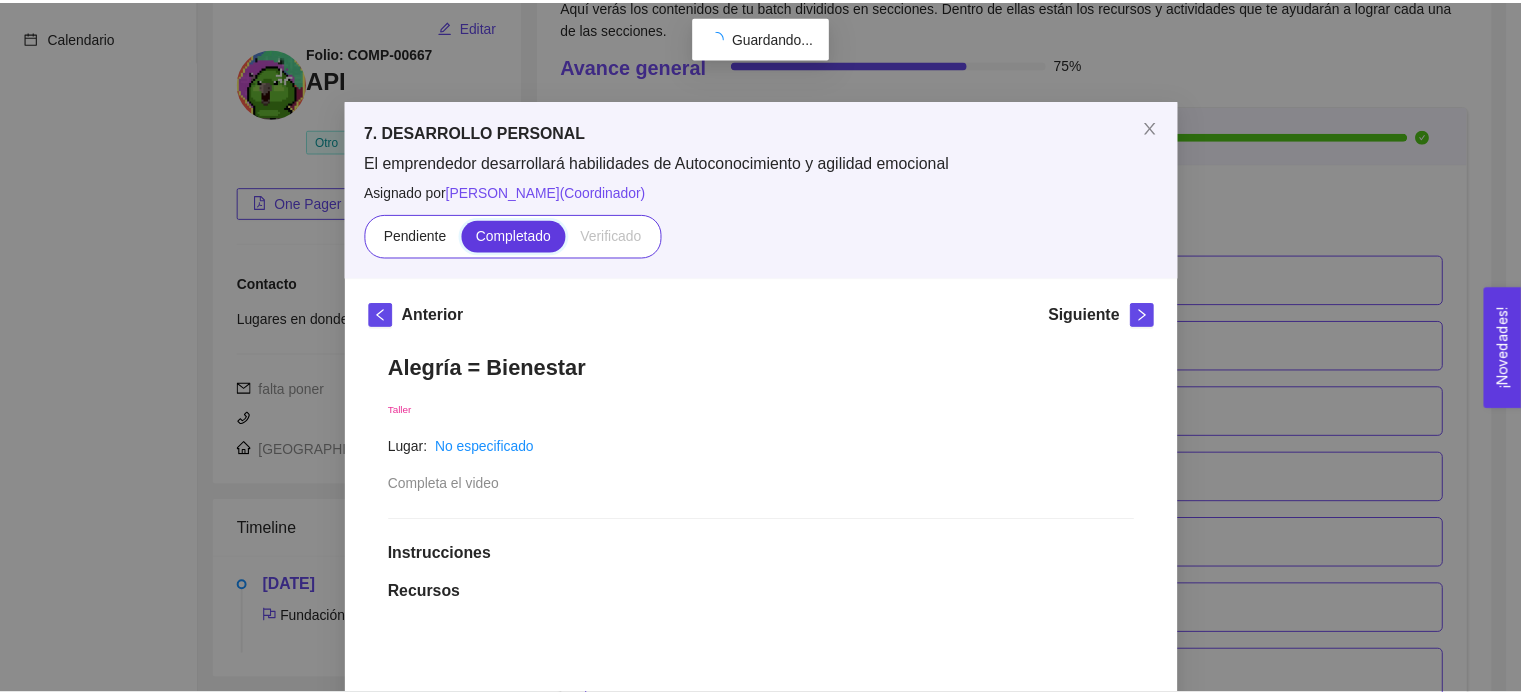 scroll, scrollTop: 5495, scrollLeft: 0, axis: vertical 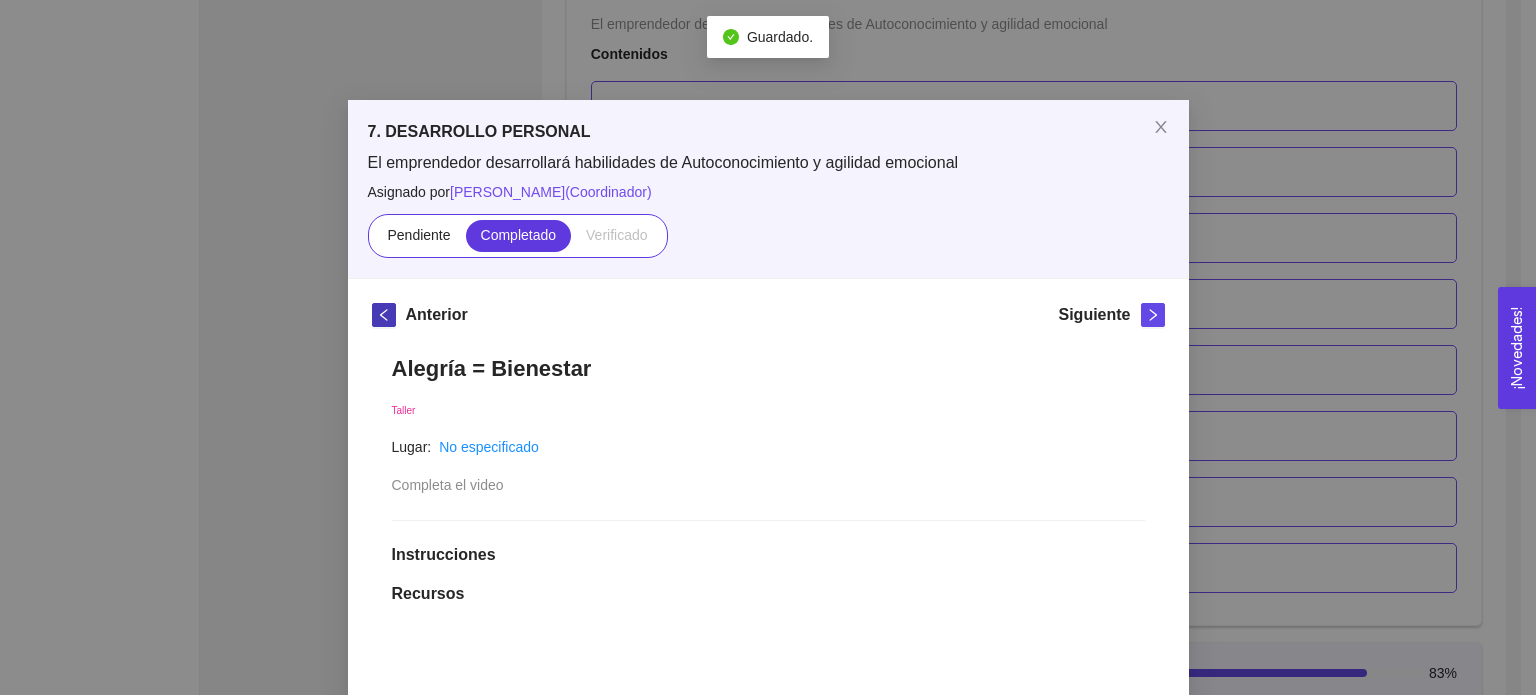 click 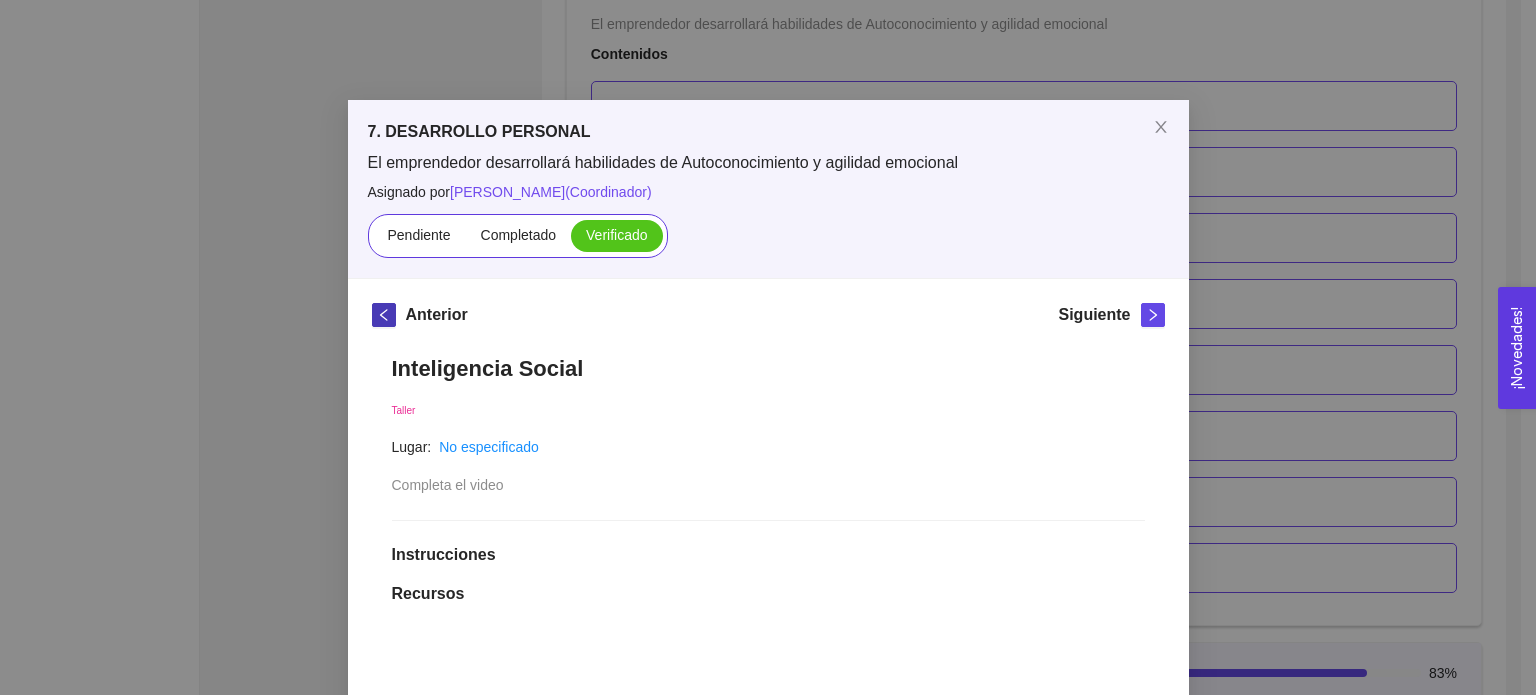 click 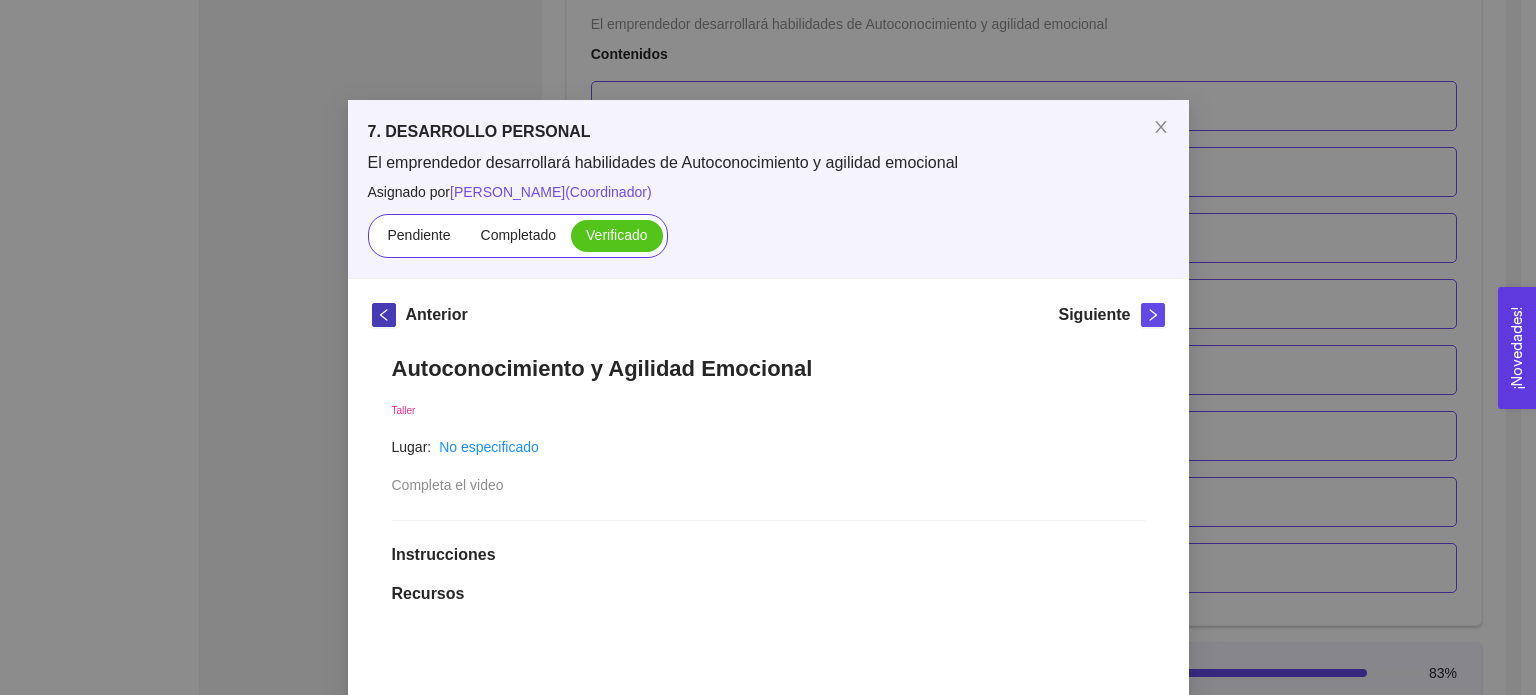 click 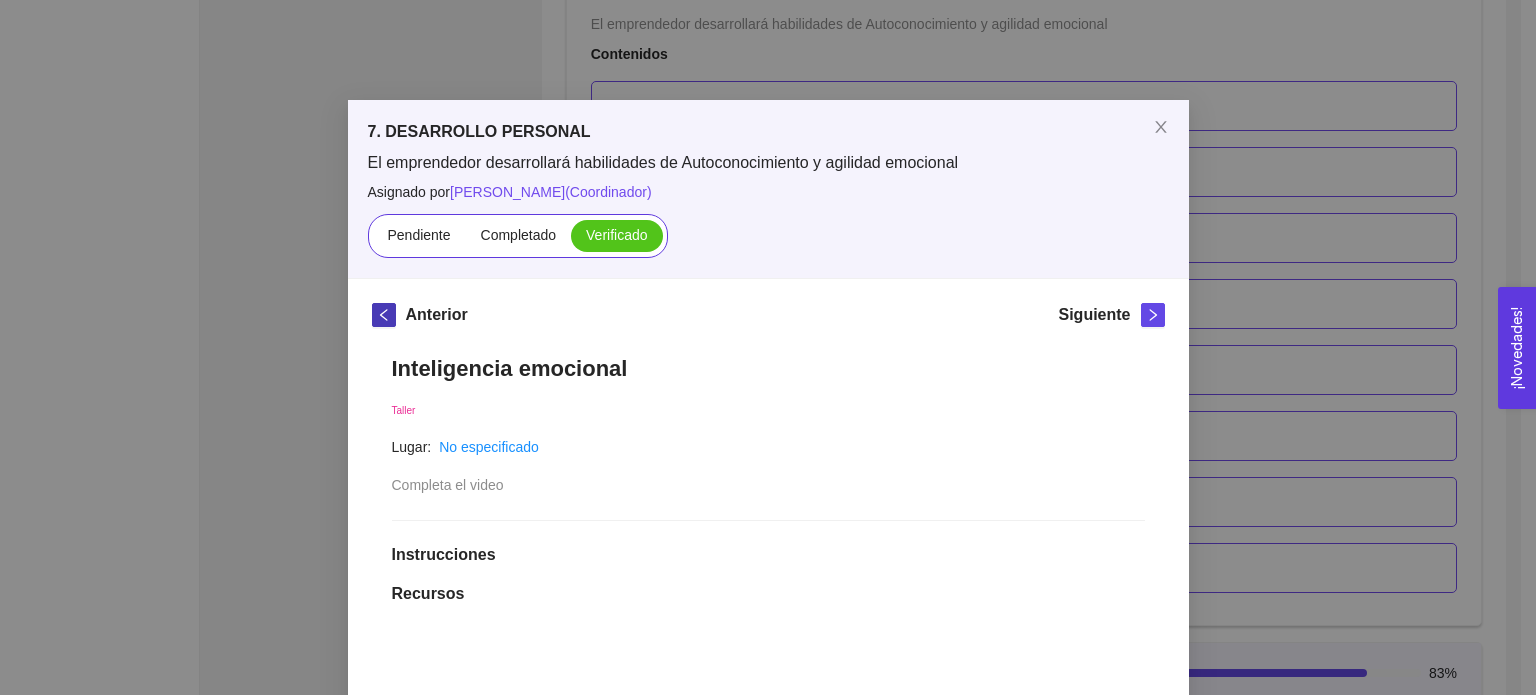 click 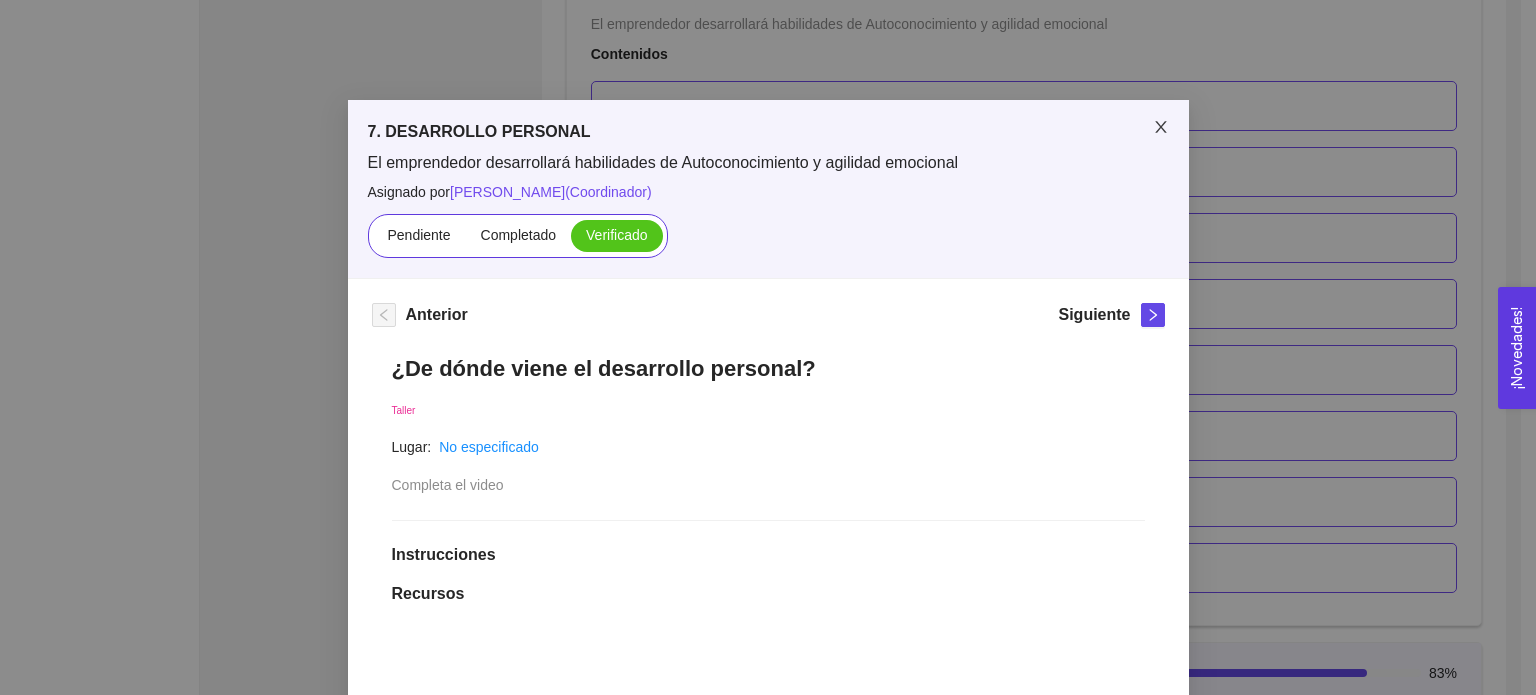 click 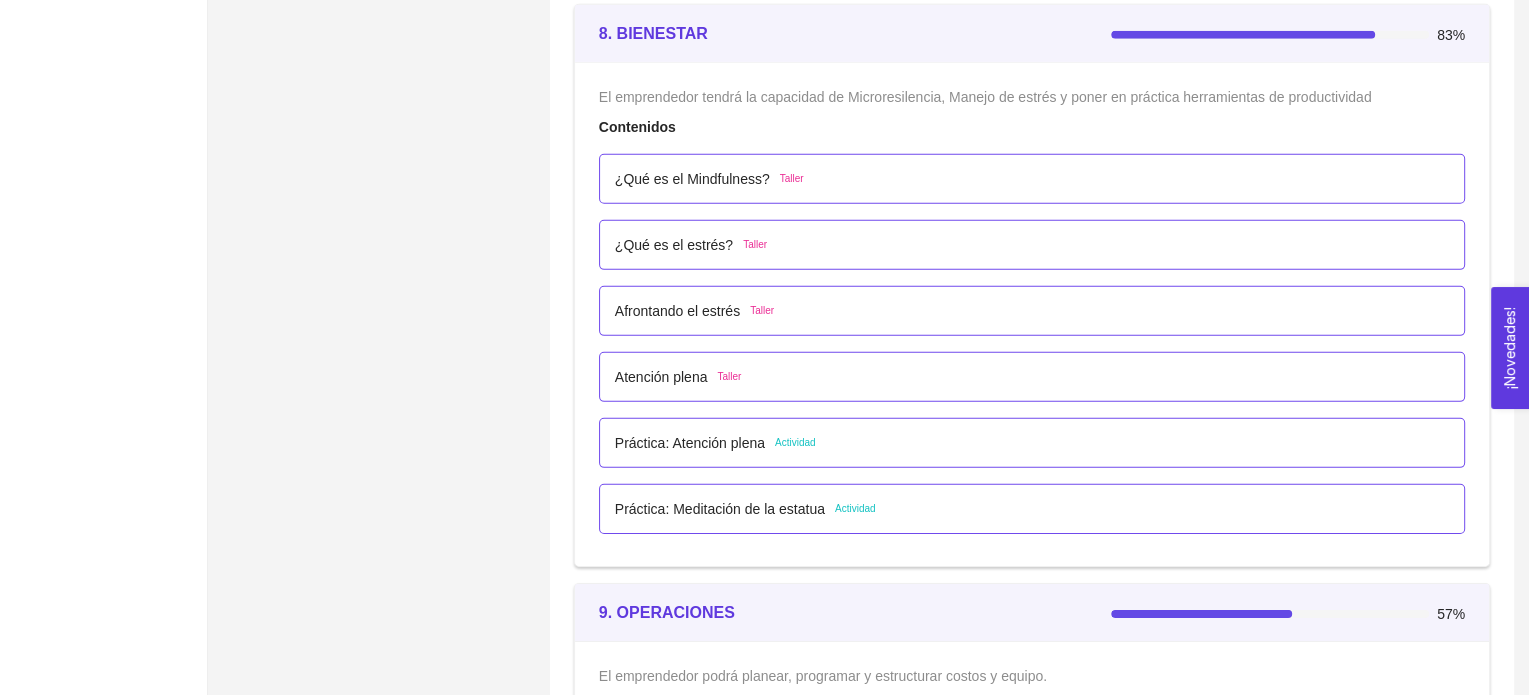 scroll, scrollTop: 6122, scrollLeft: 0, axis: vertical 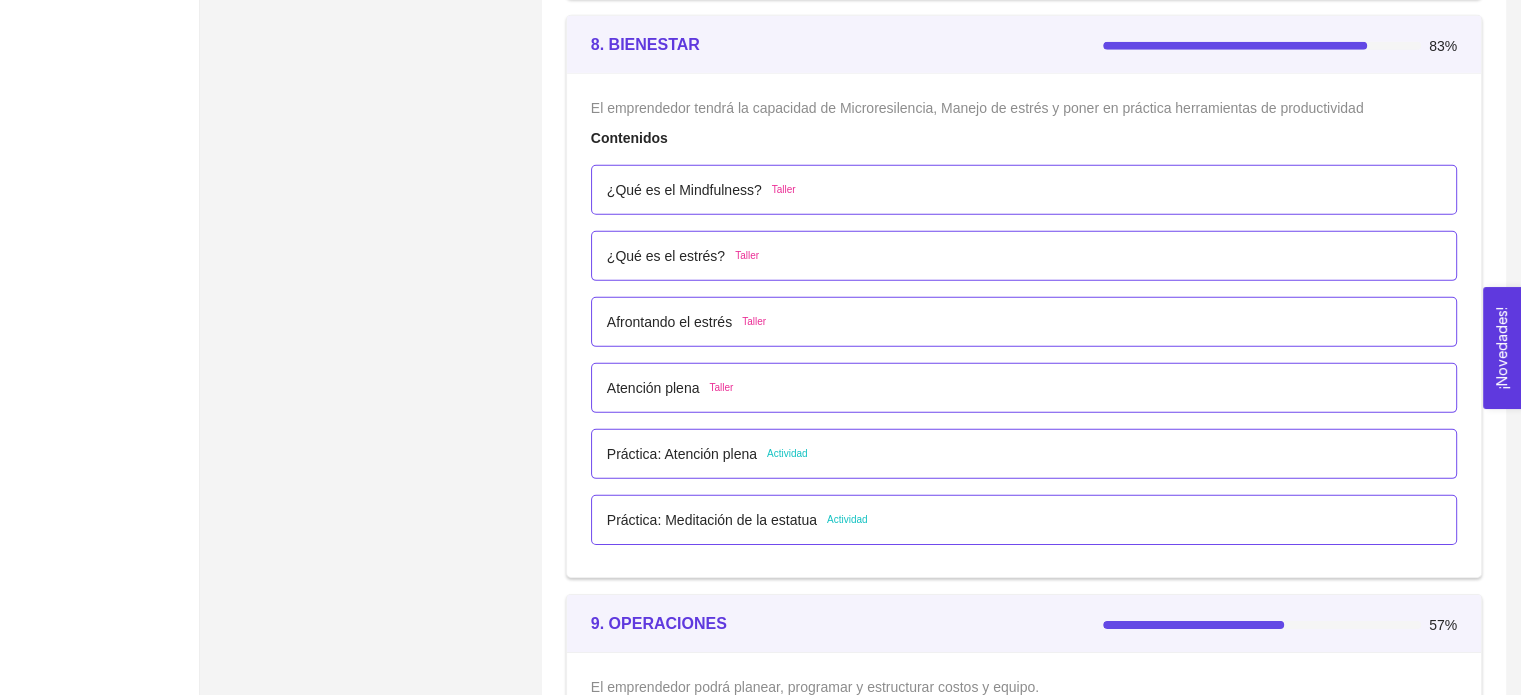 click on "¿Qué es el Mindfulness? Taller" at bounding box center [1024, 190] 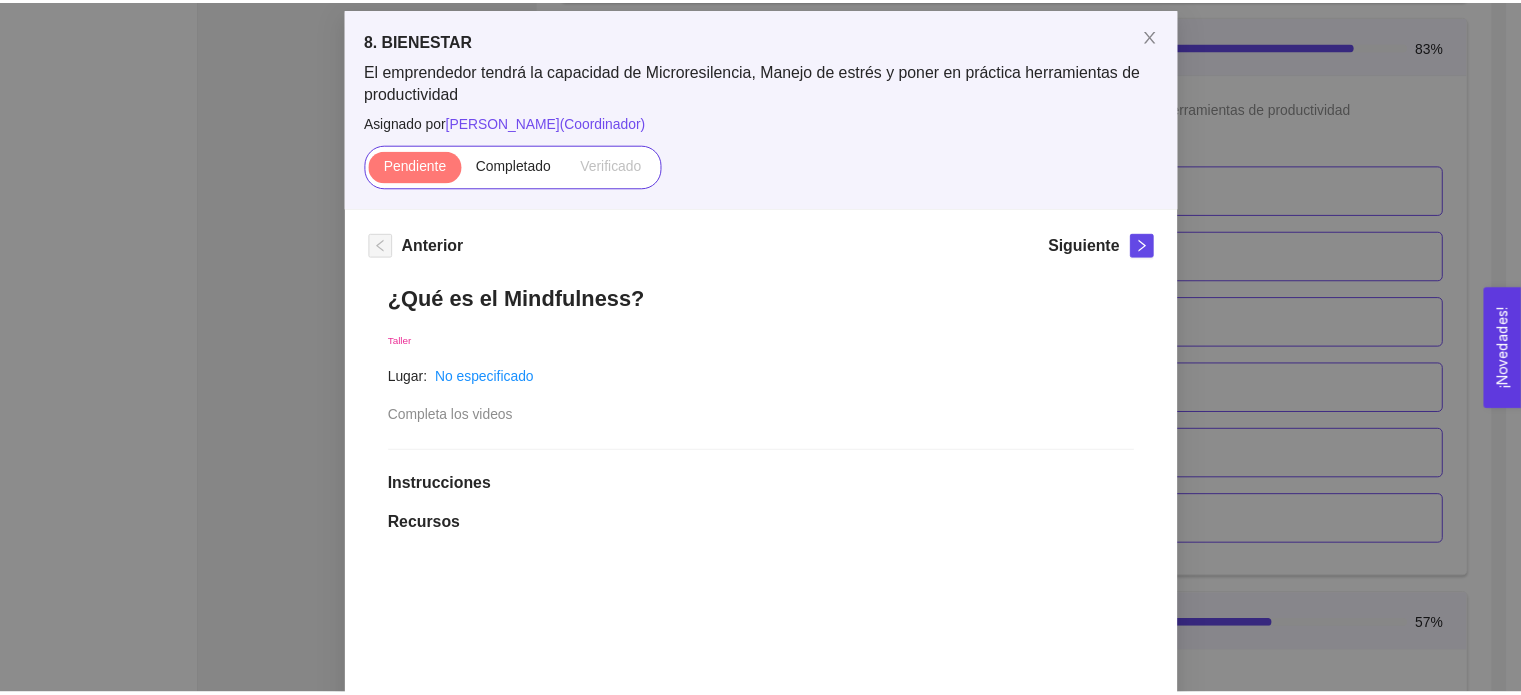 scroll, scrollTop: 78, scrollLeft: 0, axis: vertical 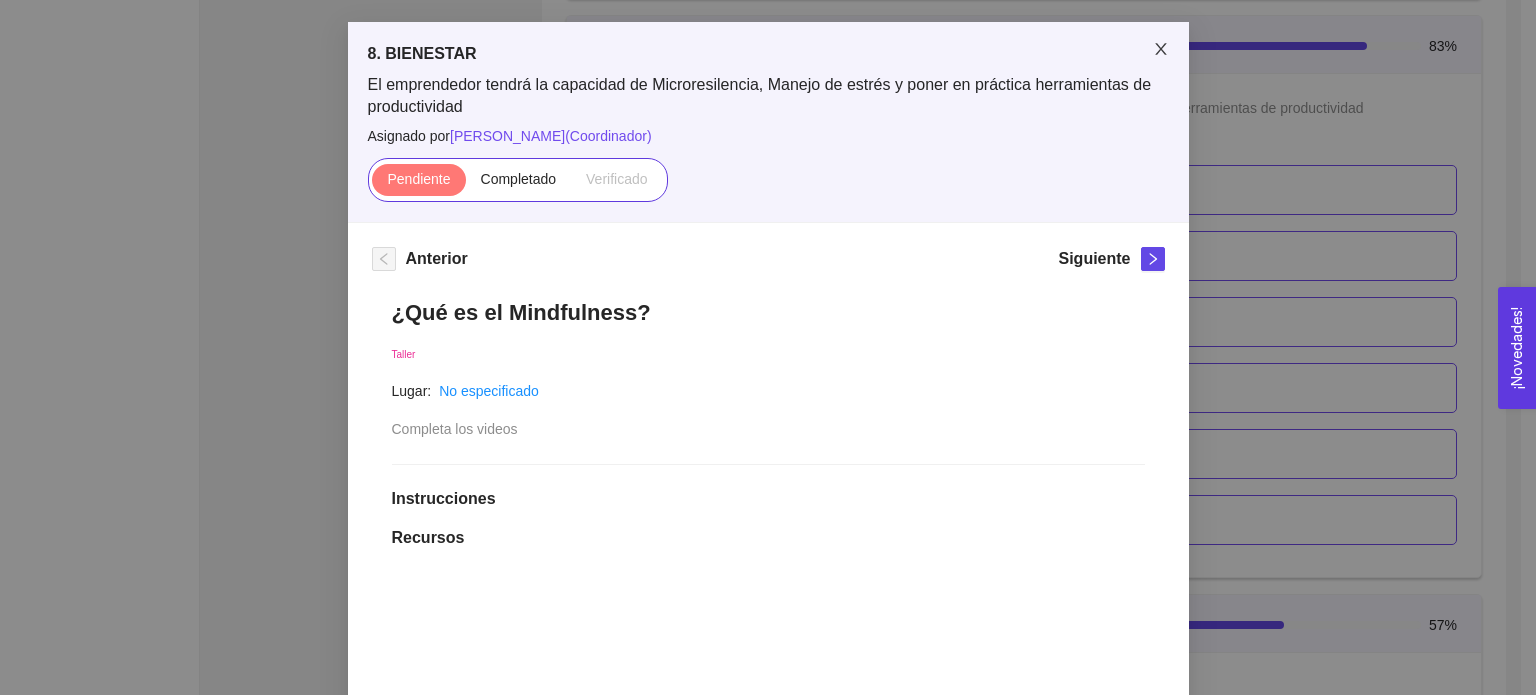 click 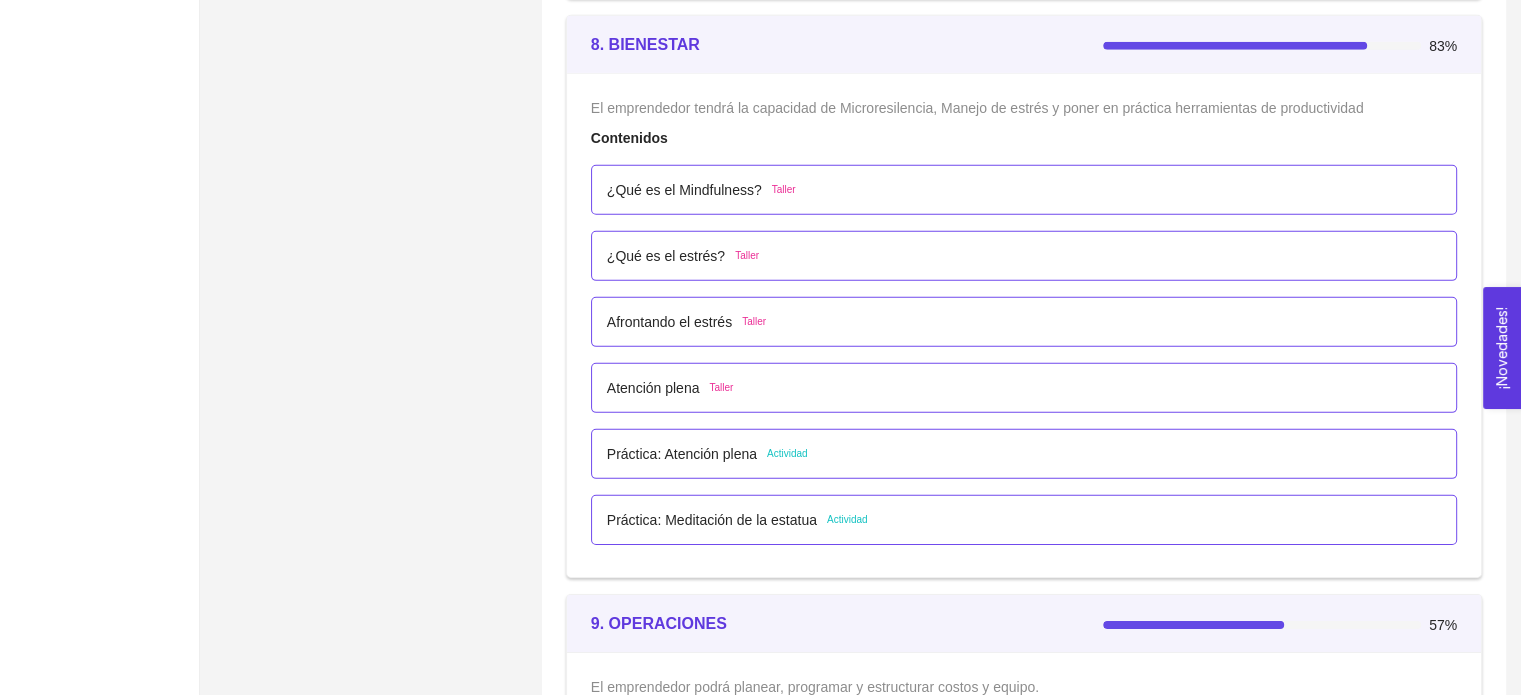 click on "Práctica: Atención plena  Actividad" at bounding box center [1024, 454] 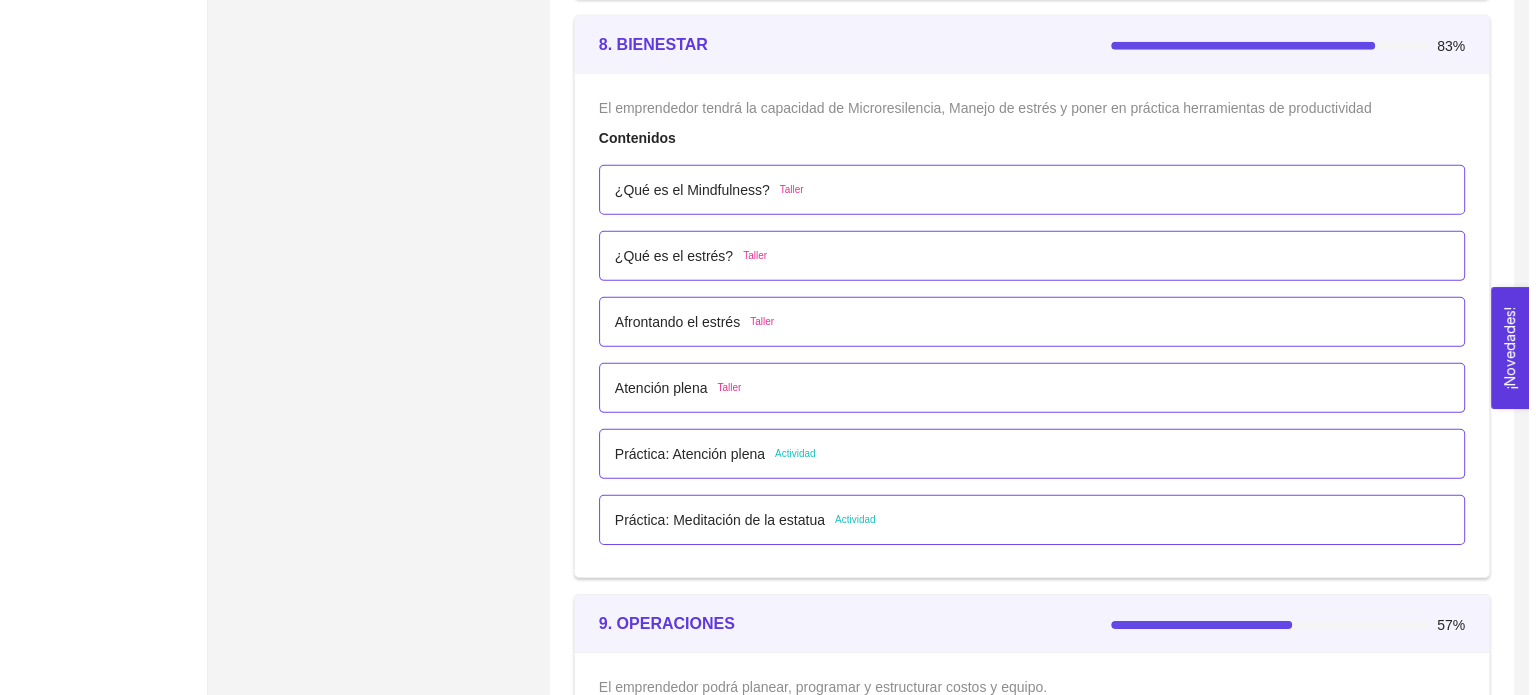 scroll, scrollTop: 0, scrollLeft: 0, axis: both 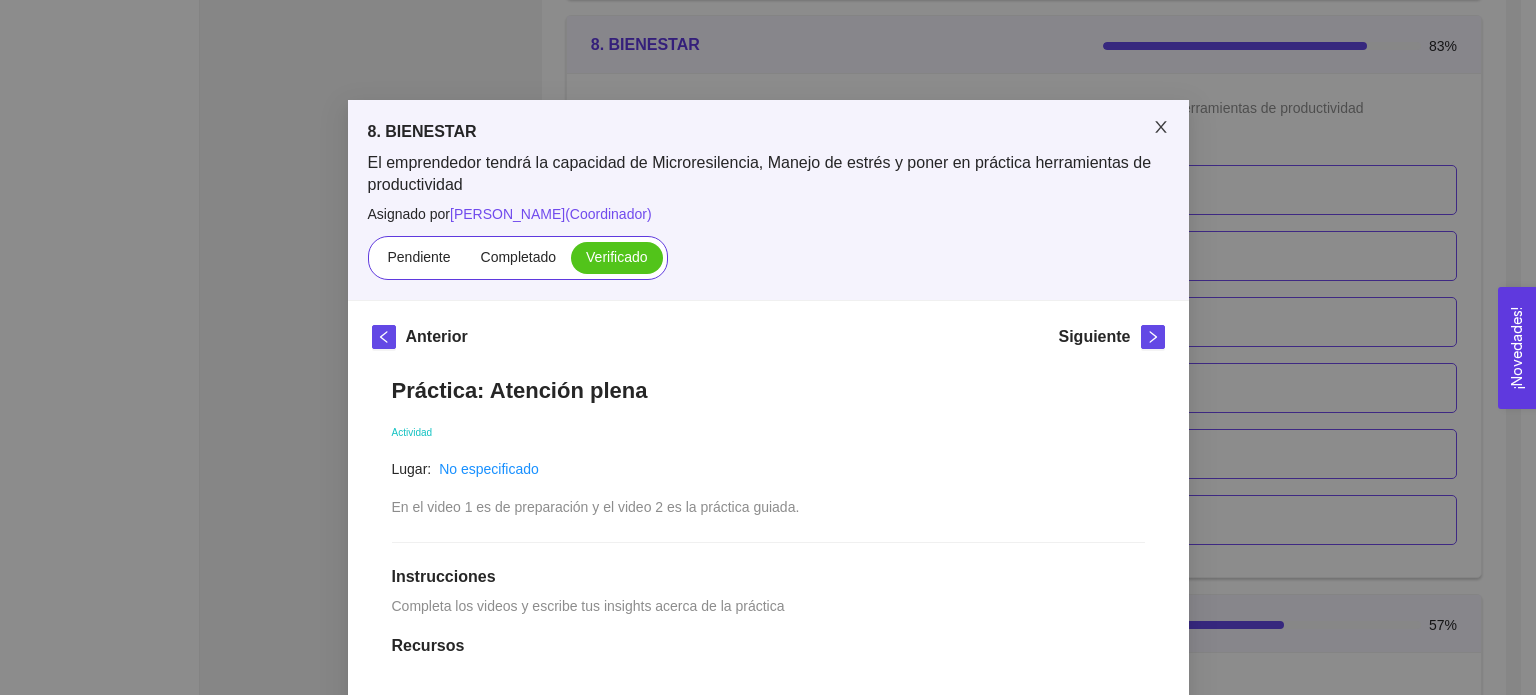 click 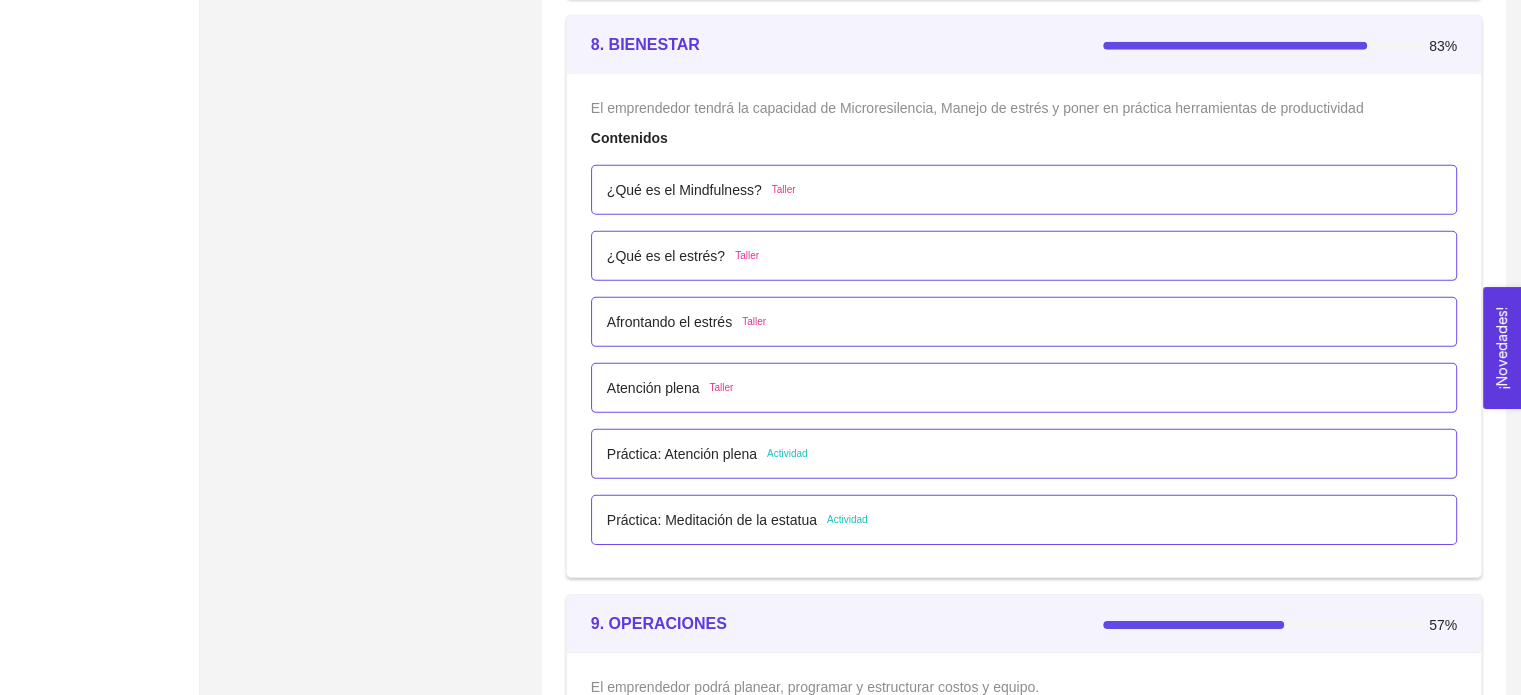 click on "Práctica: Meditación de la estatua  Actividad" at bounding box center (1024, 520) 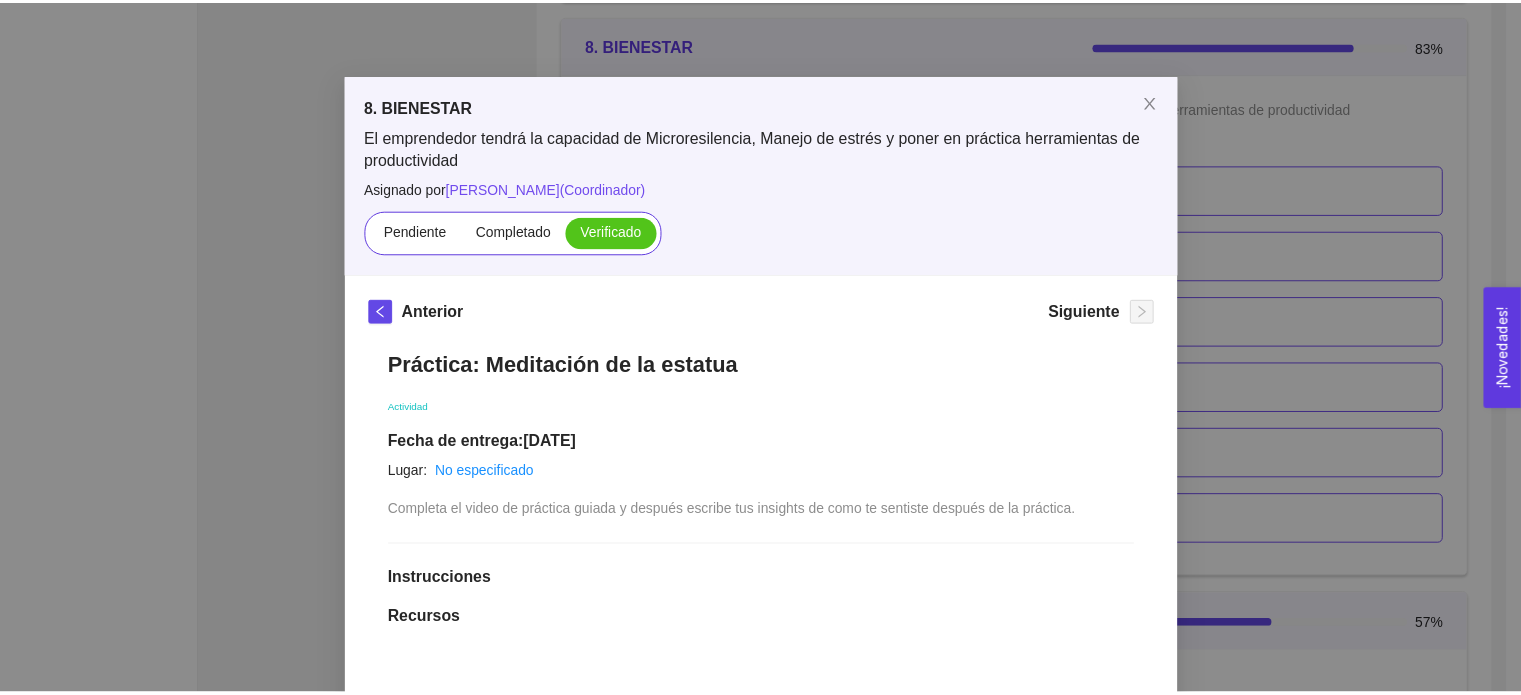 scroll, scrollTop: 0, scrollLeft: 0, axis: both 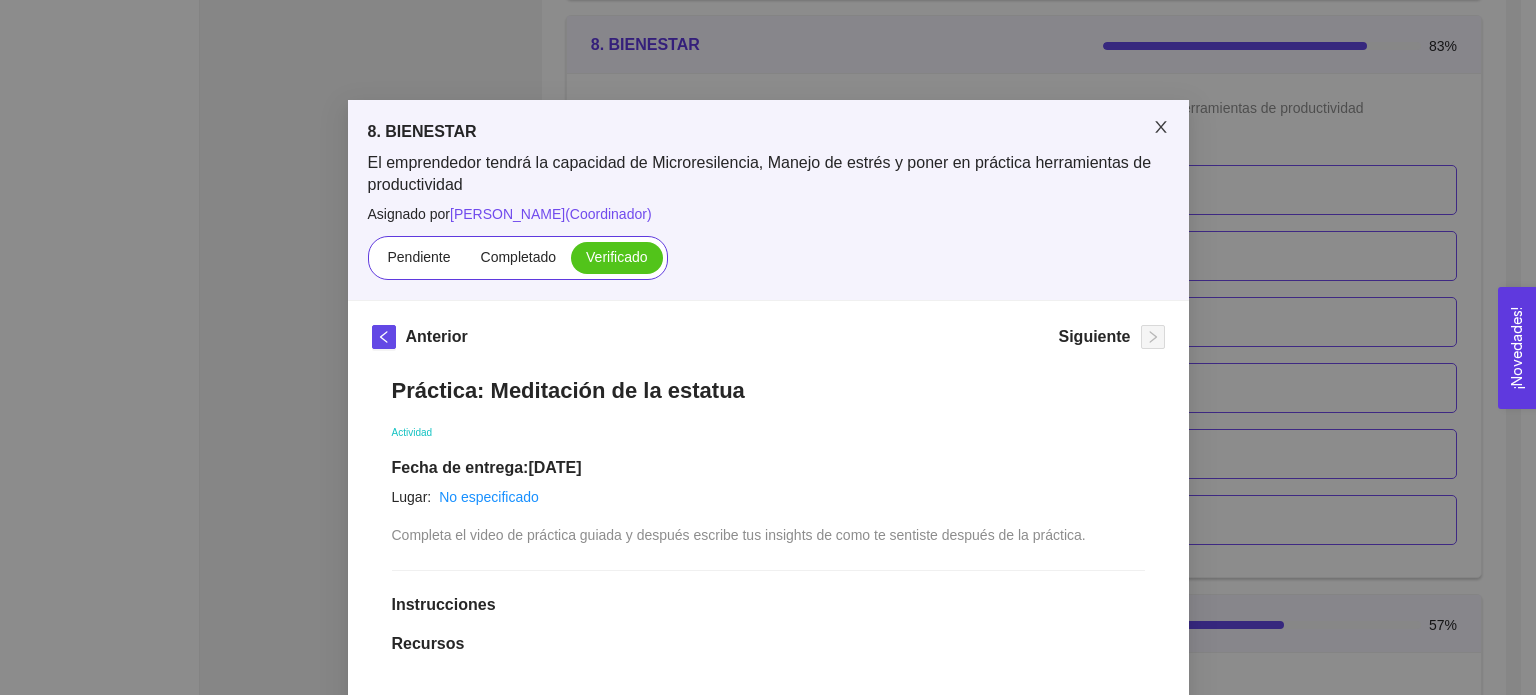 click 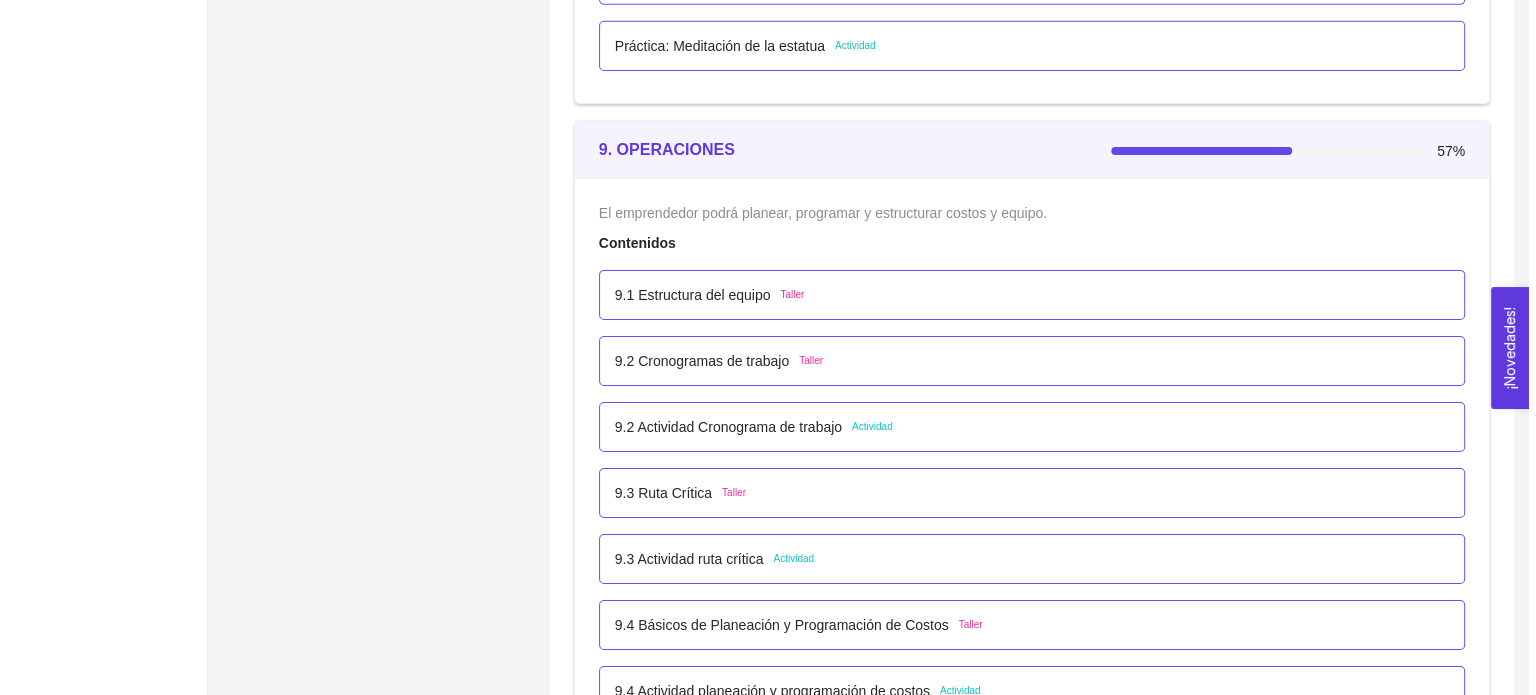 scroll, scrollTop: 6696, scrollLeft: 0, axis: vertical 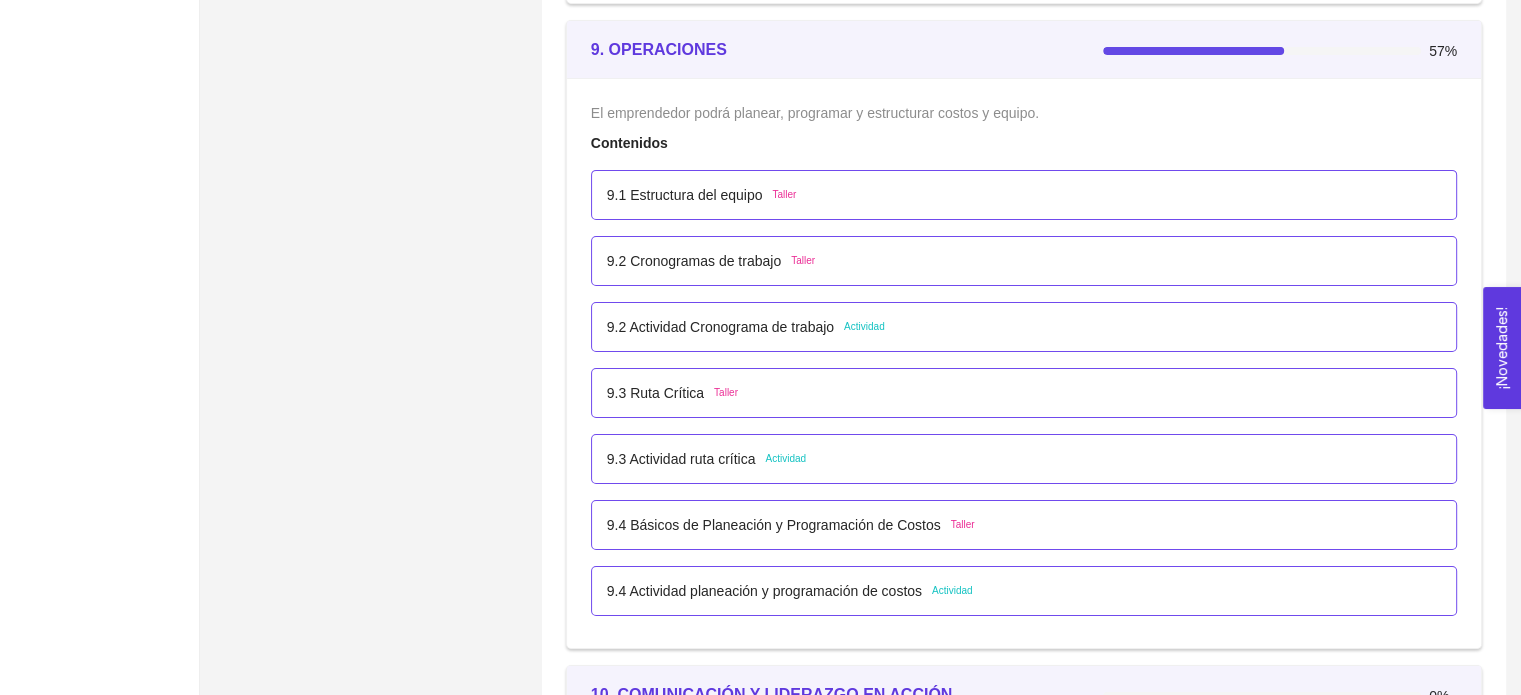 click on "9.2 Actividad Cronograma de trabajo Actividad" at bounding box center [1024, 327] 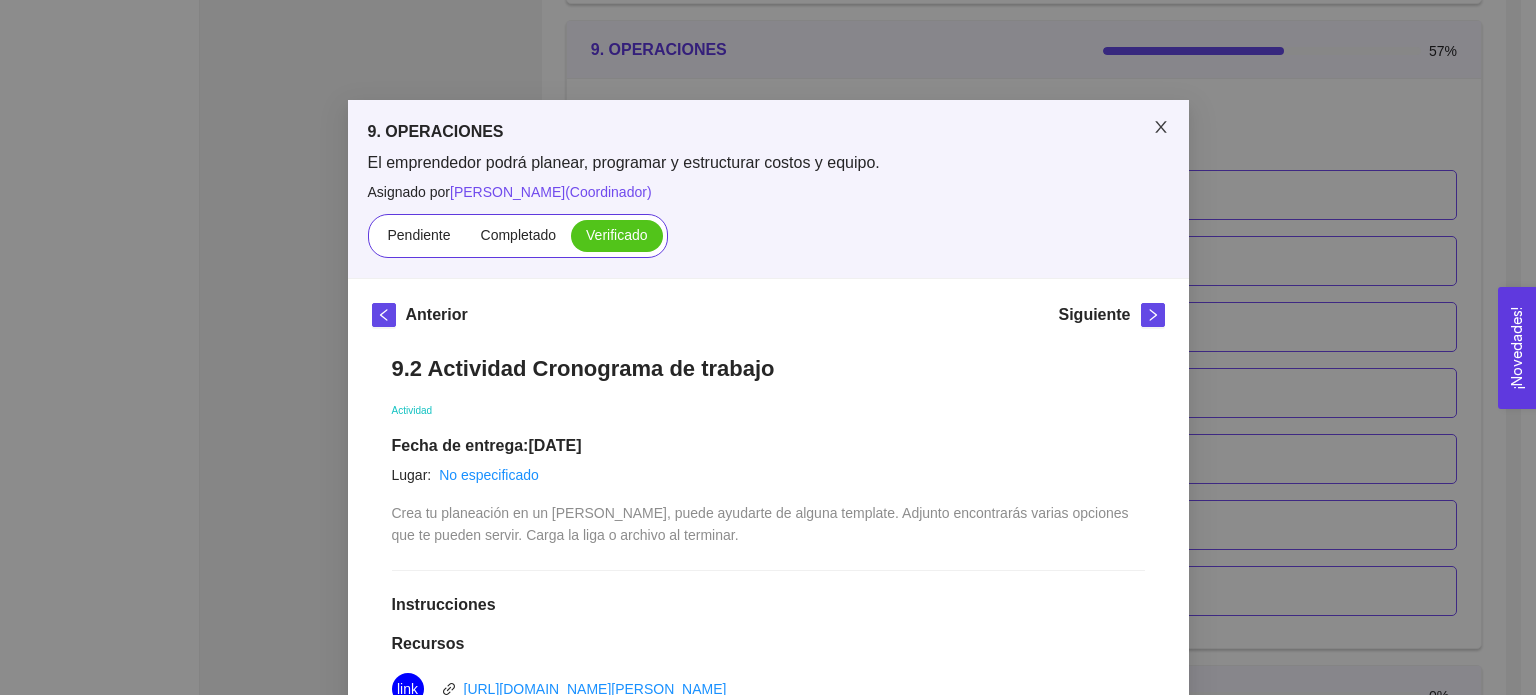 click 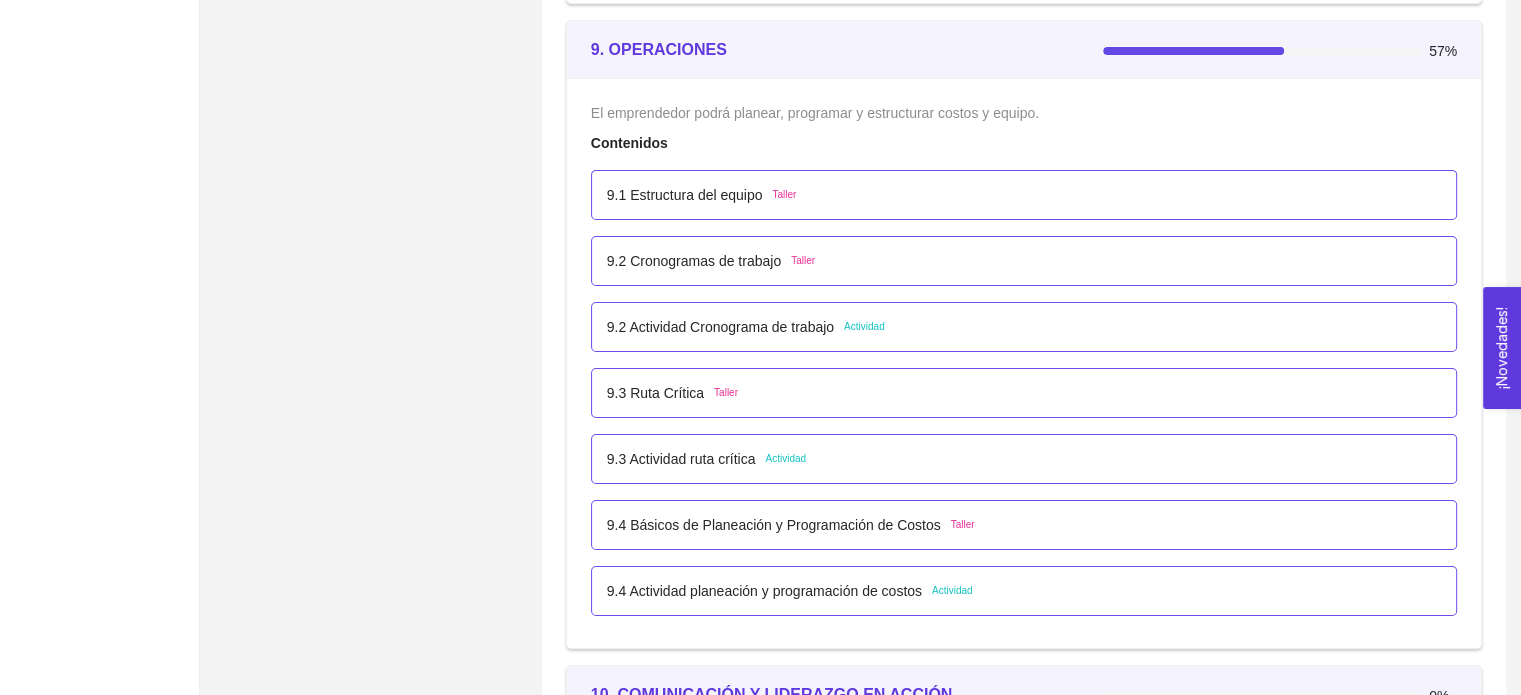 click on "9.3 Actividad ruta crítica Actividad" at bounding box center [1024, 459] 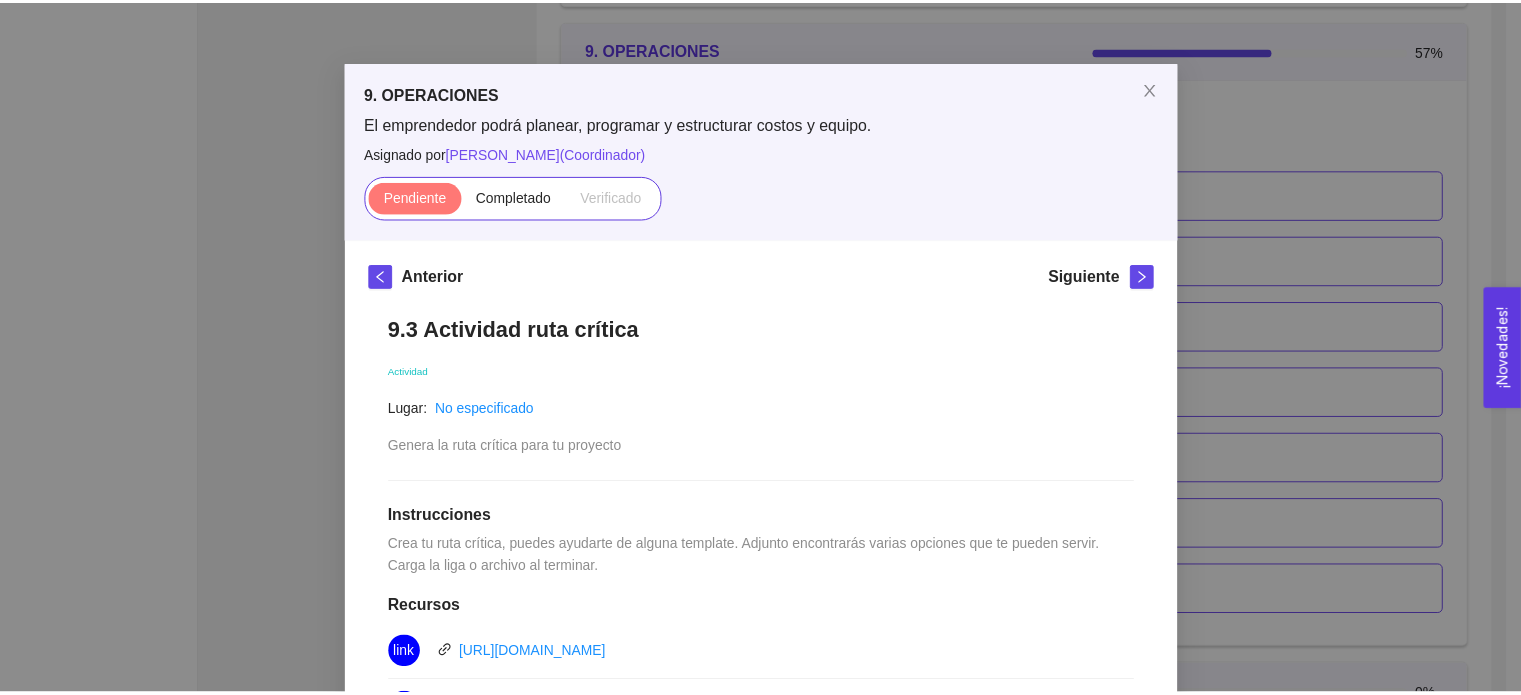 scroll, scrollTop: 0, scrollLeft: 0, axis: both 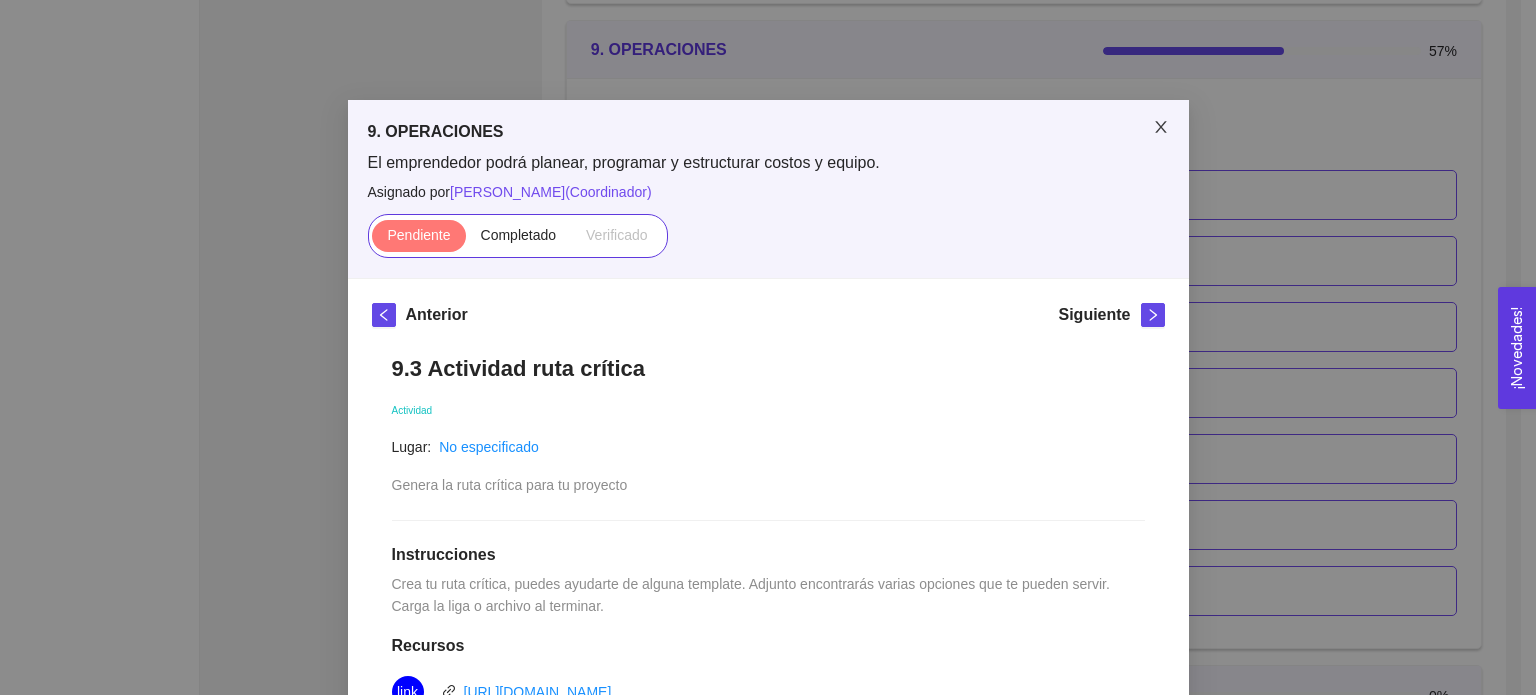 click 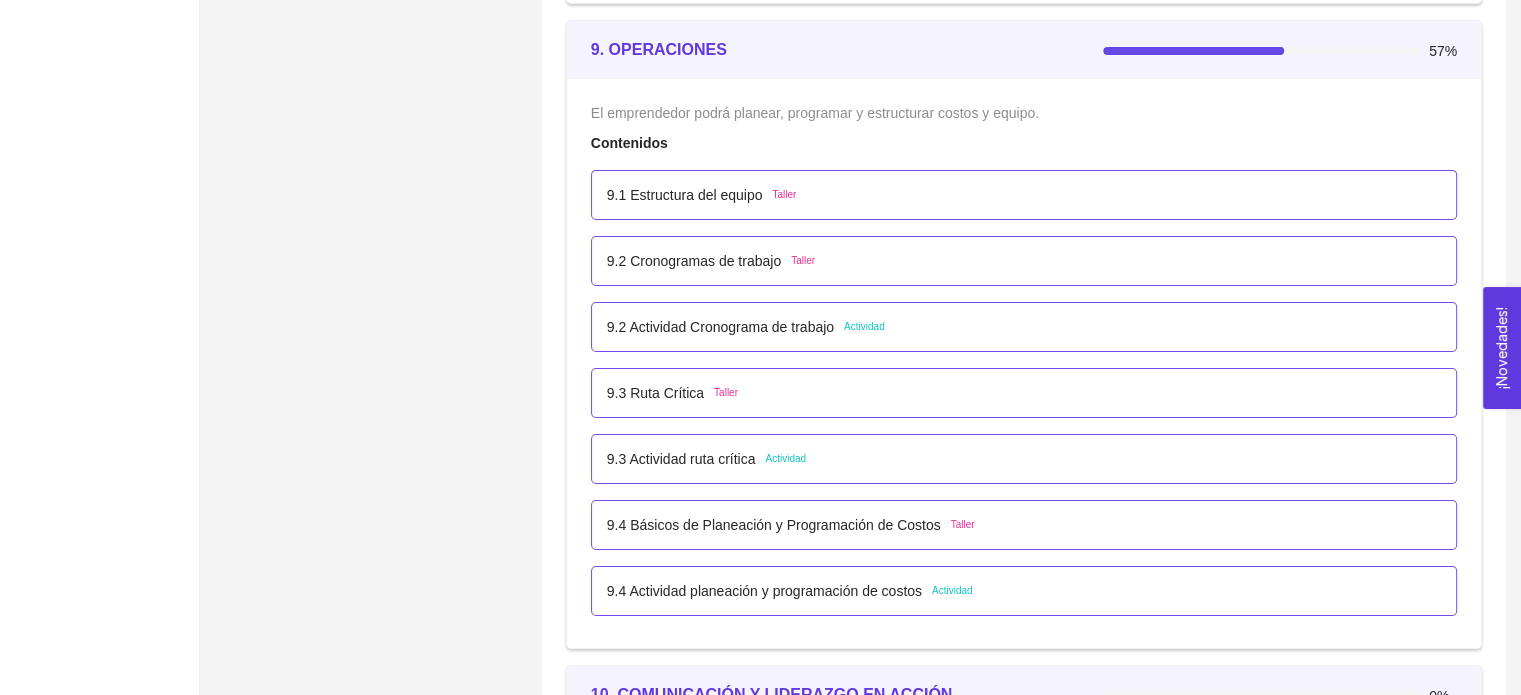 click on "9.3 Actividad ruta crítica Actividad" at bounding box center (1024, 459) 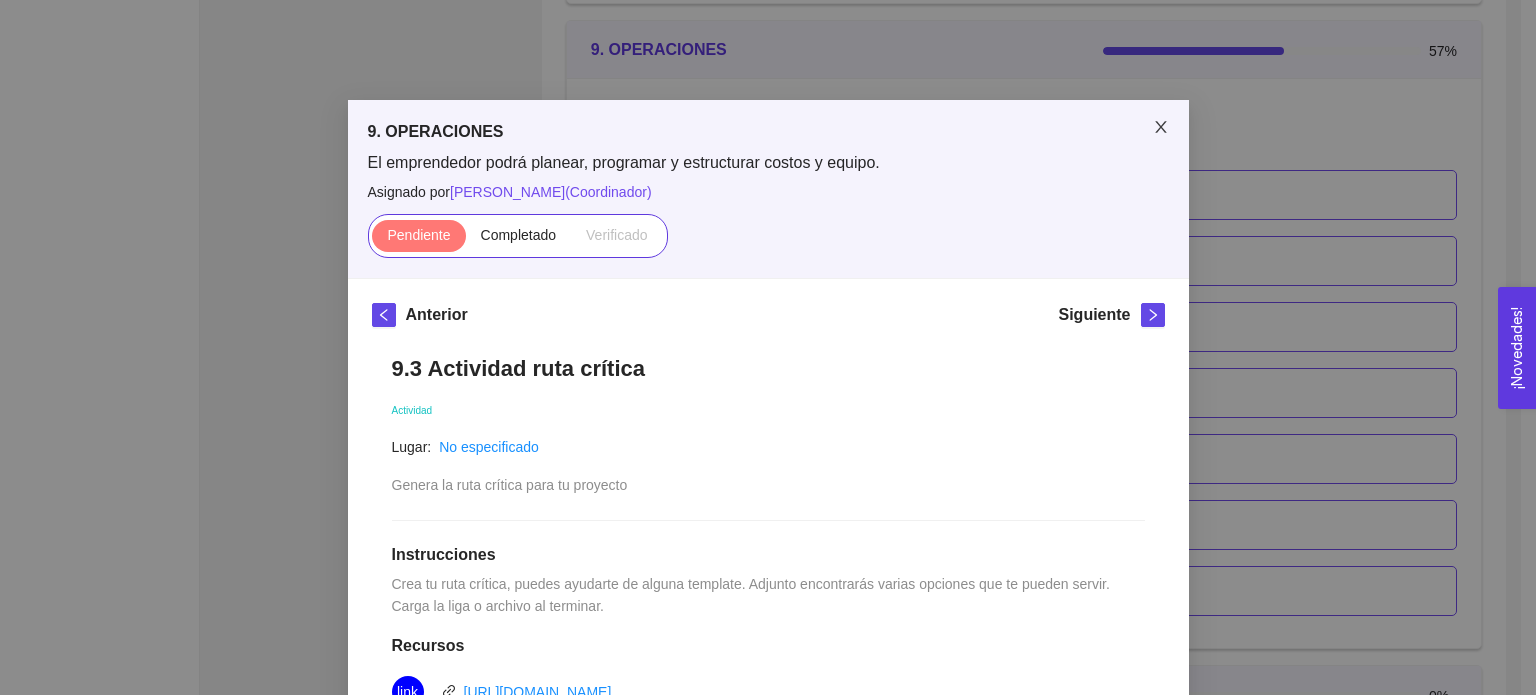 click 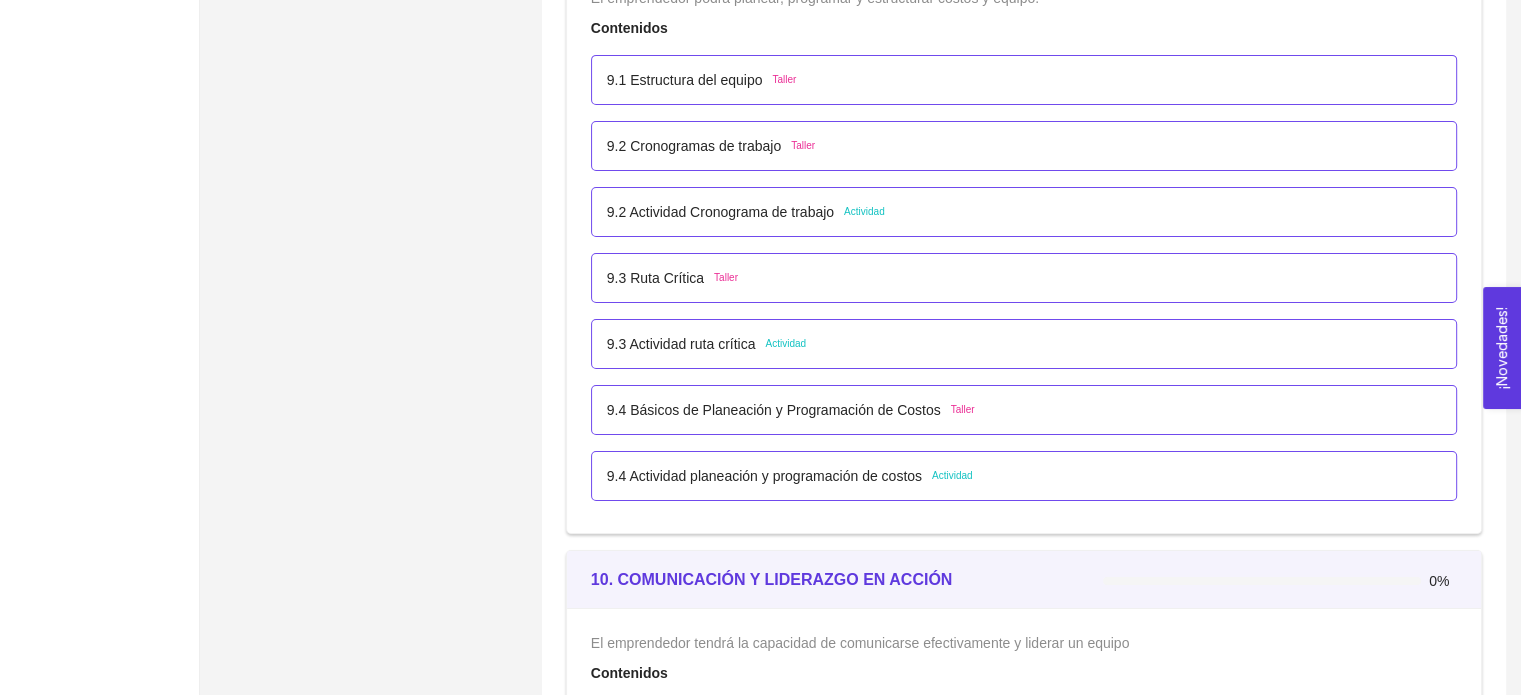 scroll, scrollTop: 6888, scrollLeft: 0, axis: vertical 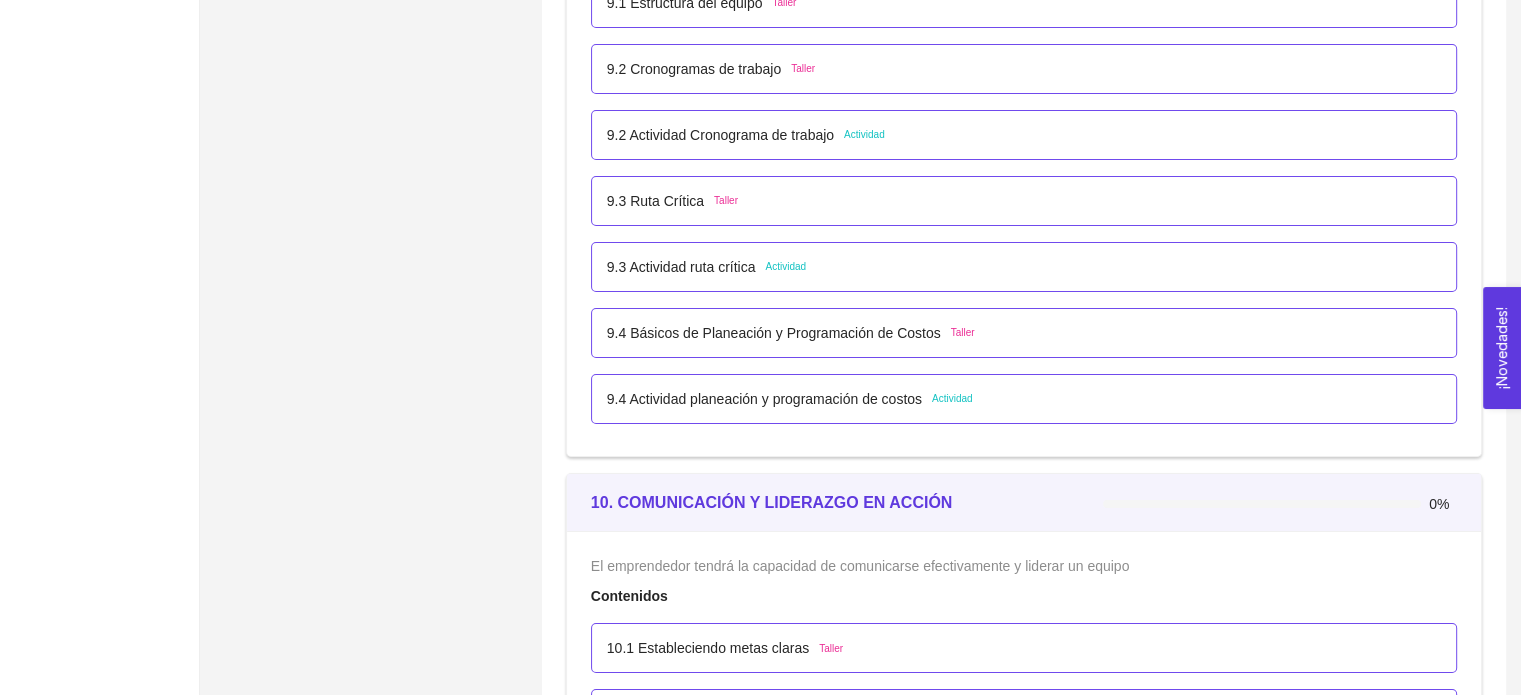 click on "9.4 Actividad planeación y programación de costos Actividad" at bounding box center (1024, 399) 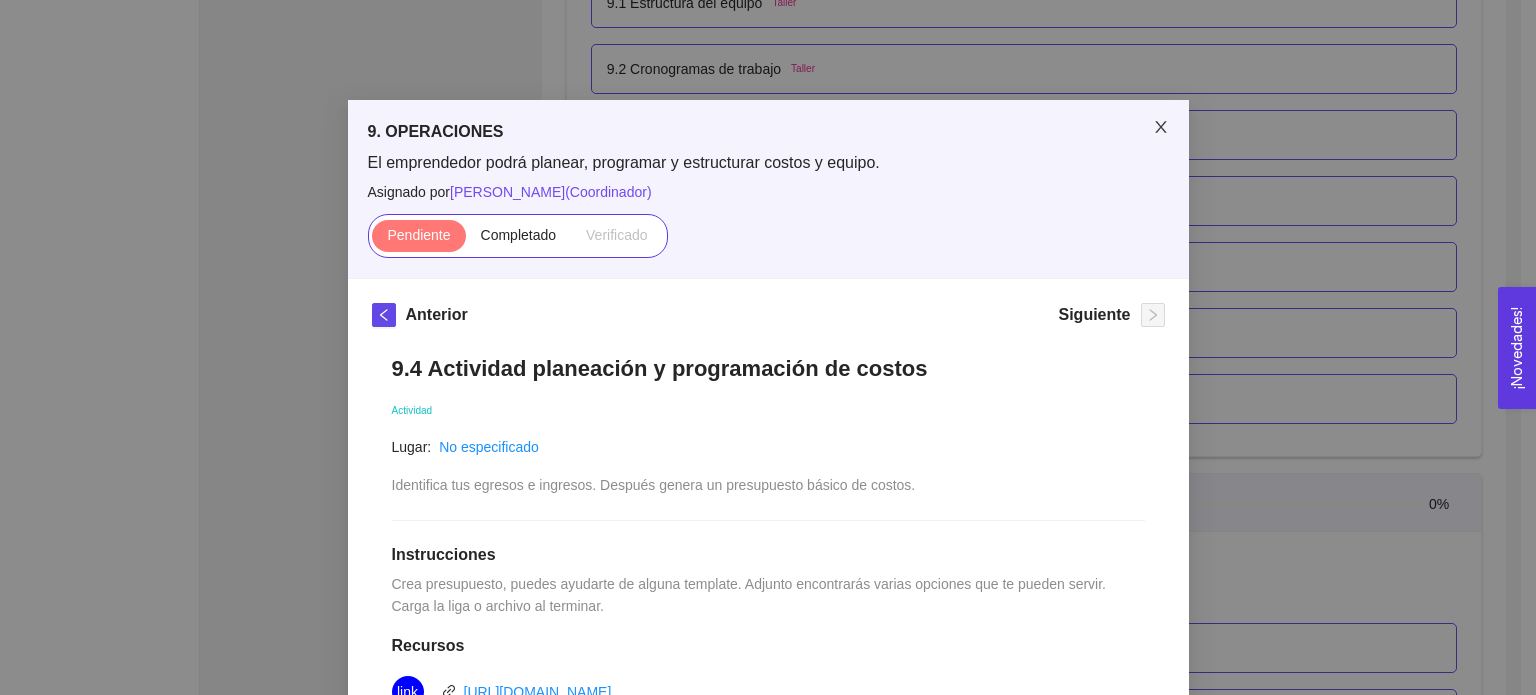 click 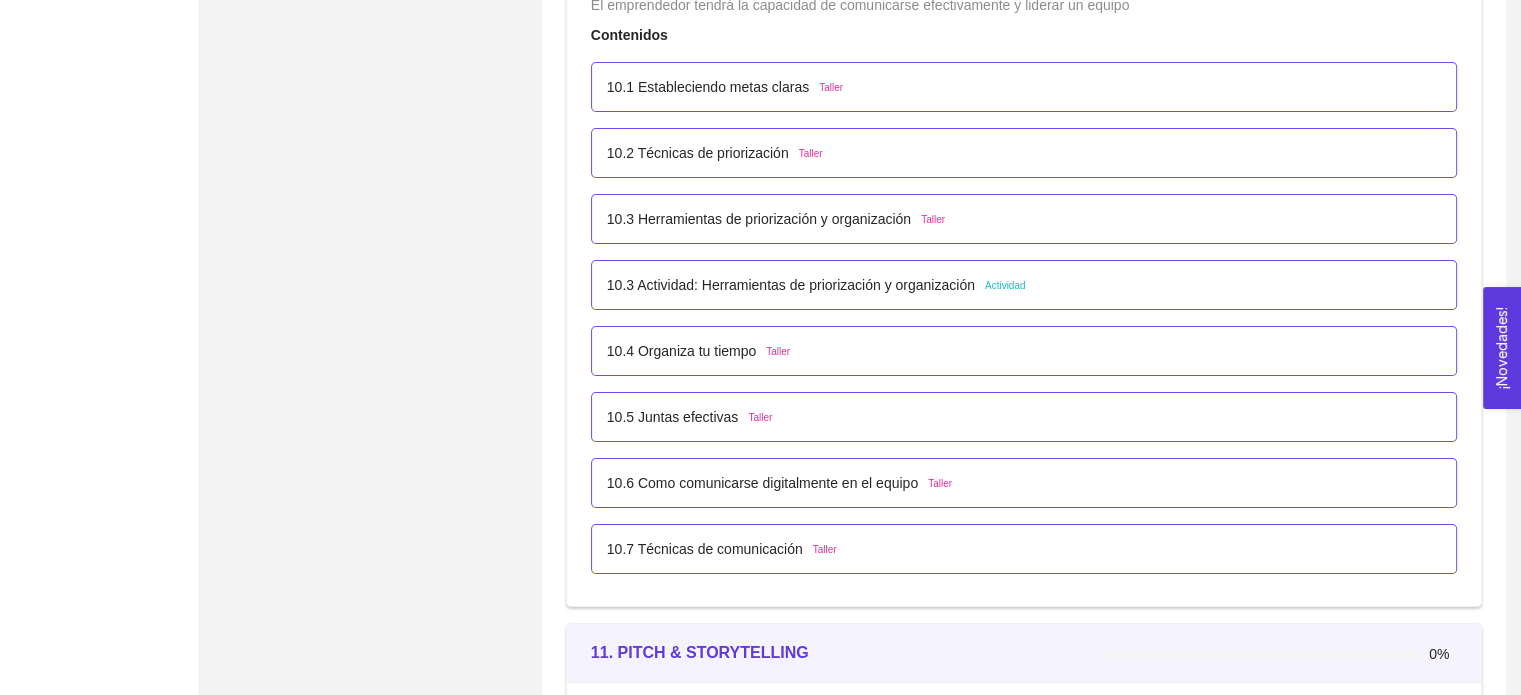 scroll, scrollTop: 7382, scrollLeft: 0, axis: vertical 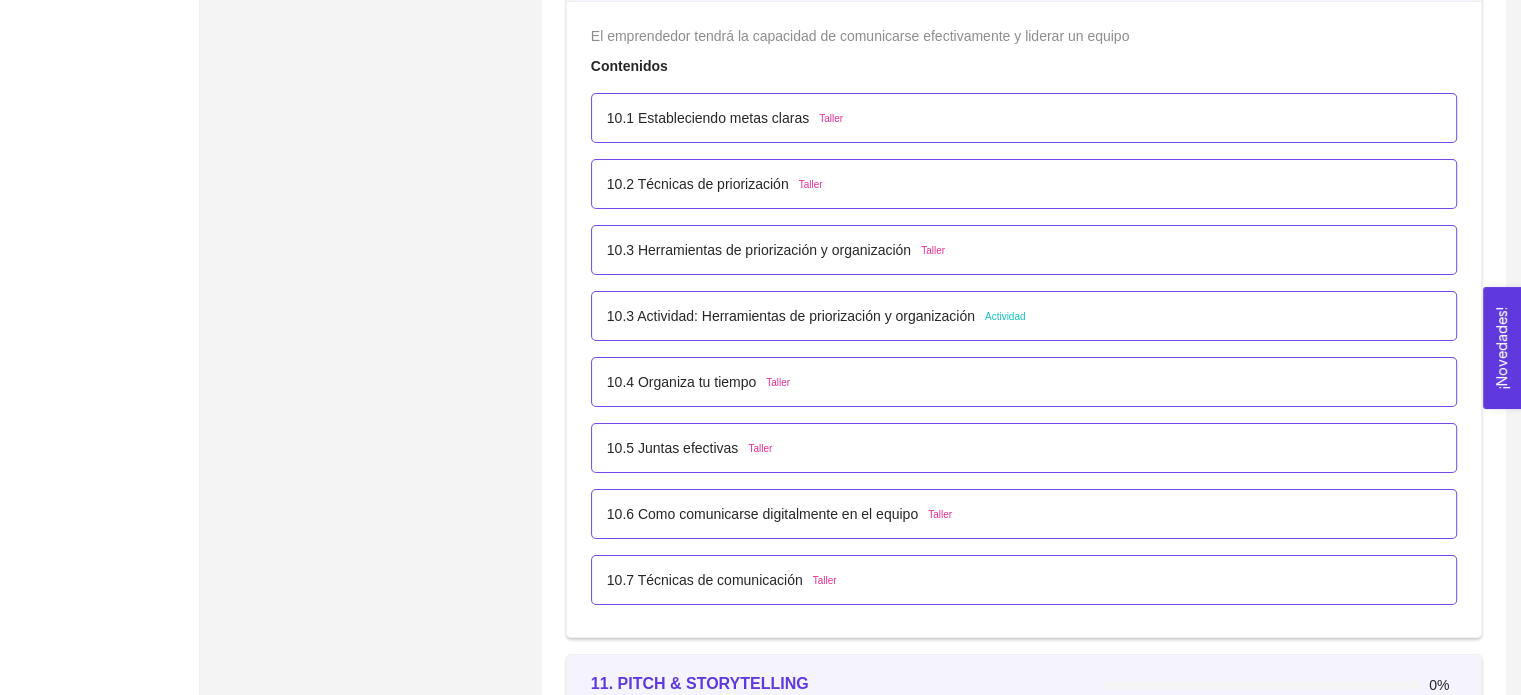 click on "10.3 Actividad: Herramientas de priorización y organización Actividad" at bounding box center [1024, 316] 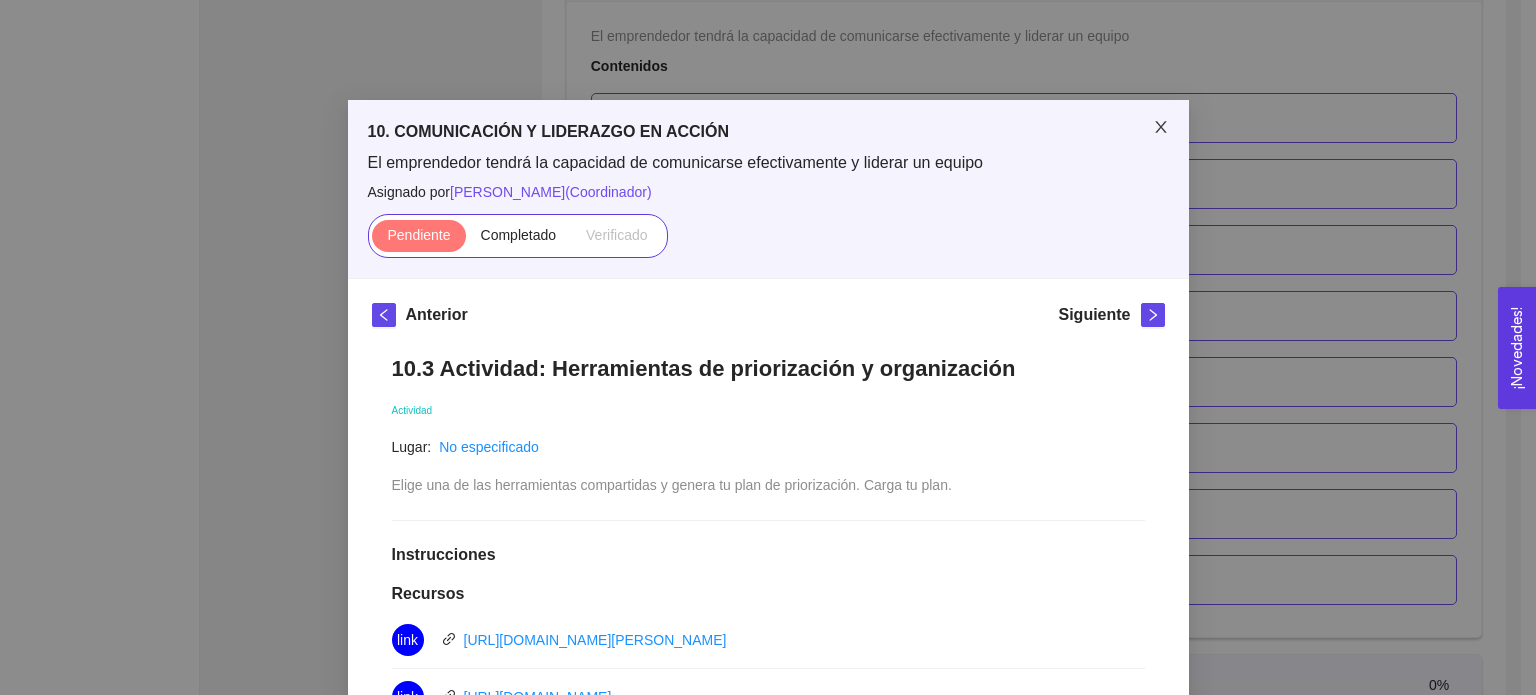 click at bounding box center [1161, 128] 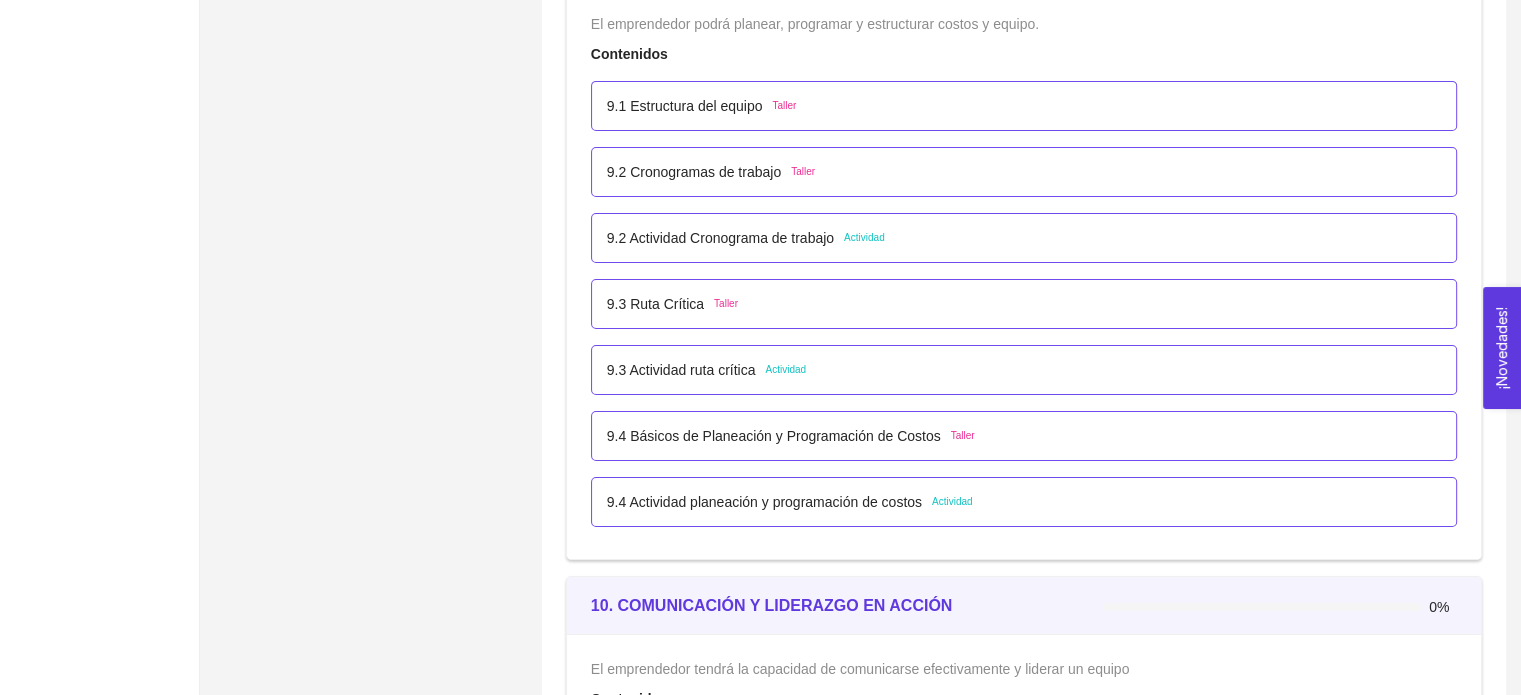 scroll, scrollTop: 6808, scrollLeft: 0, axis: vertical 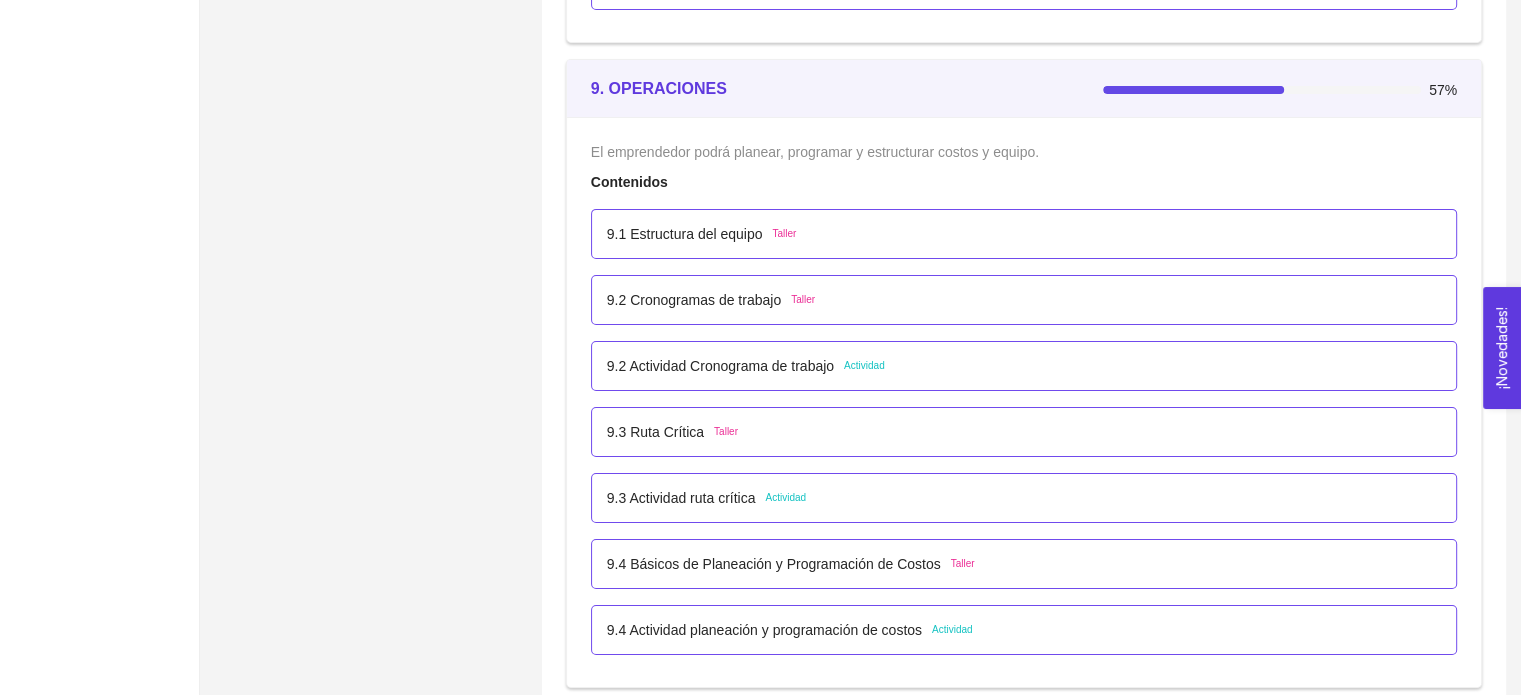 click on "Taller" at bounding box center [726, 432] 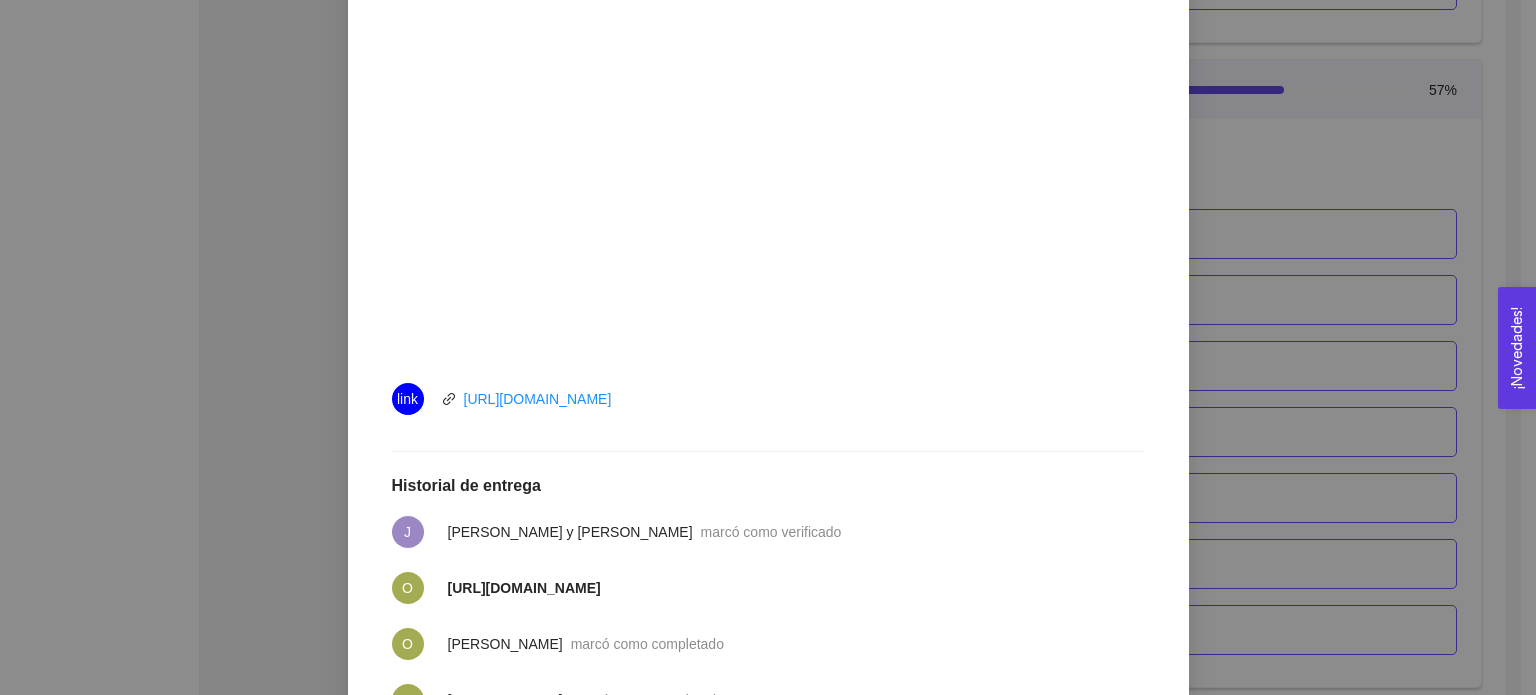 scroll, scrollTop: 661, scrollLeft: 0, axis: vertical 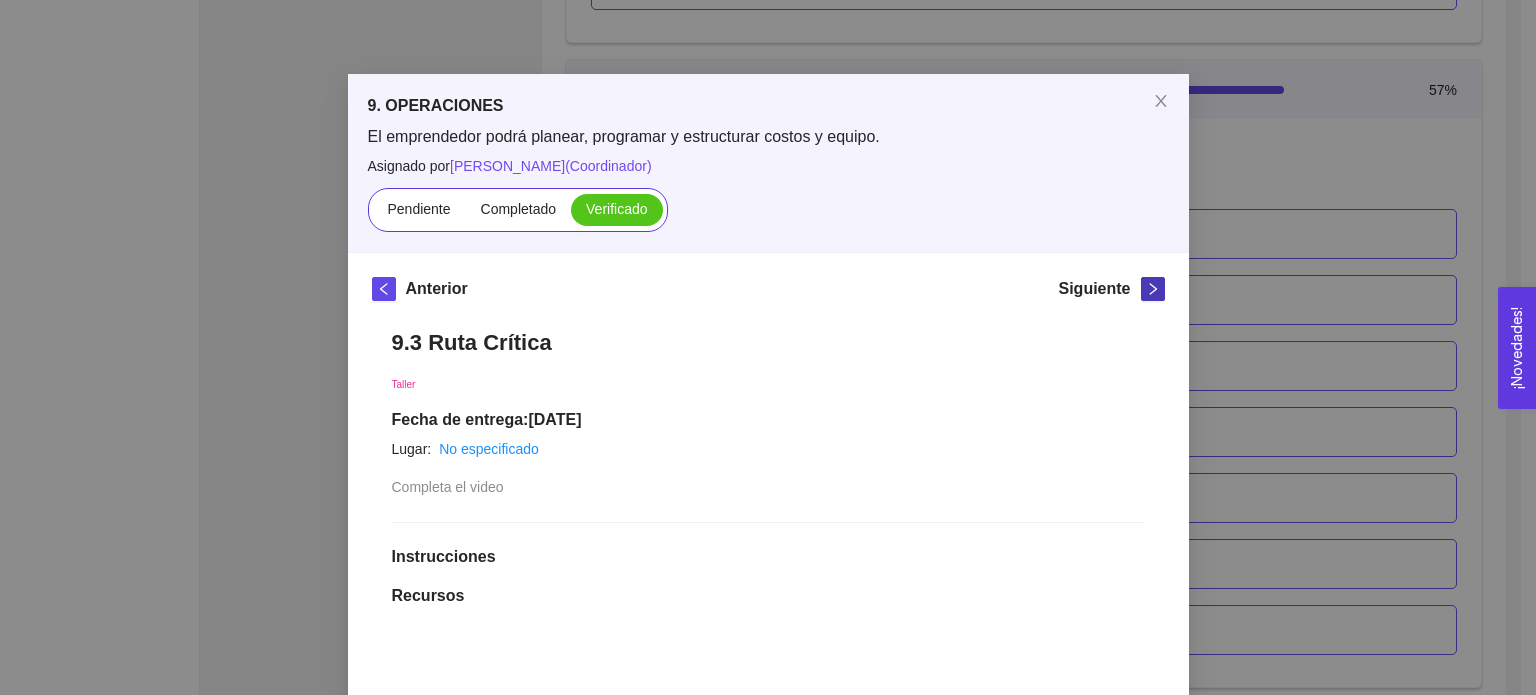 click 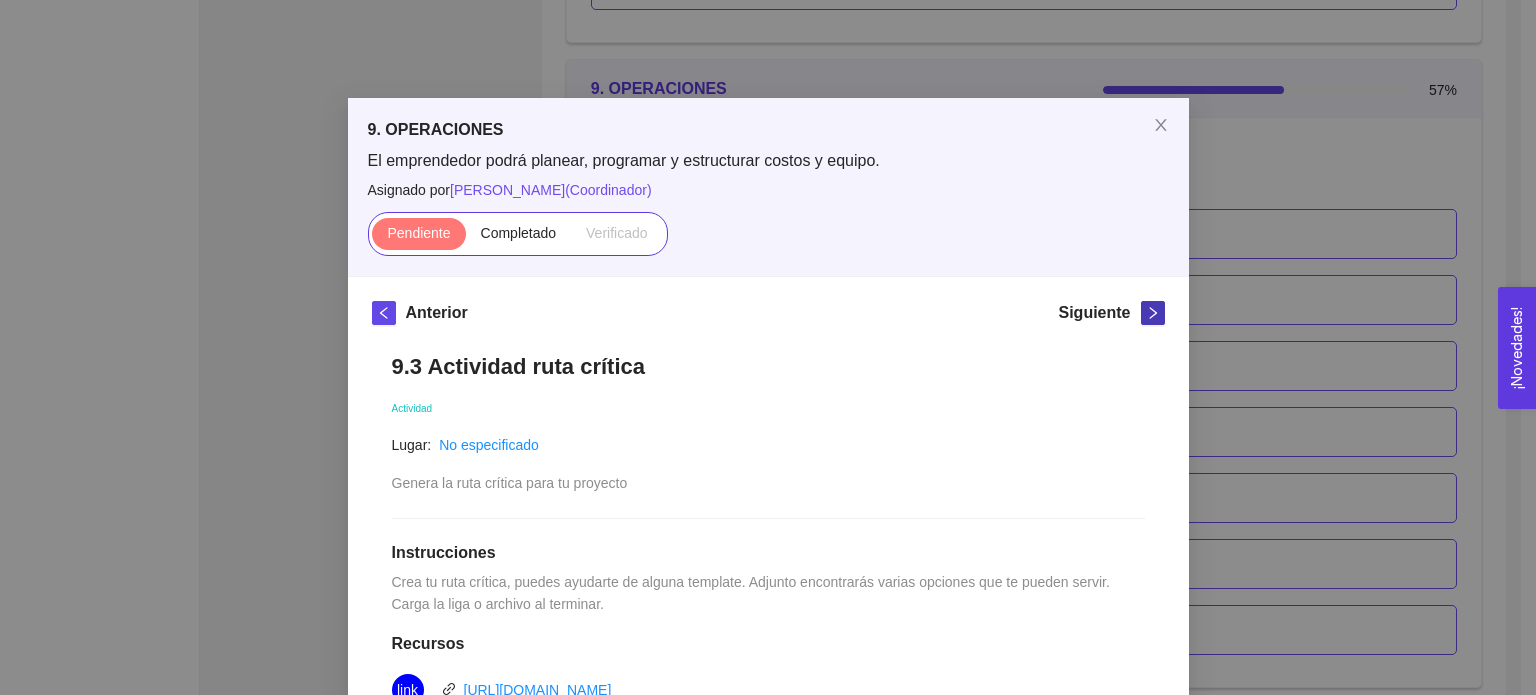 scroll, scrollTop: 26, scrollLeft: 0, axis: vertical 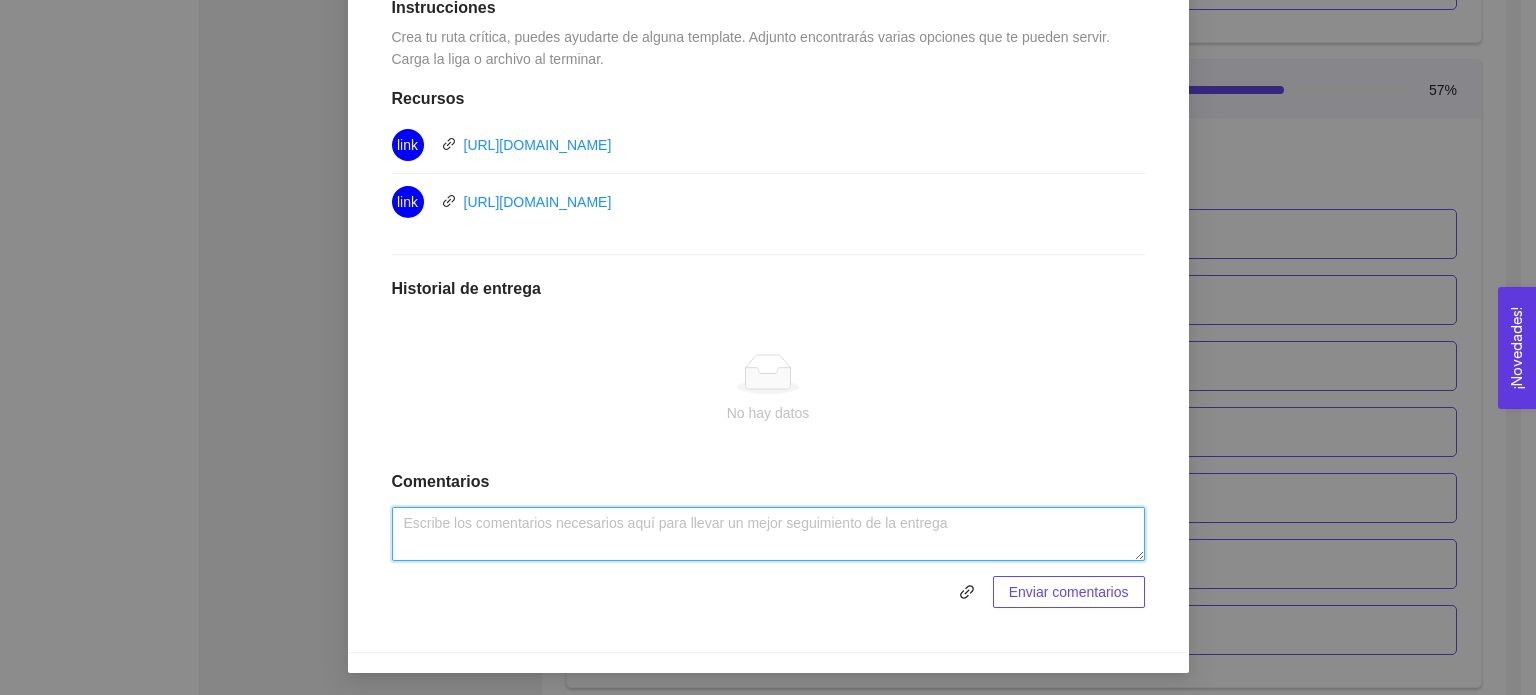 click at bounding box center (768, 534) 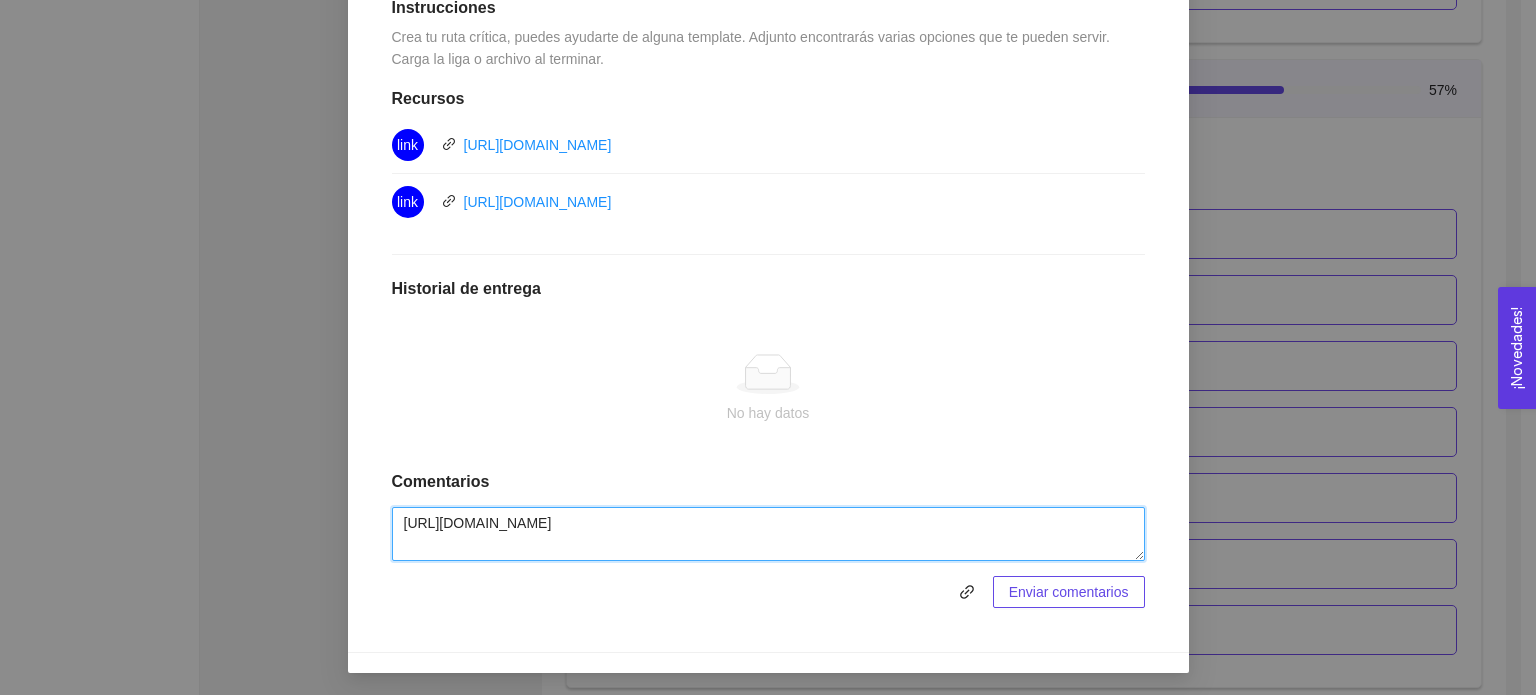 type on "[URL][DOMAIN_NAME]" 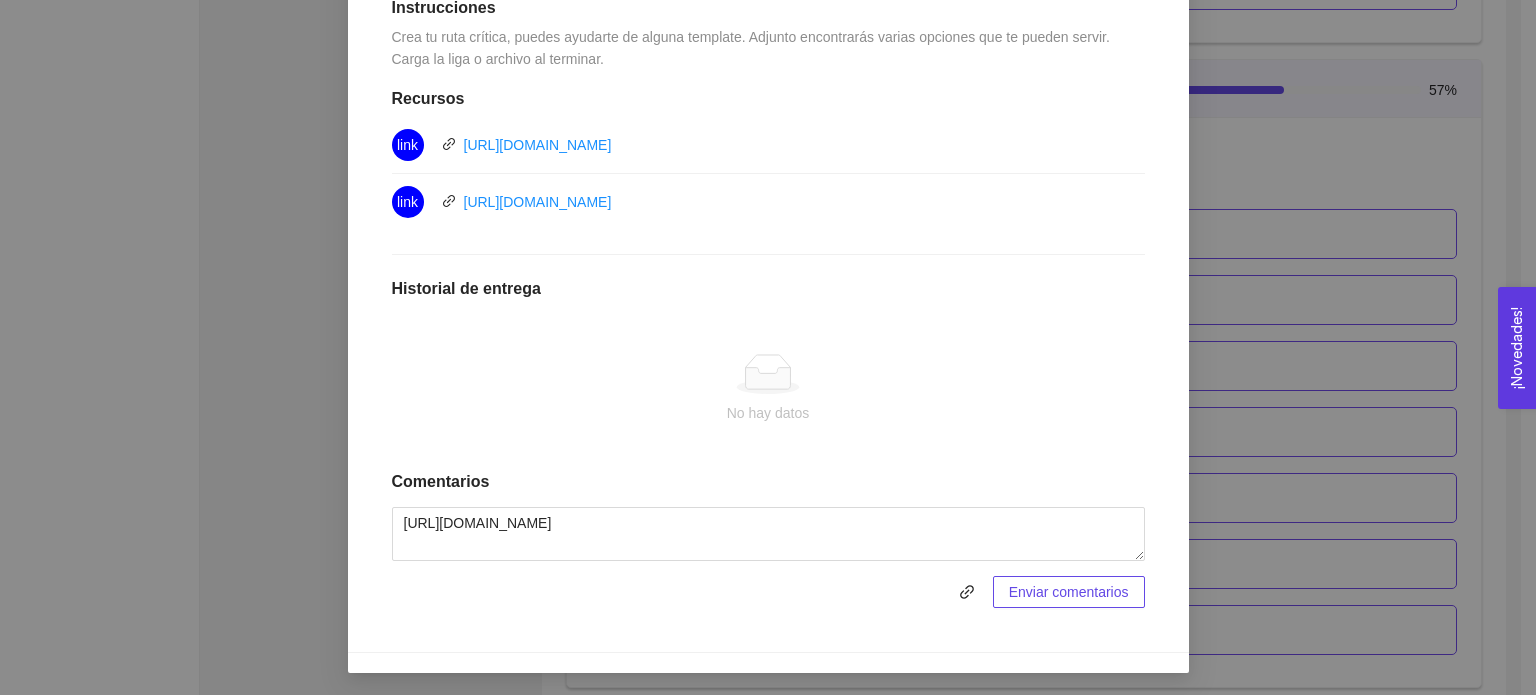 click on "Enviar comentarios" at bounding box center [1069, 592] 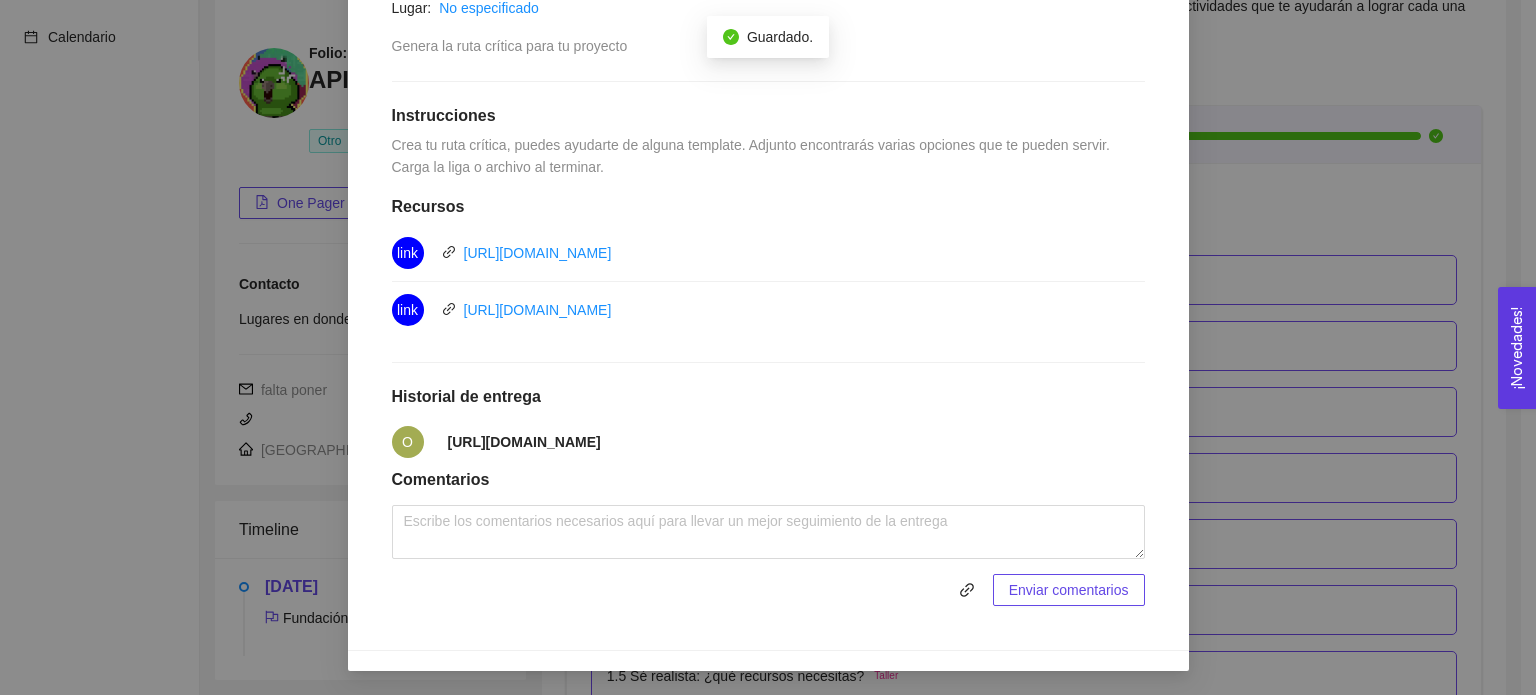 scroll, scrollTop: 6657, scrollLeft: 0, axis: vertical 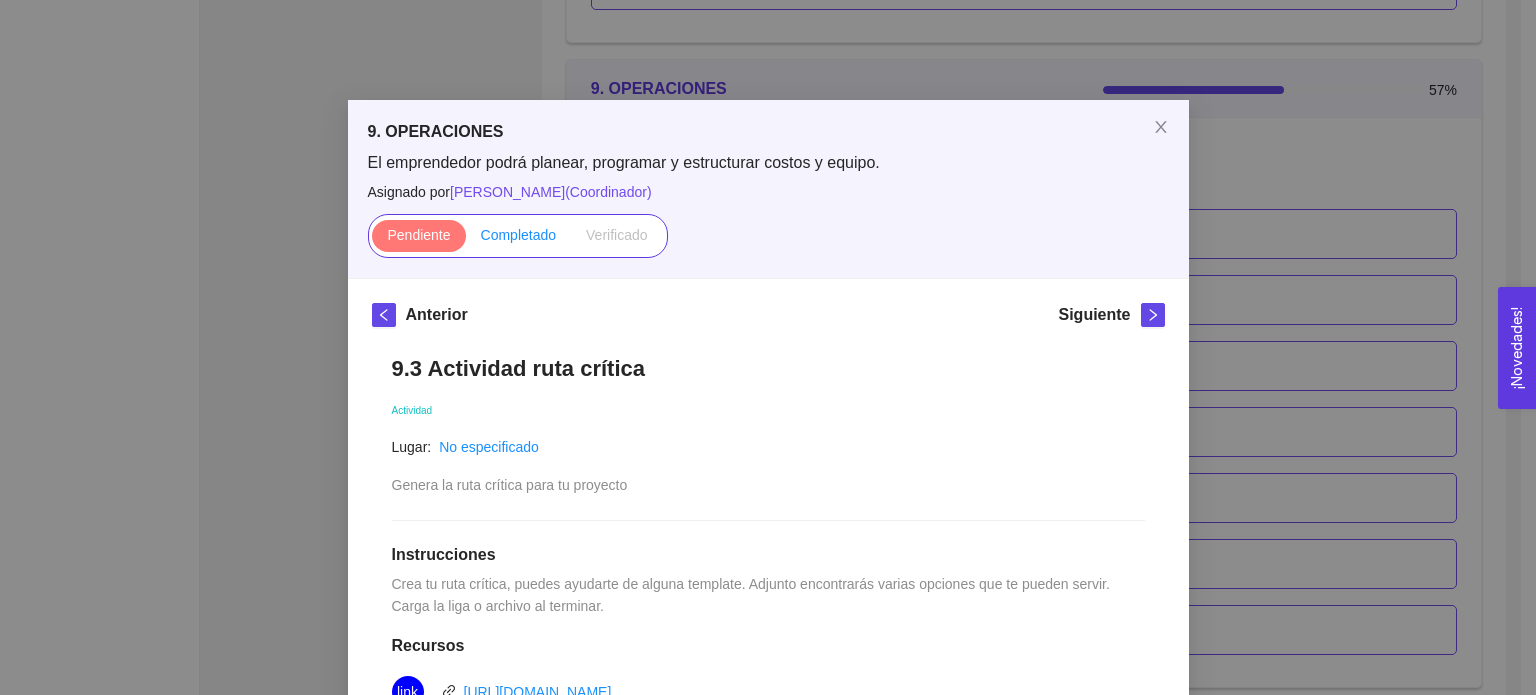 click on "Completado" at bounding box center (519, 235) 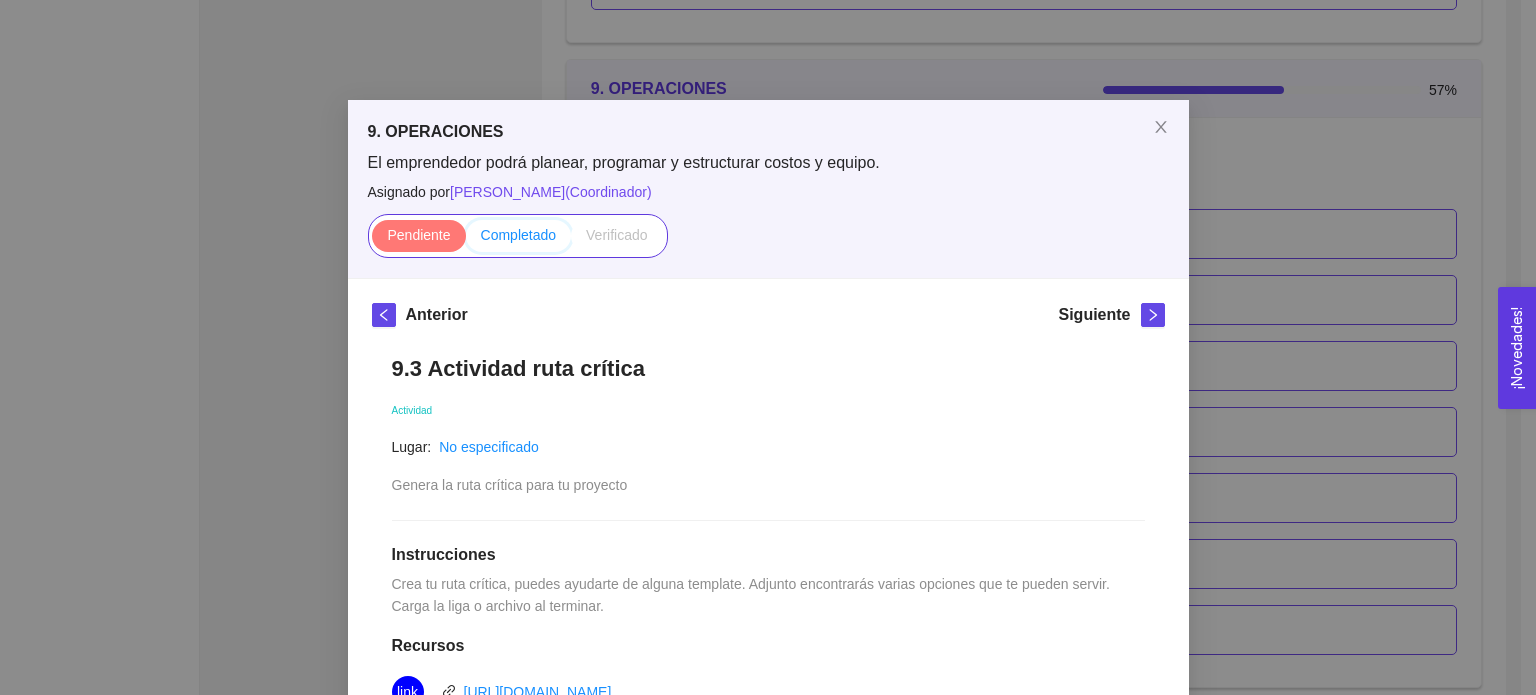 click on "Completado" at bounding box center [466, 240] 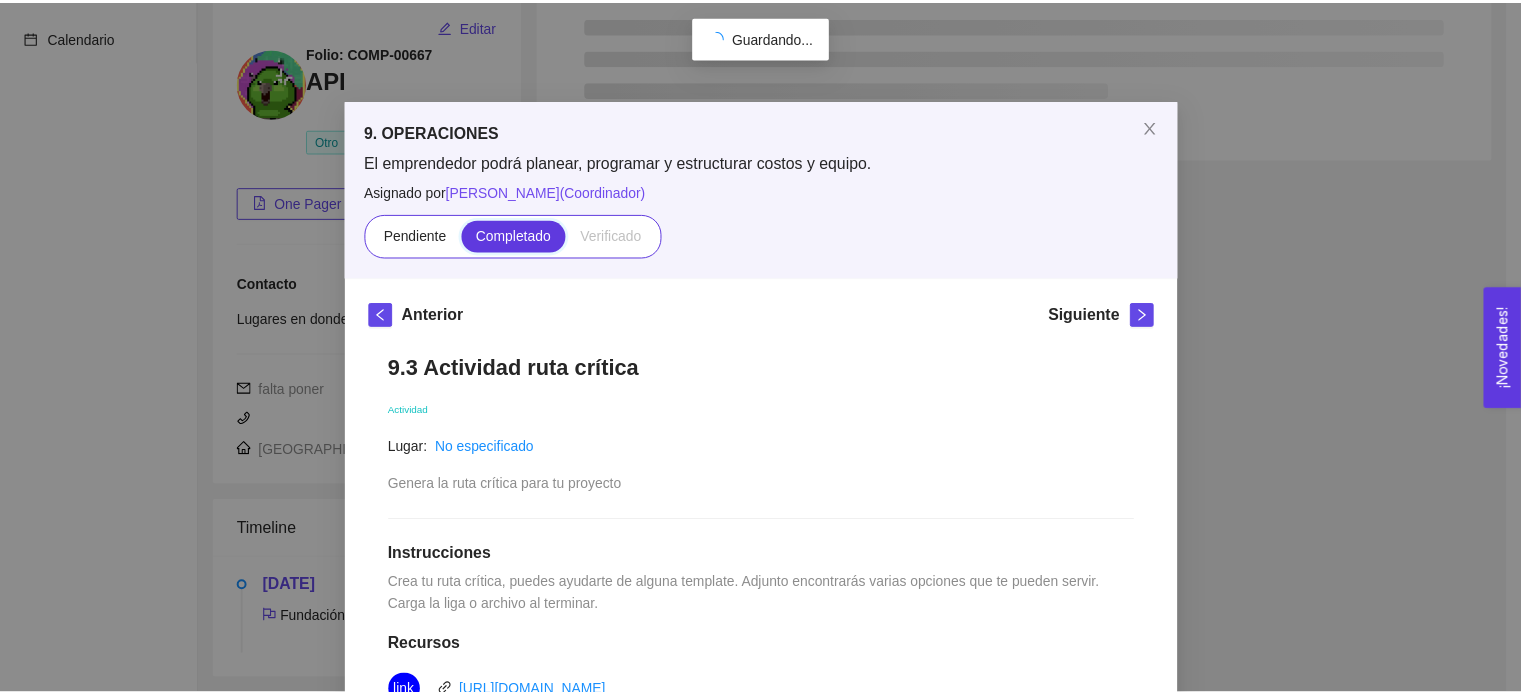 scroll, scrollTop: 6657, scrollLeft: 0, axis: vertical 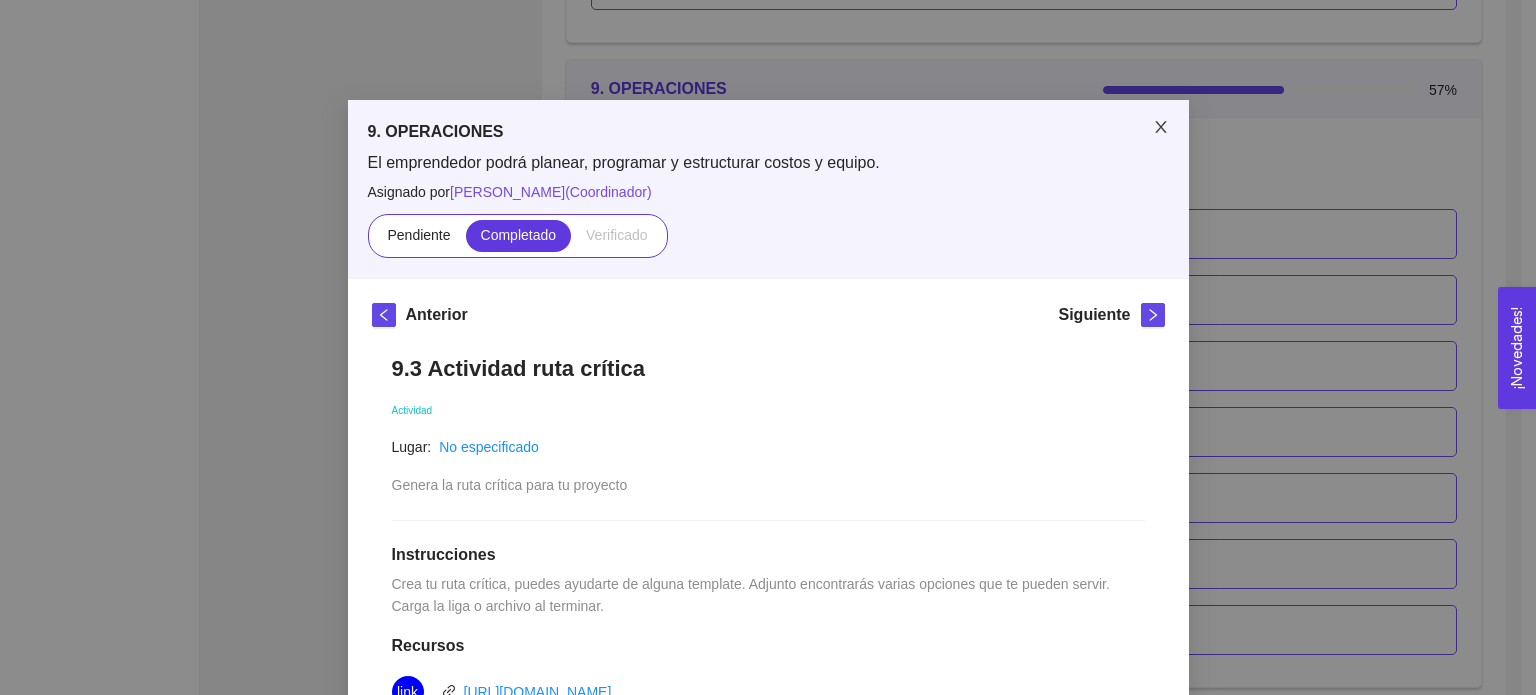 click 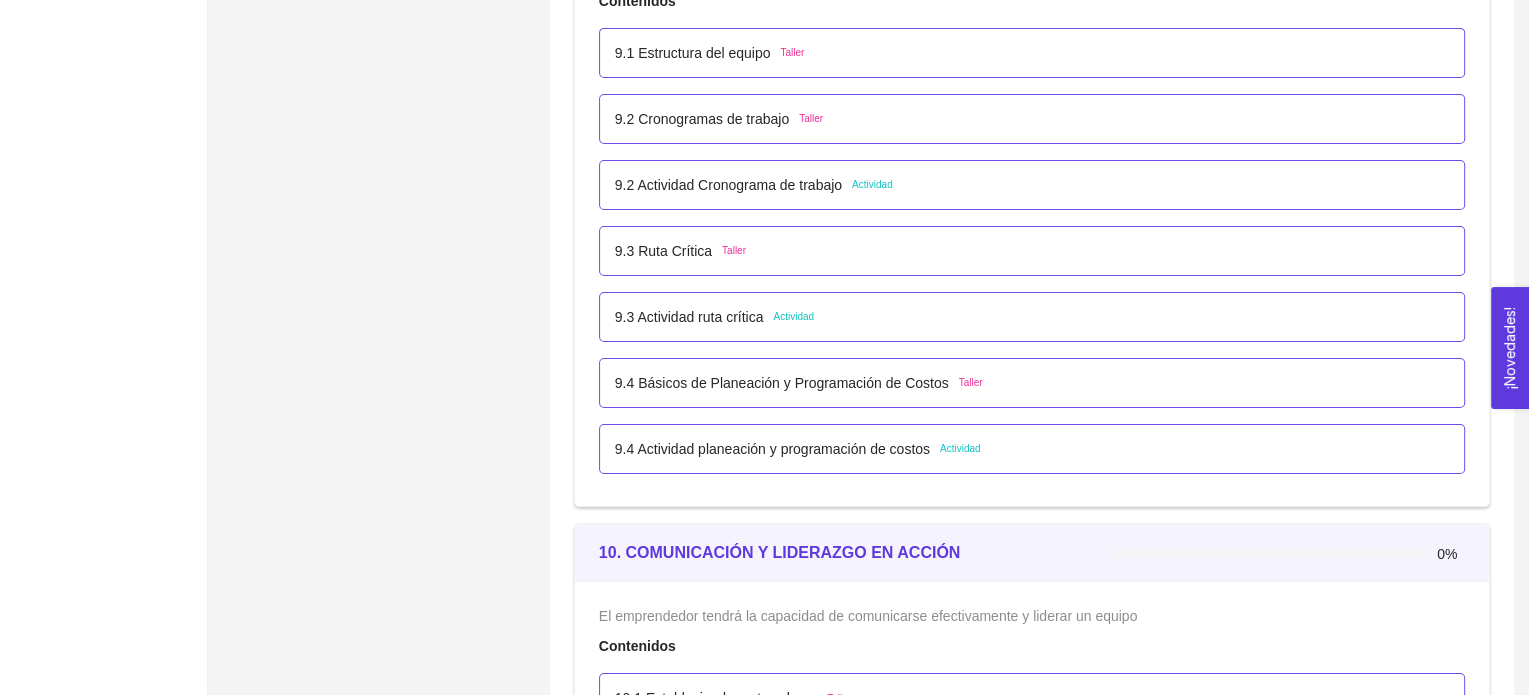 scroll, scrollTop: 6760, scrollLeft: 0, axis: vertical 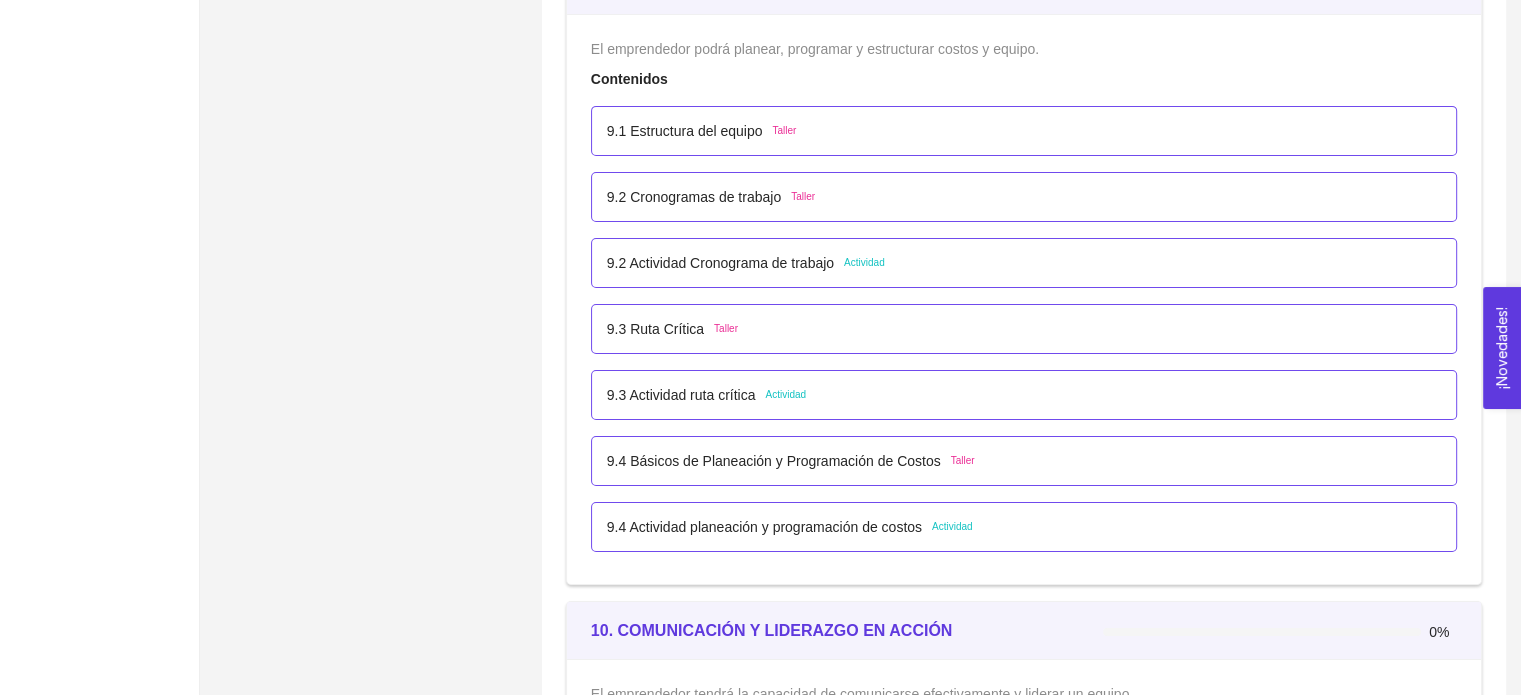 click on "Taller" at bounding box center [963, 461] 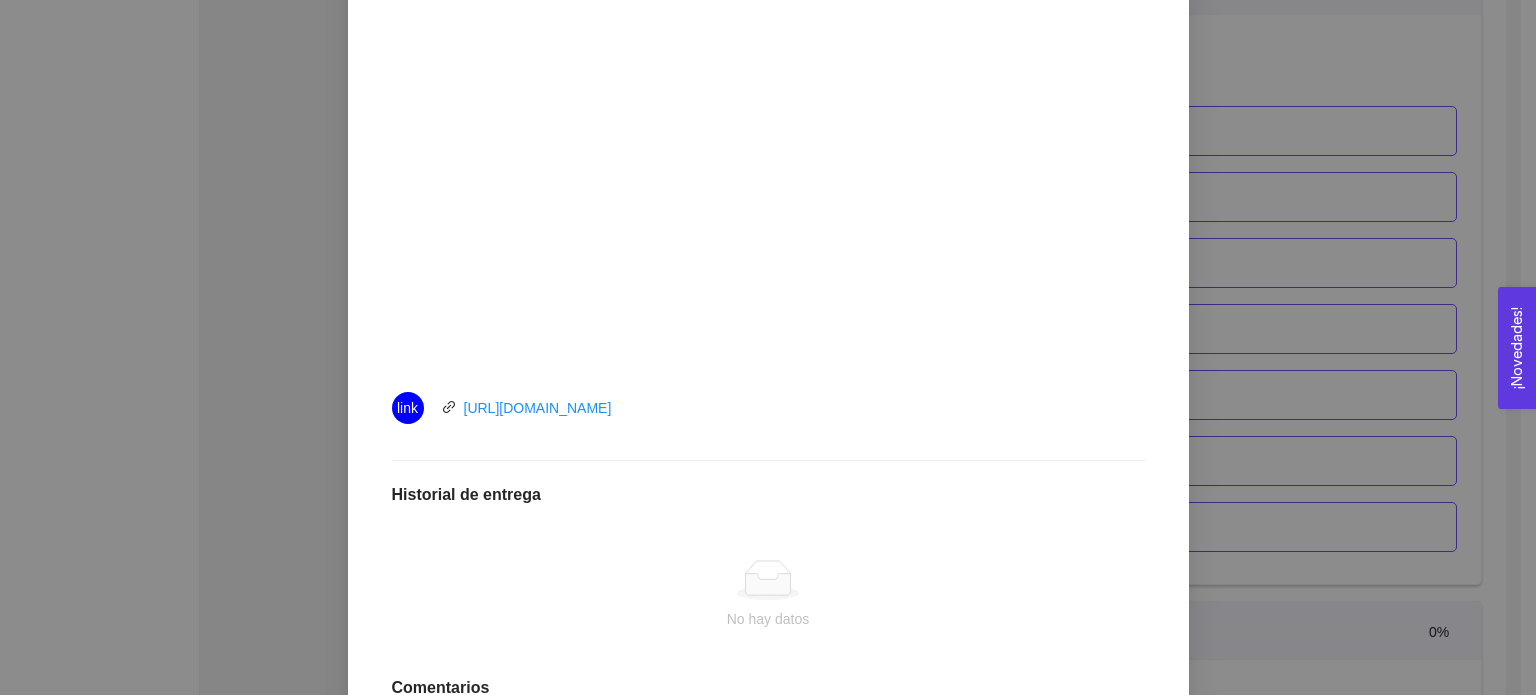 scroll, scrollTop: 672, scrollLeft: 0, axis: vertical 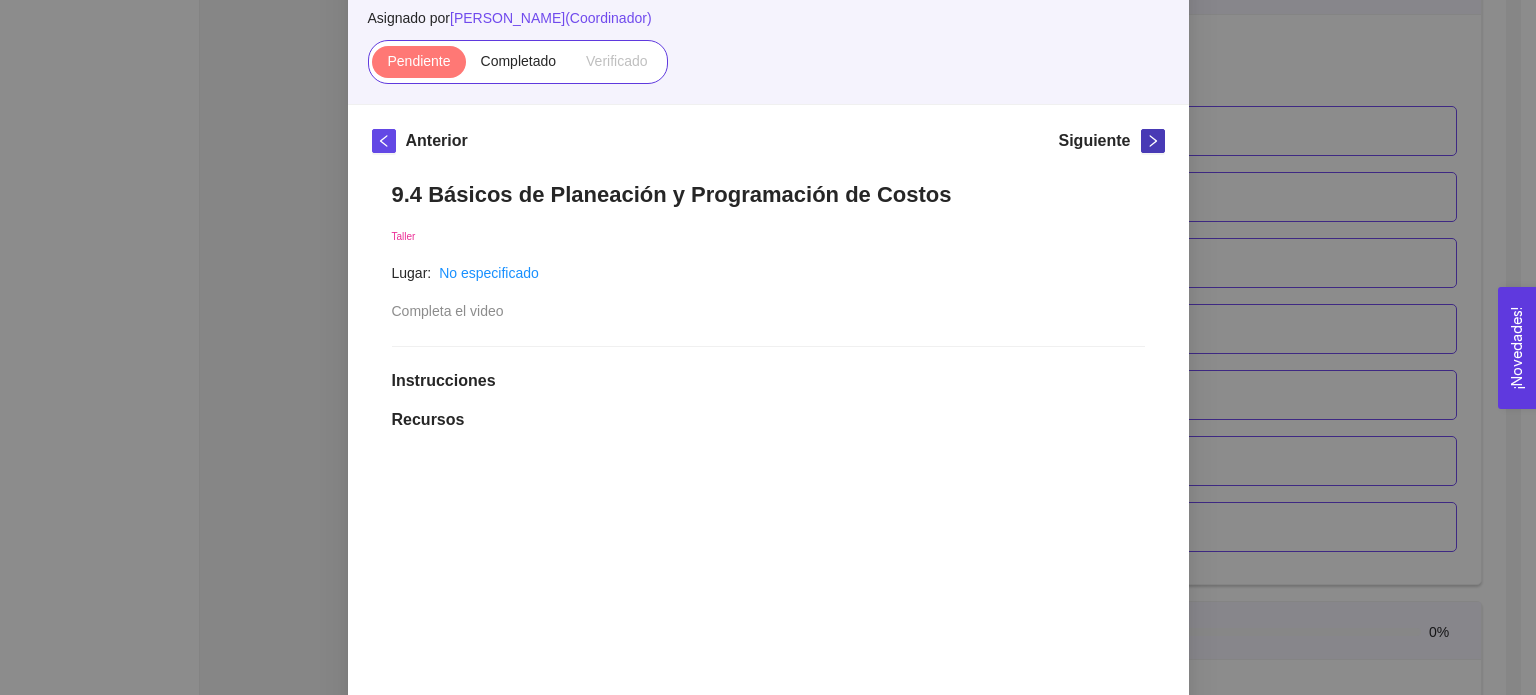 click 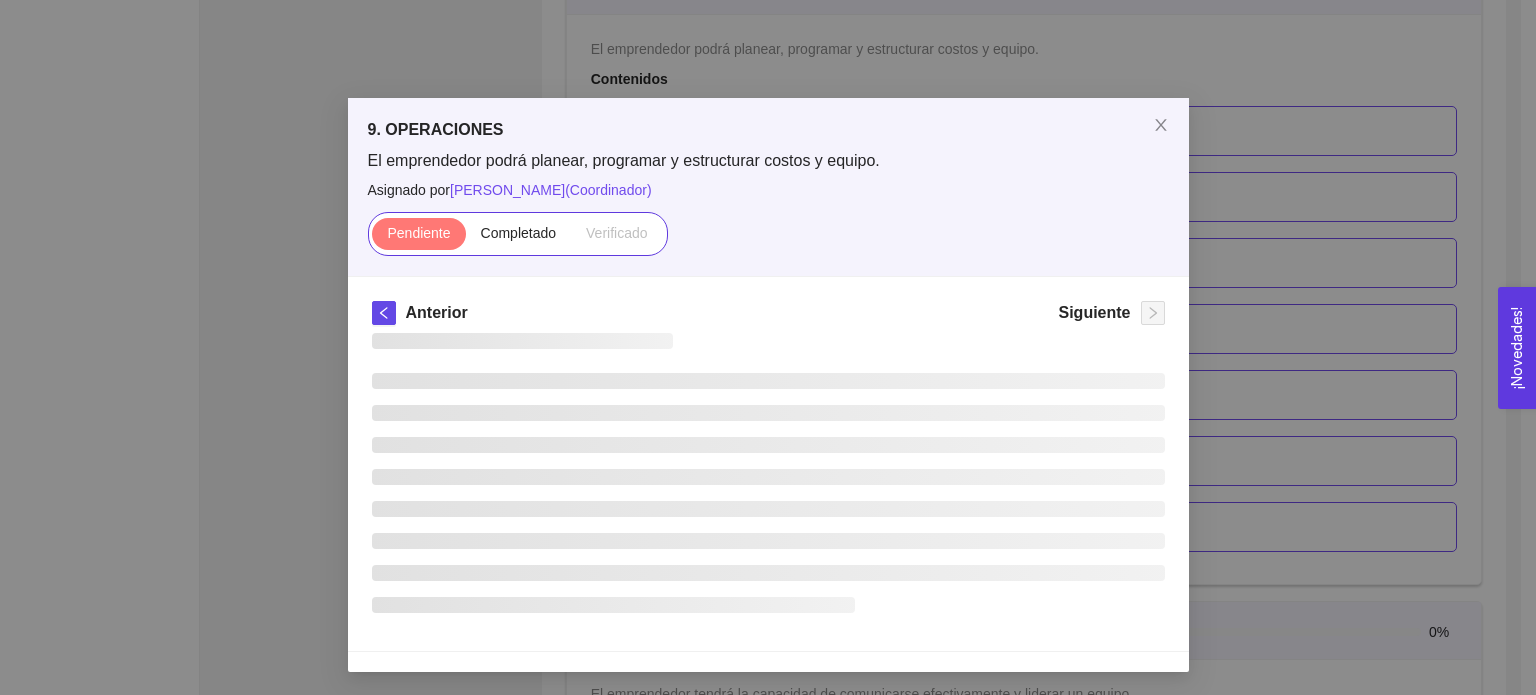 scroll, scrollTop: 174, scrollLeft: 0, axis: vertical 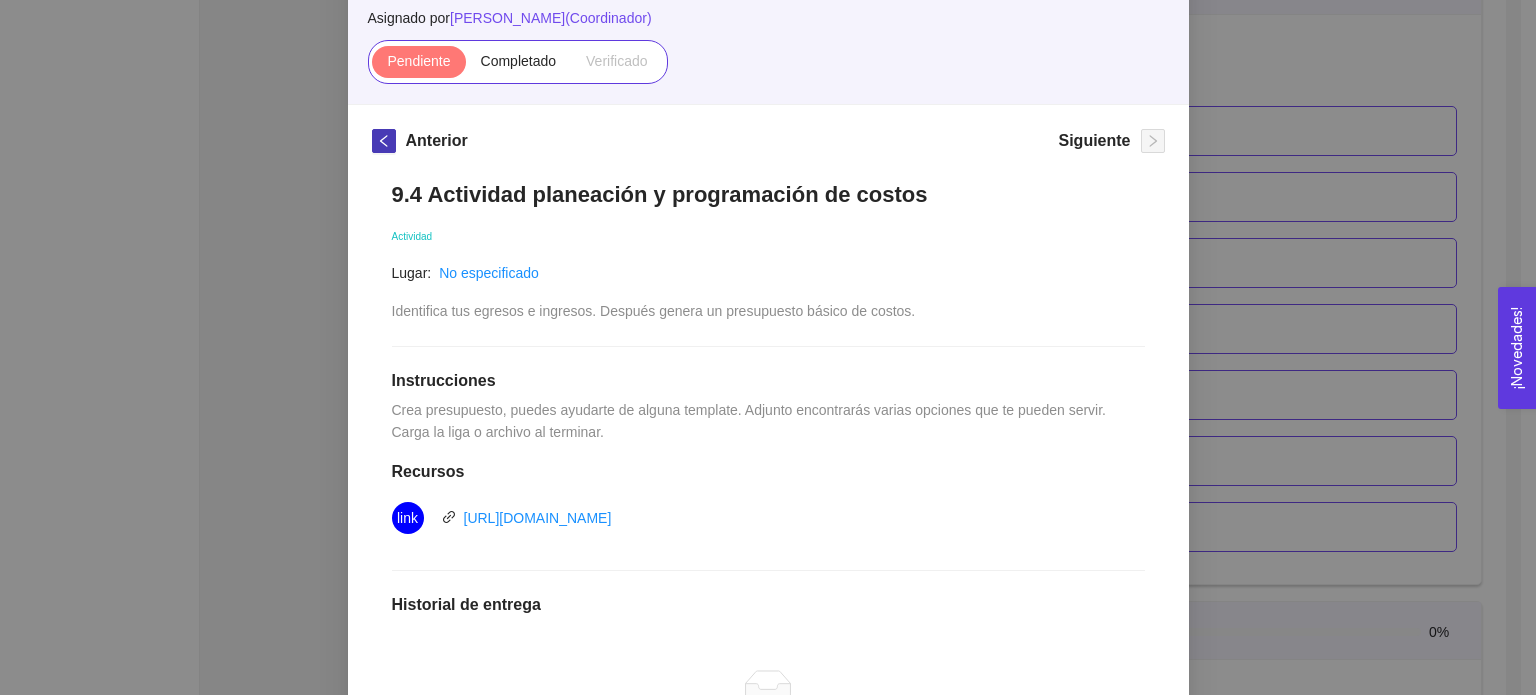 click 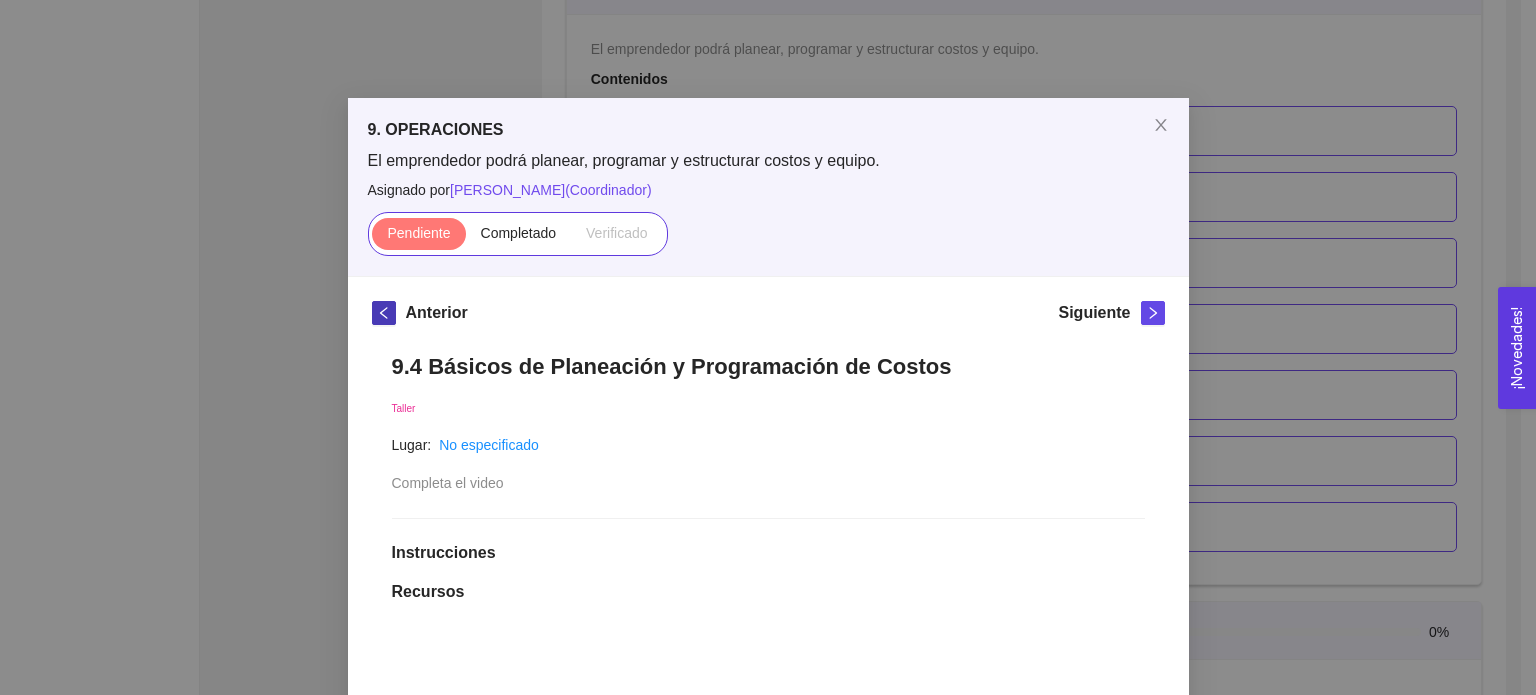 scroll, scrollTop: 174, scrollLeft: 0, axis: vertical 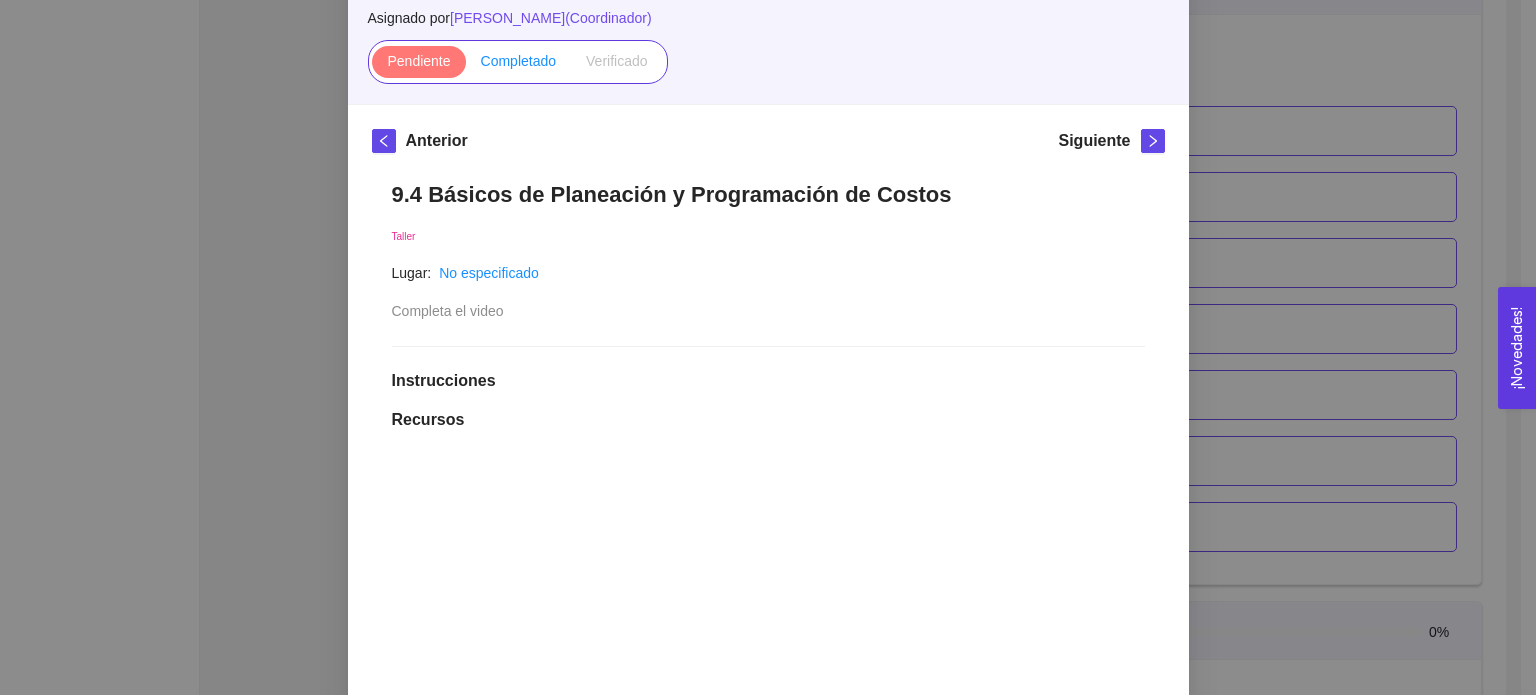 click on "Completado" at bounding box center [519, 61] 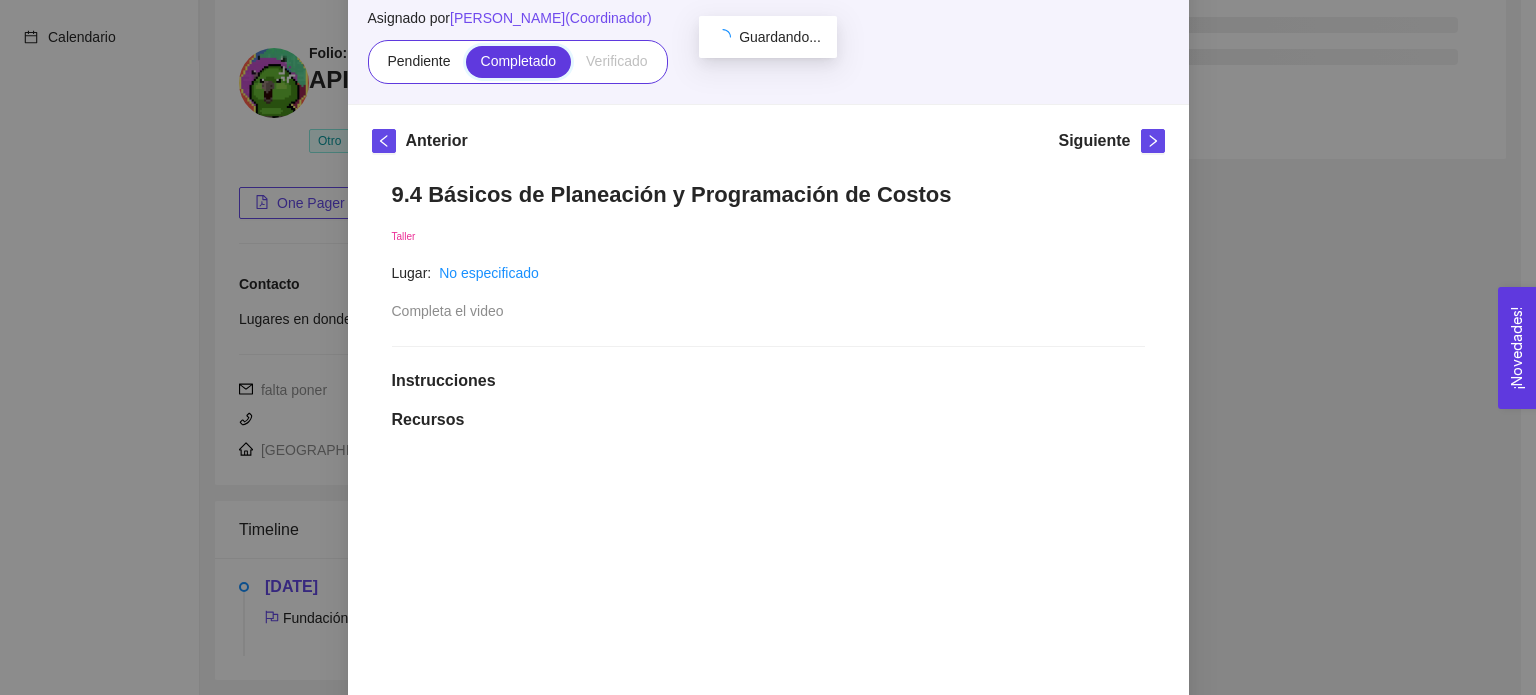scroll, scrollTop: 6760, scrollLeft: 0, axis: vertical 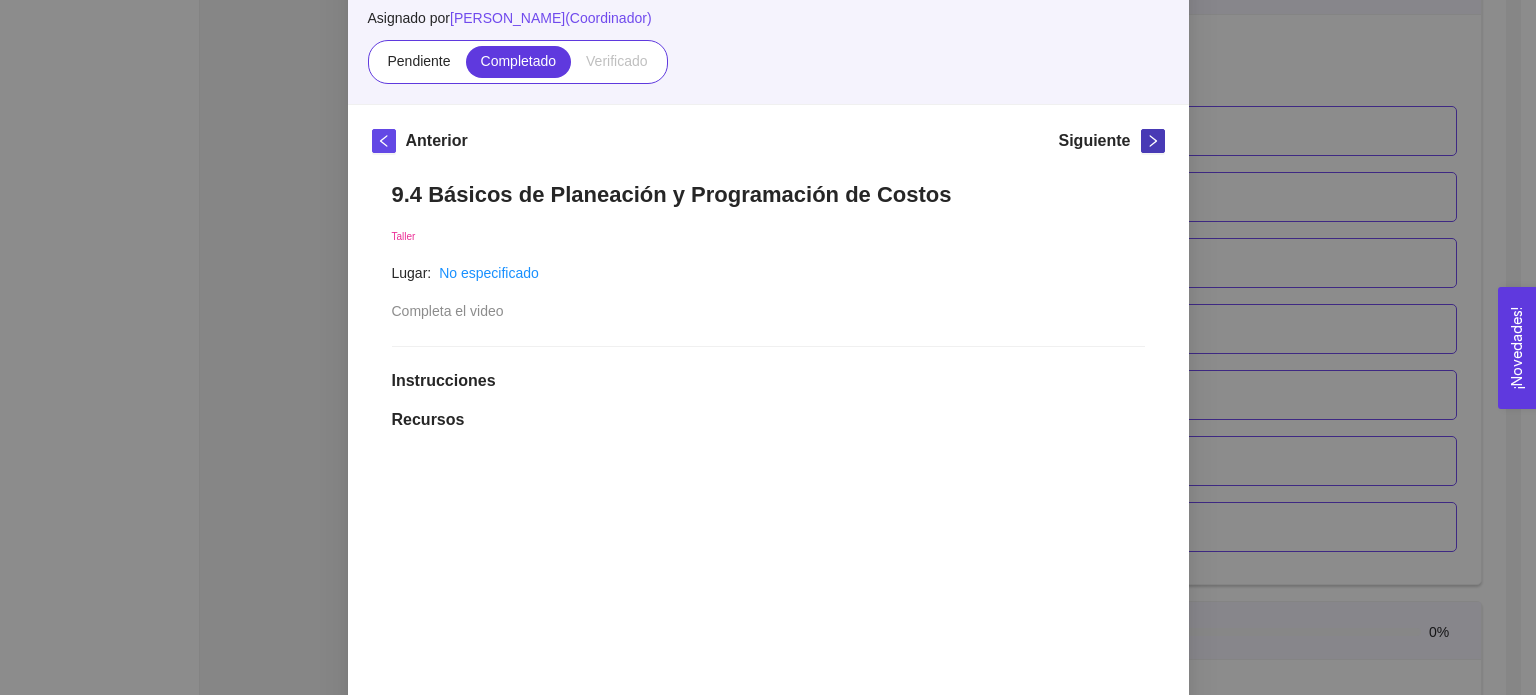 click at bounding box center (1153, 141) 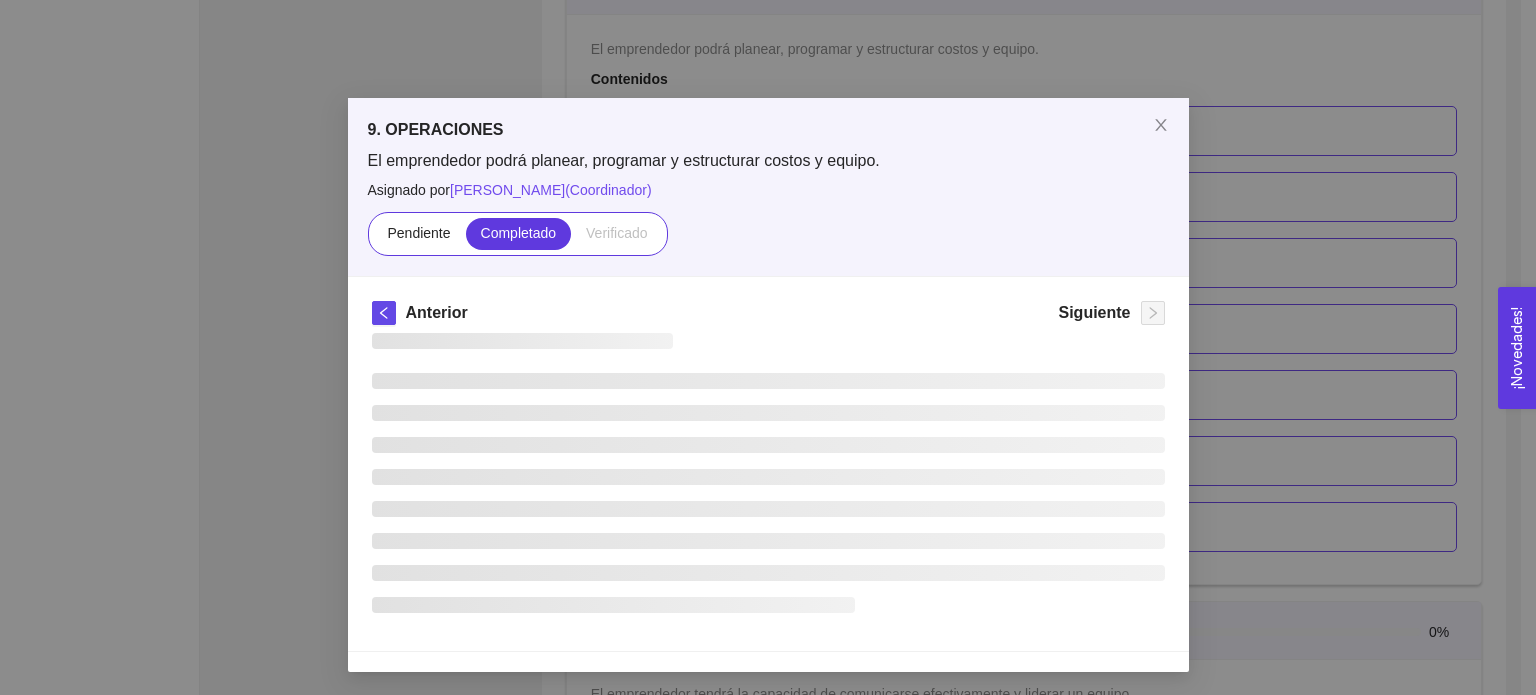 scroll, scrollTop: 174, scrollLeft: 0, axis: vertical 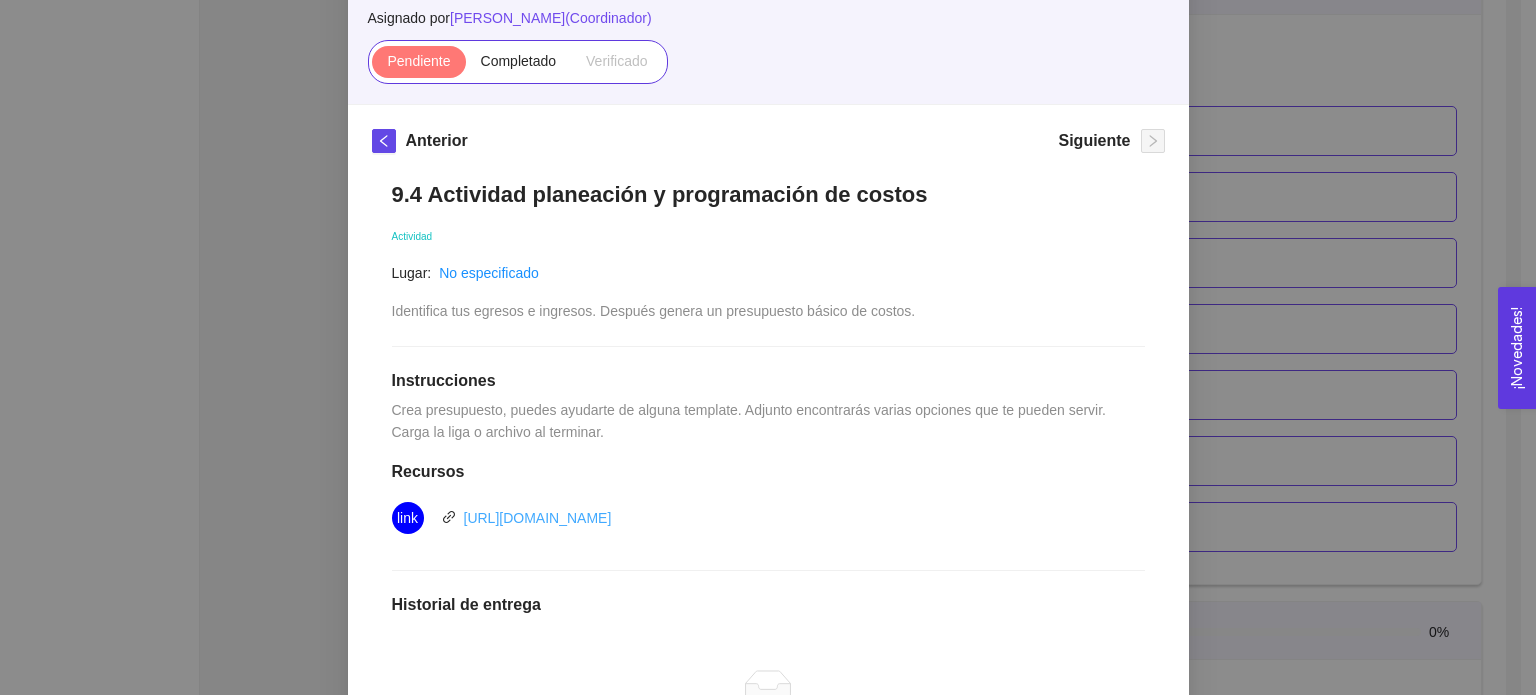 click on "[URL][DOMAIN_NAME]" at bounding box center (538, 518) 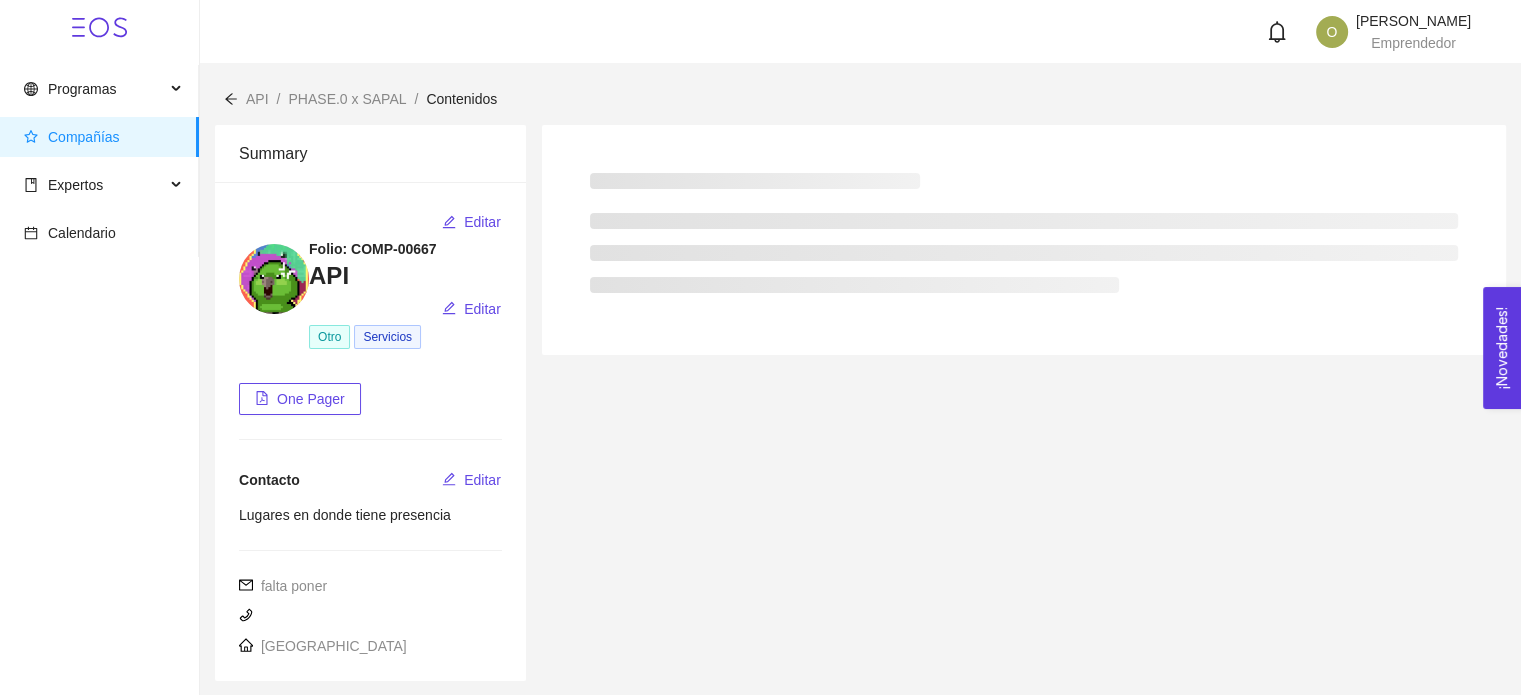 scroll, scrollTop: 196, scrollLeft: 0, axis: vertical 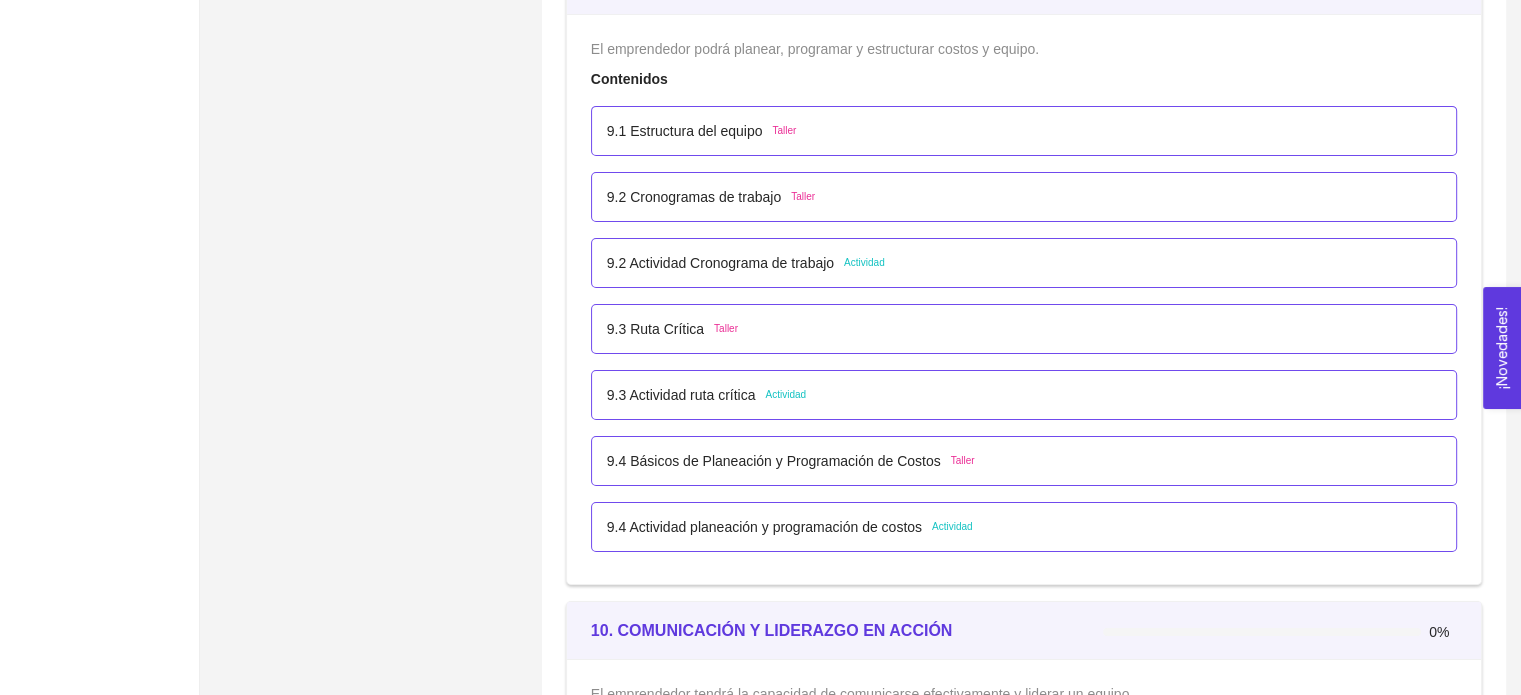 click on "Actividad" at bounding box center (952, 527) 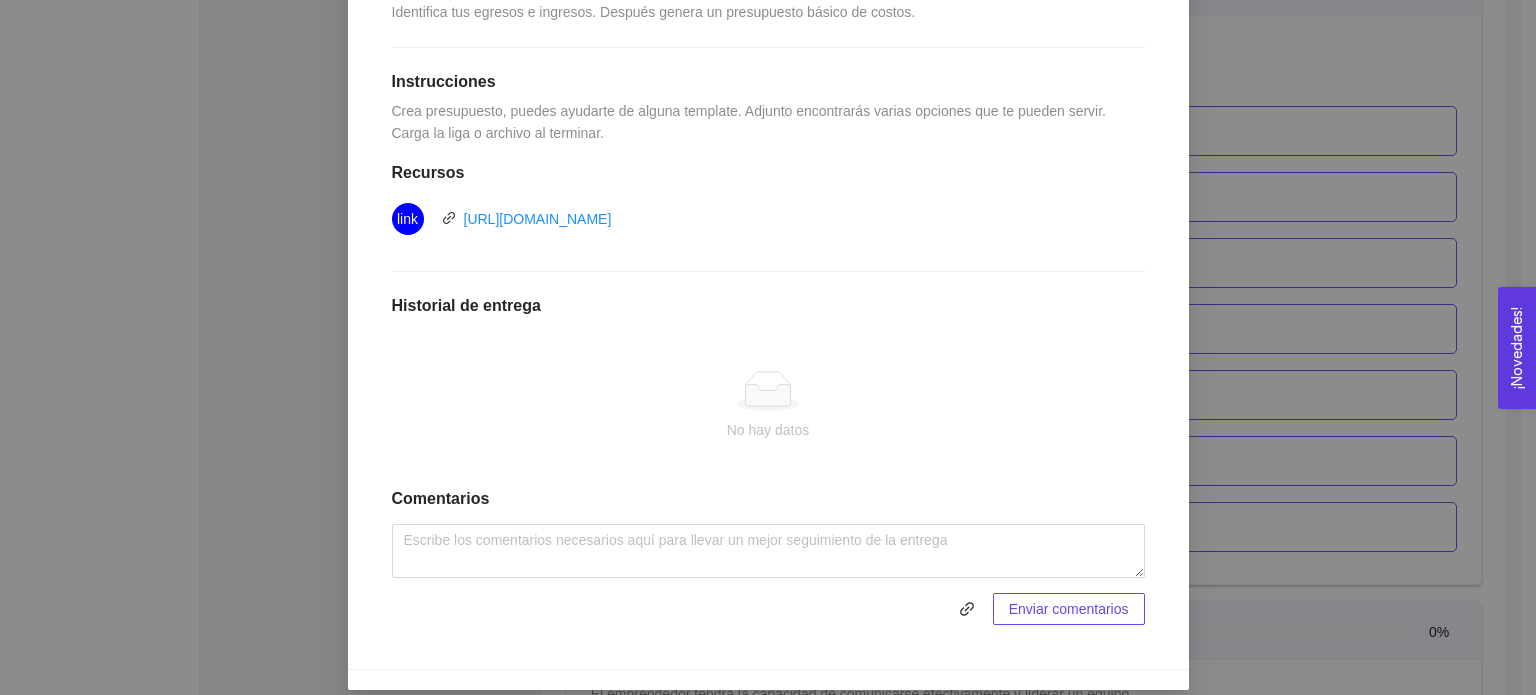 scroll, scrollTop: 490, scrollLeft: 0, axis: vertical 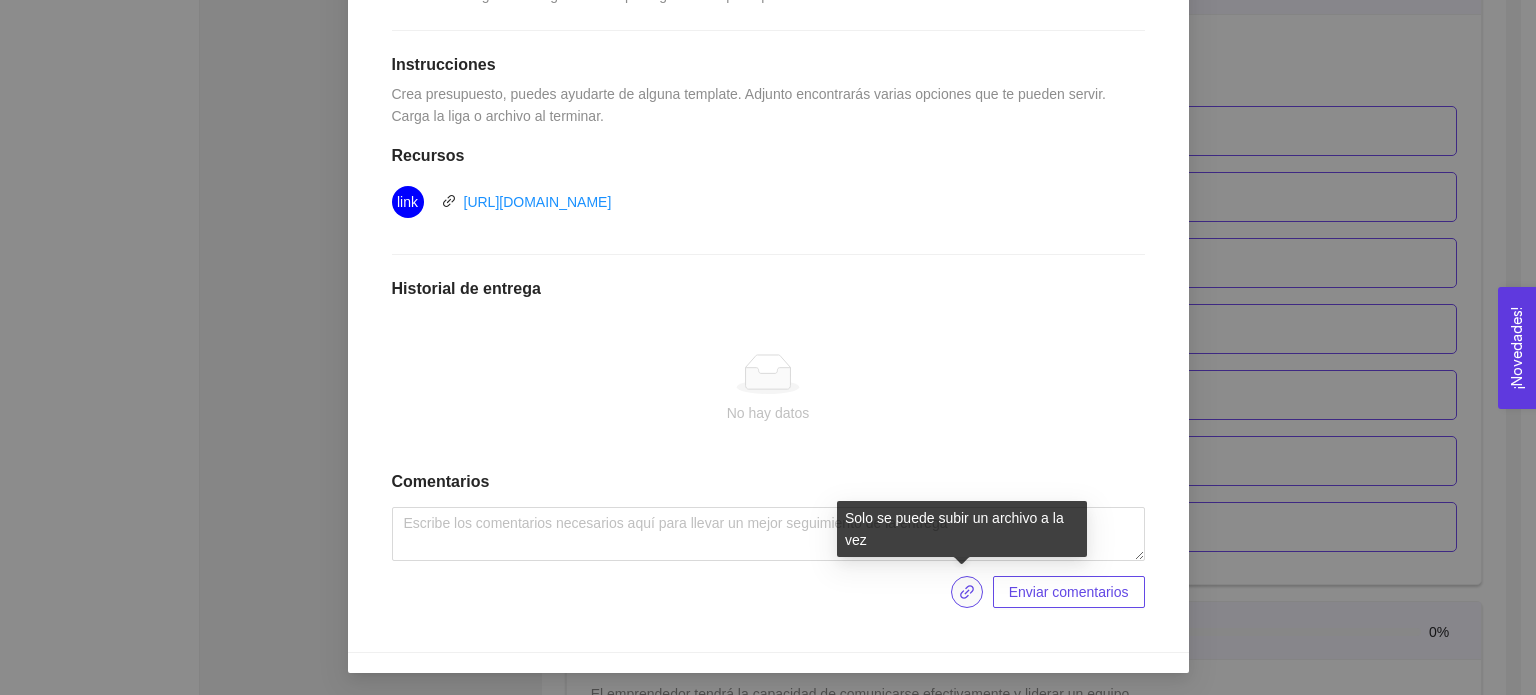 click 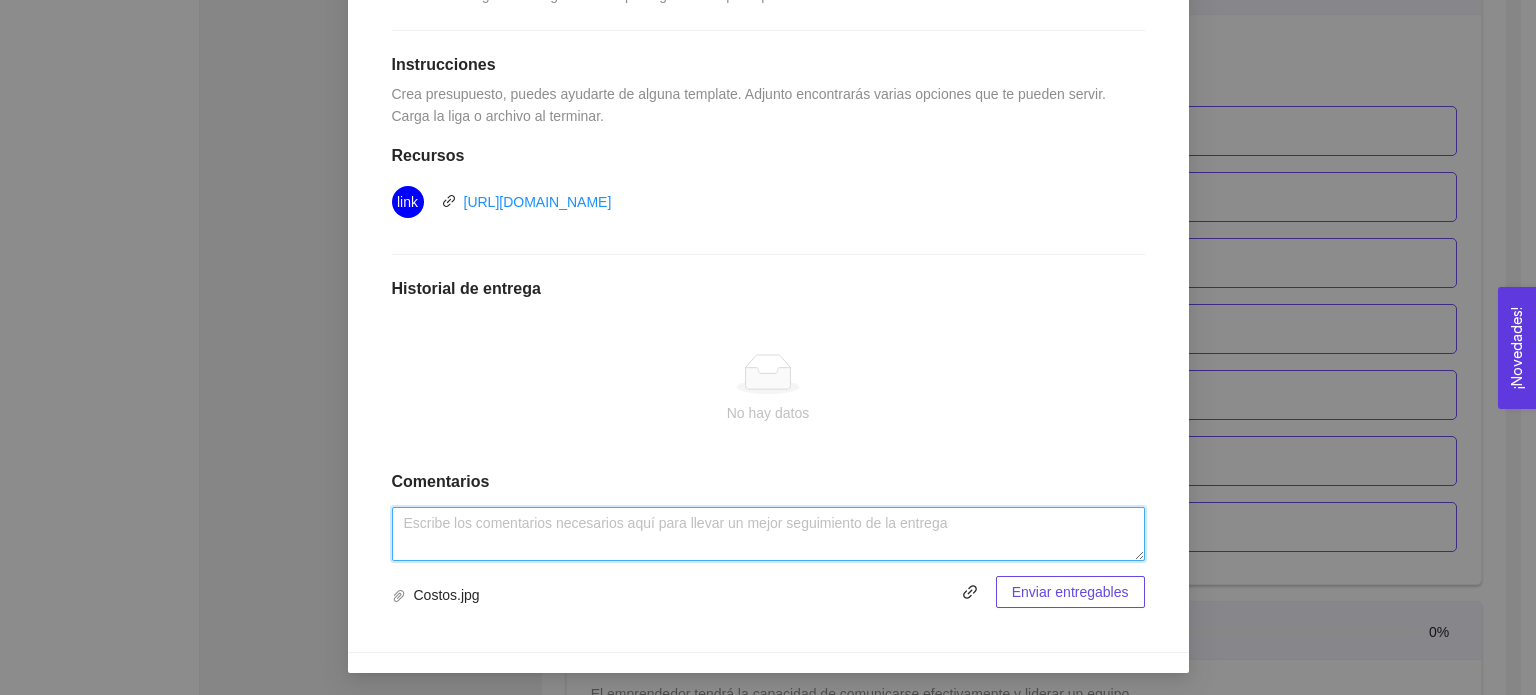 click at bounding box center (768, 534) 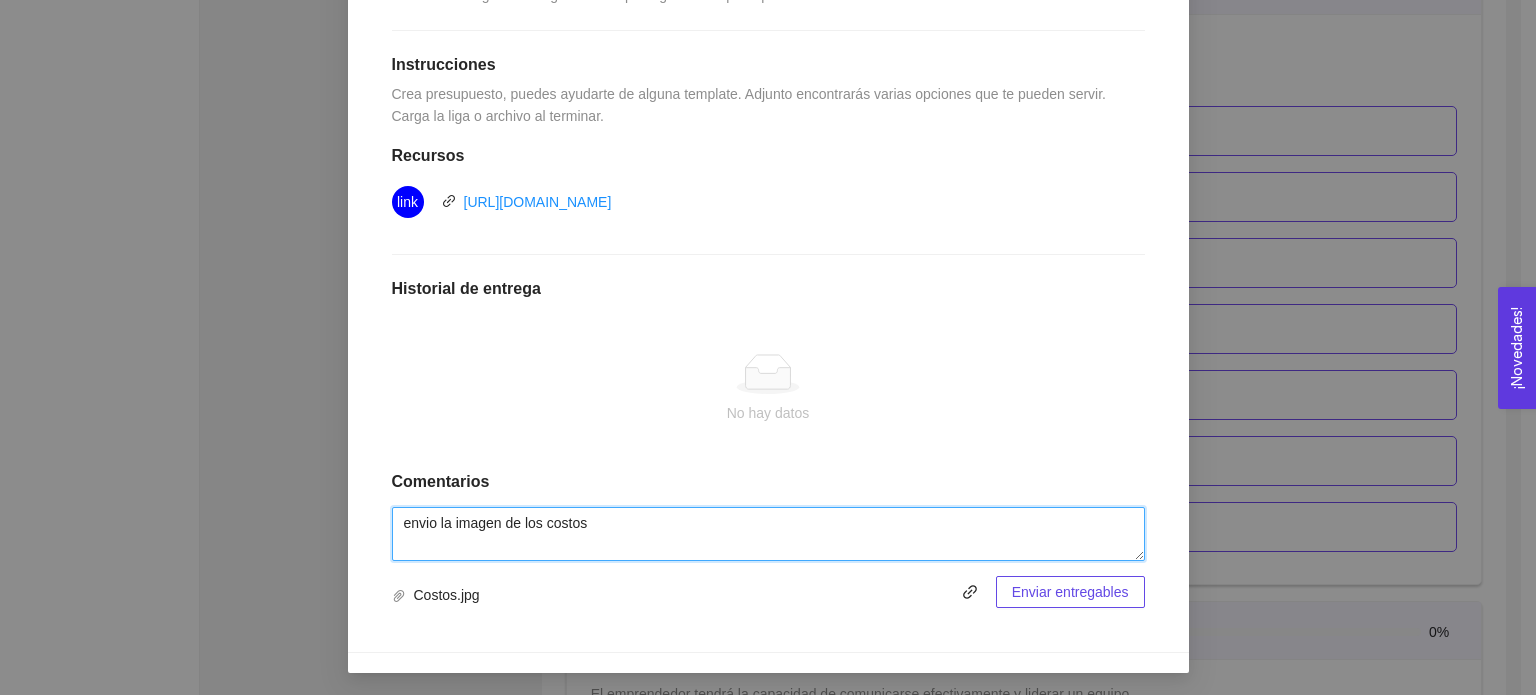 type on "envio la imagen de los costos" 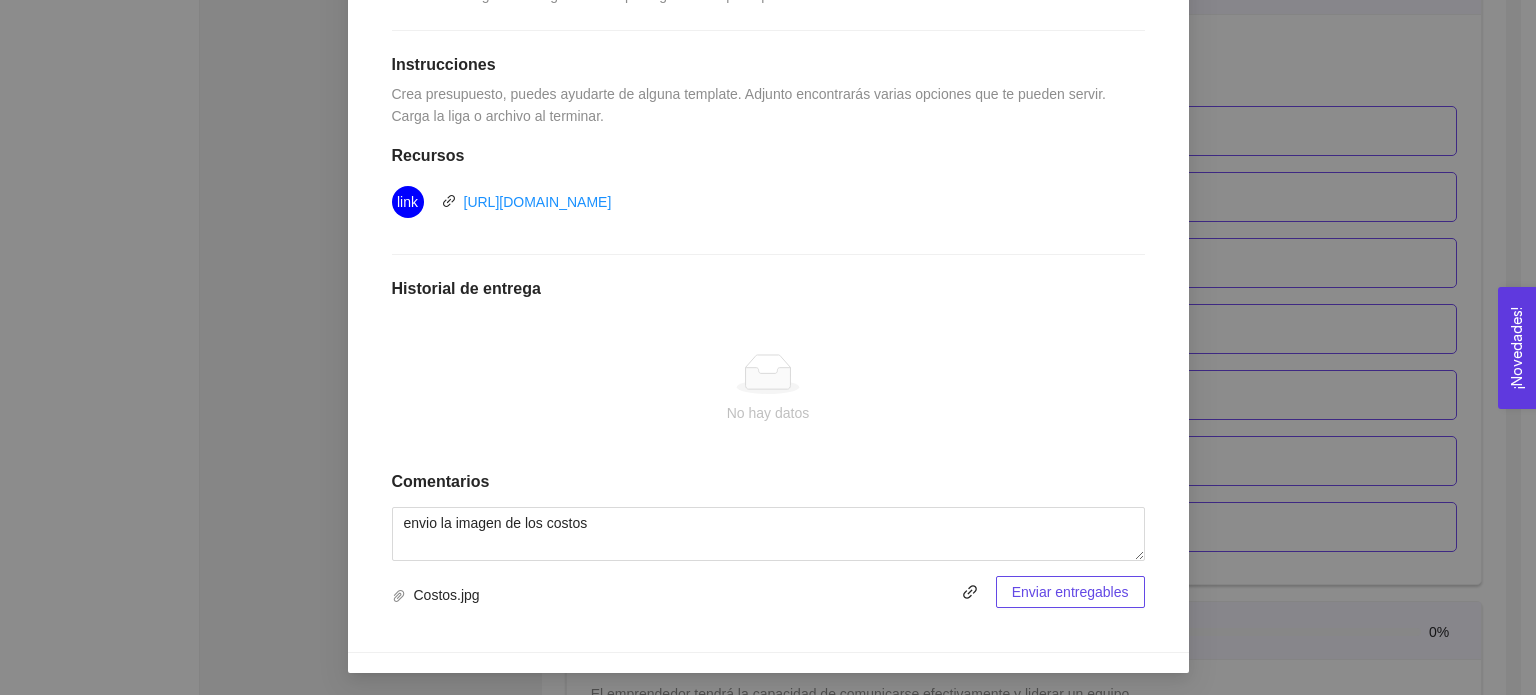 click on "Enviar entregables" at bounding box center (1070, 592) 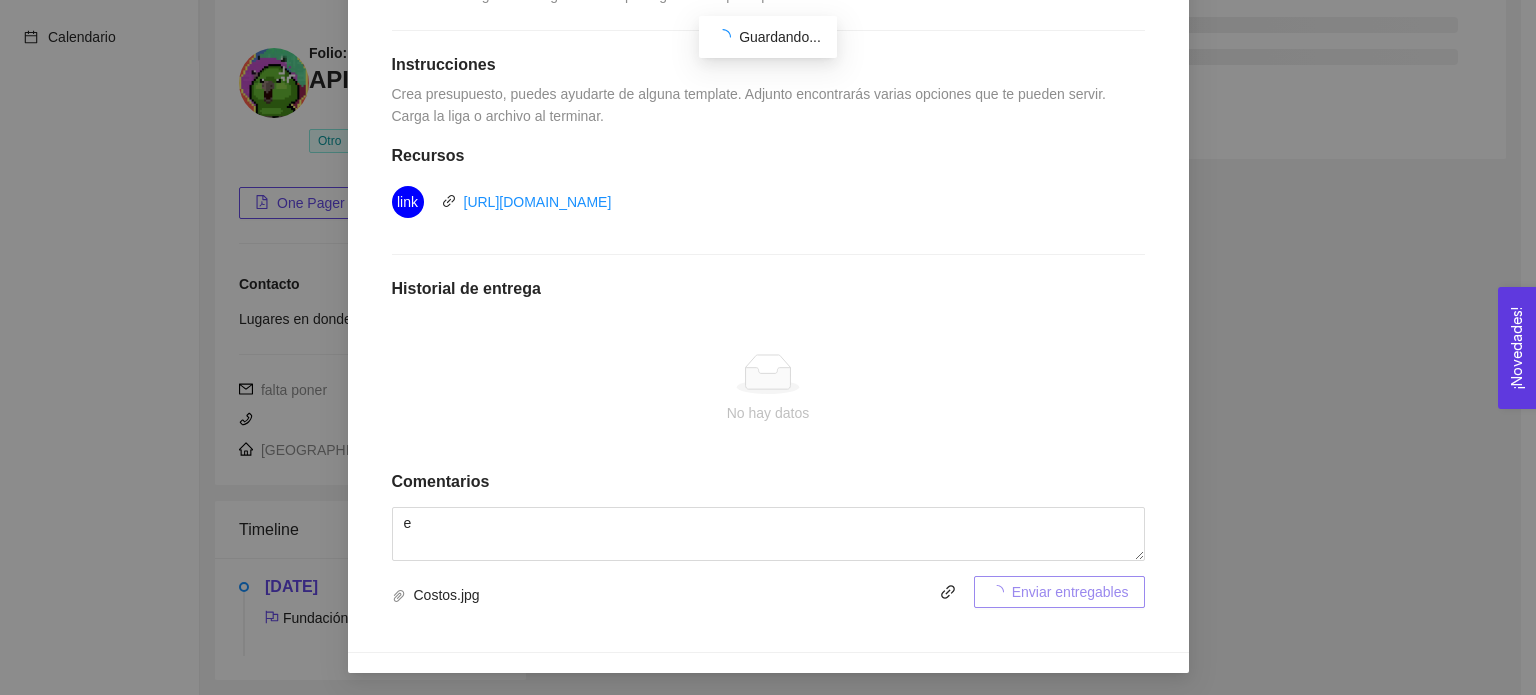 scroll, scrollTop: 6760, scrollLeft: 0, axis: vertical 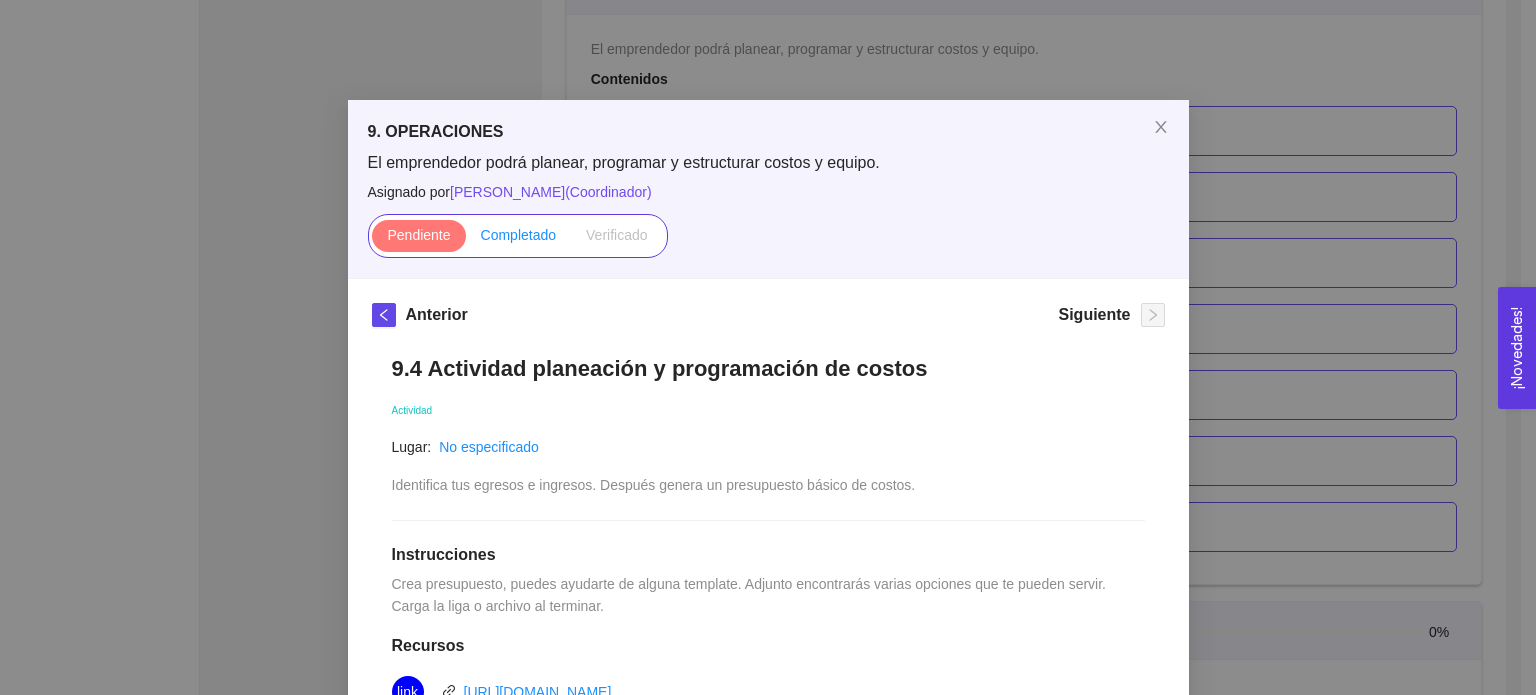 click on "Completado" at bounding box center (519, 236) 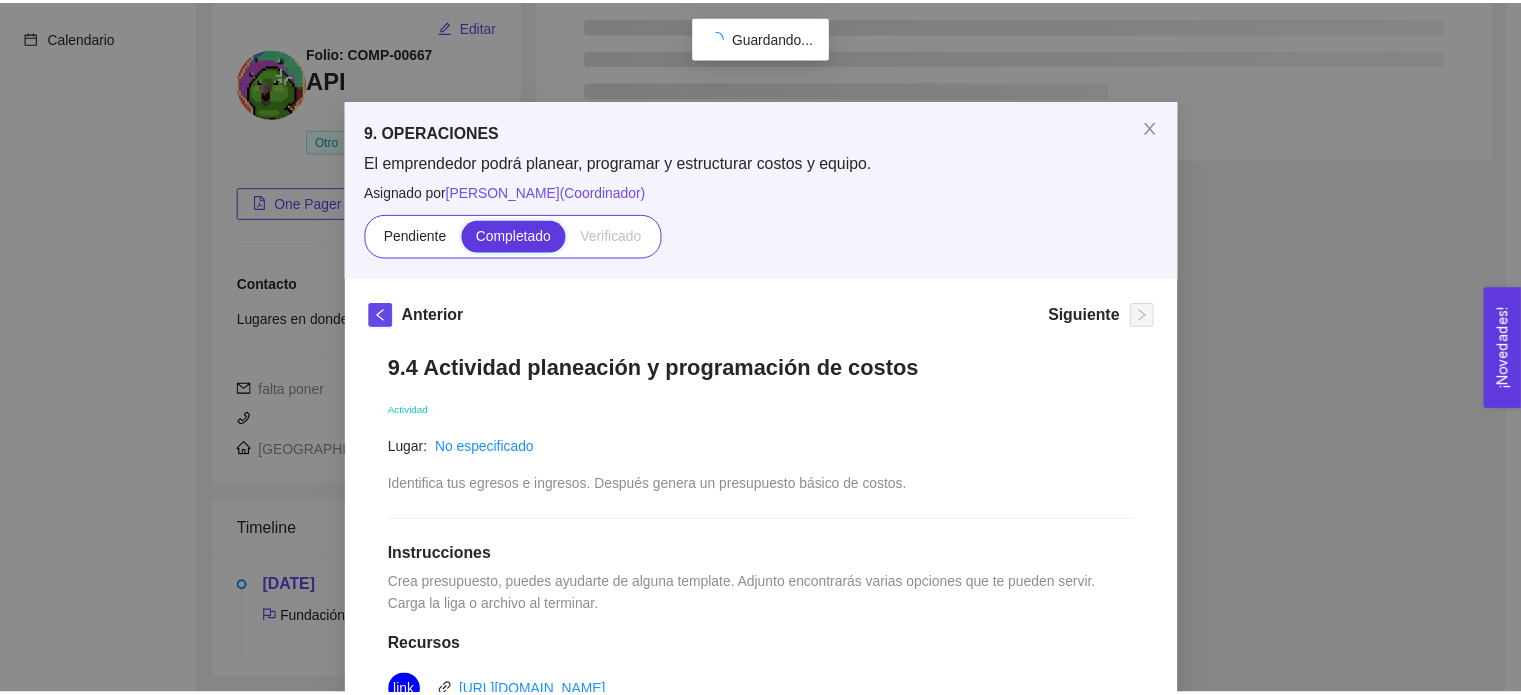 scroll, scrollTop: 6760, scrollLeft: 0, axis: vertical 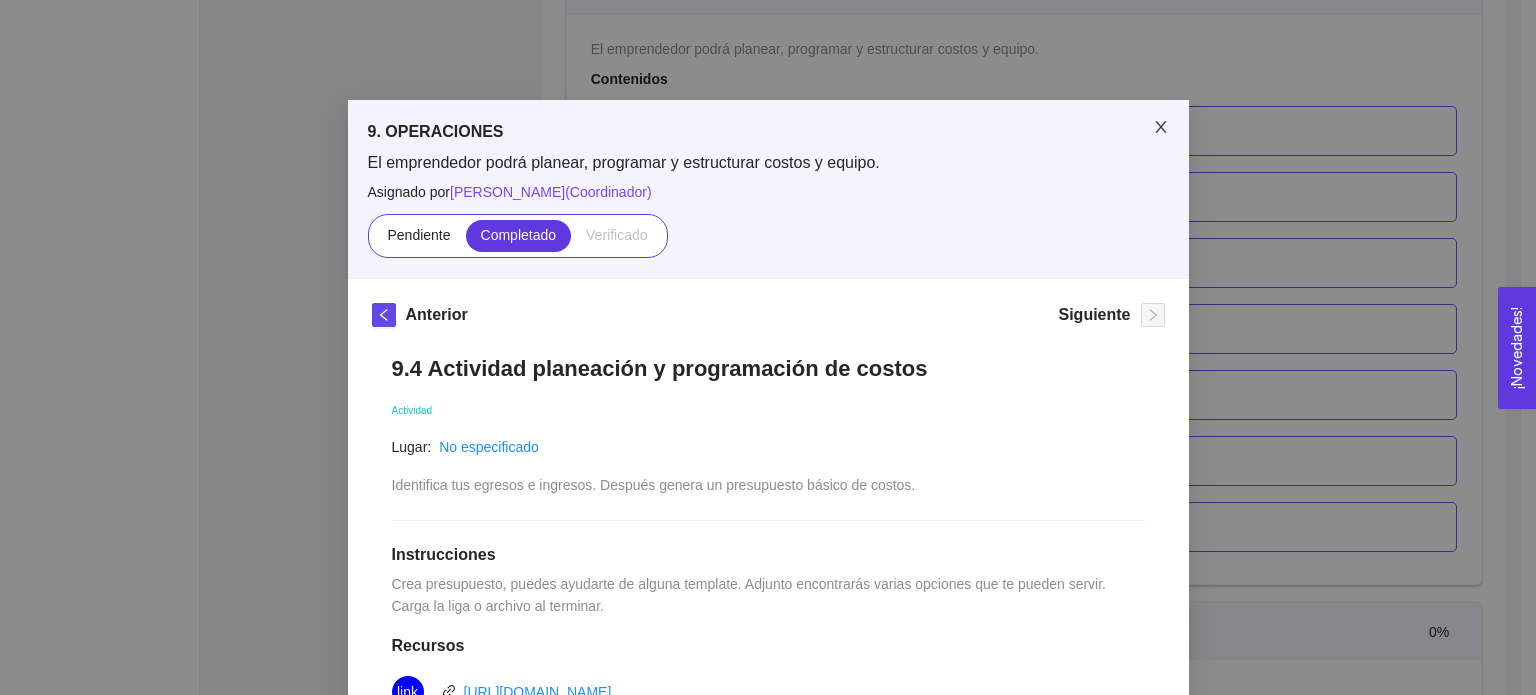 click 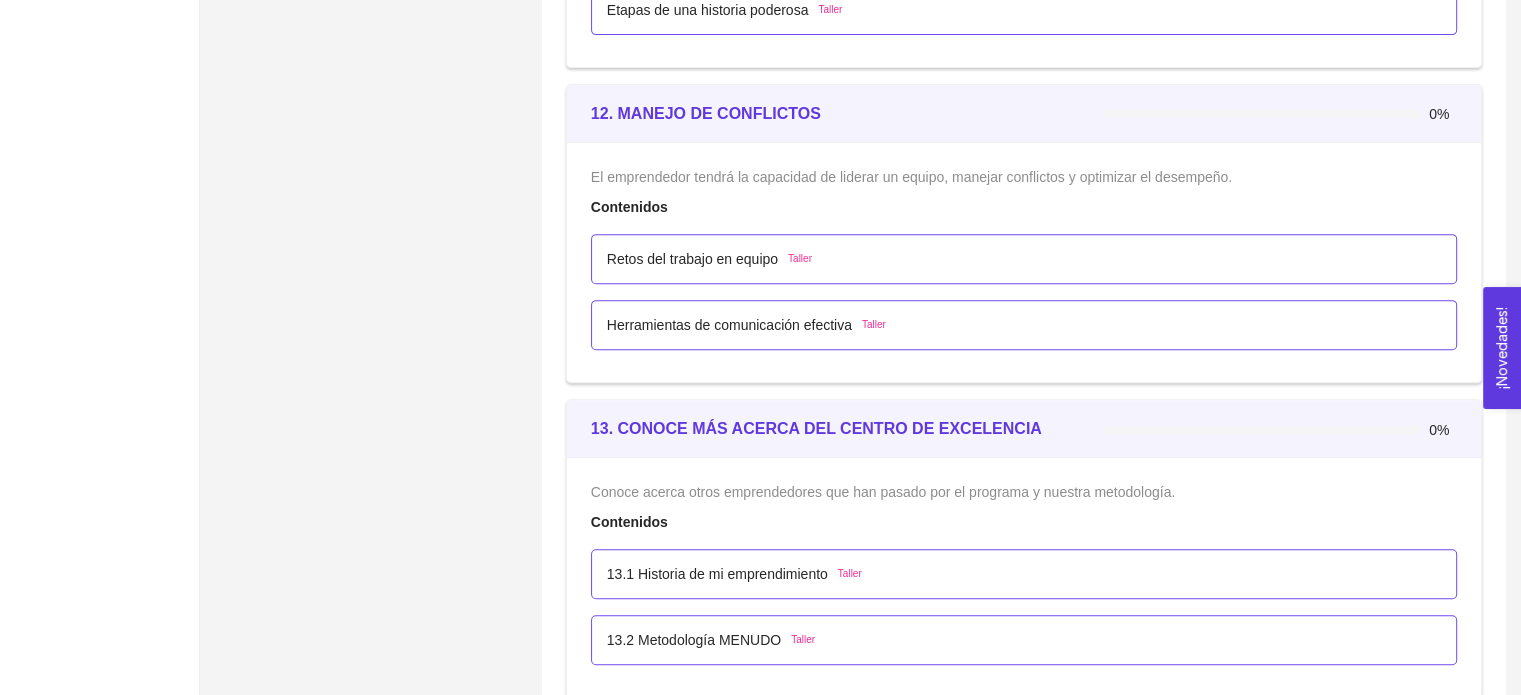 scroll, scrollTop: 8485, scrollLeft: 0, axis: vertical 